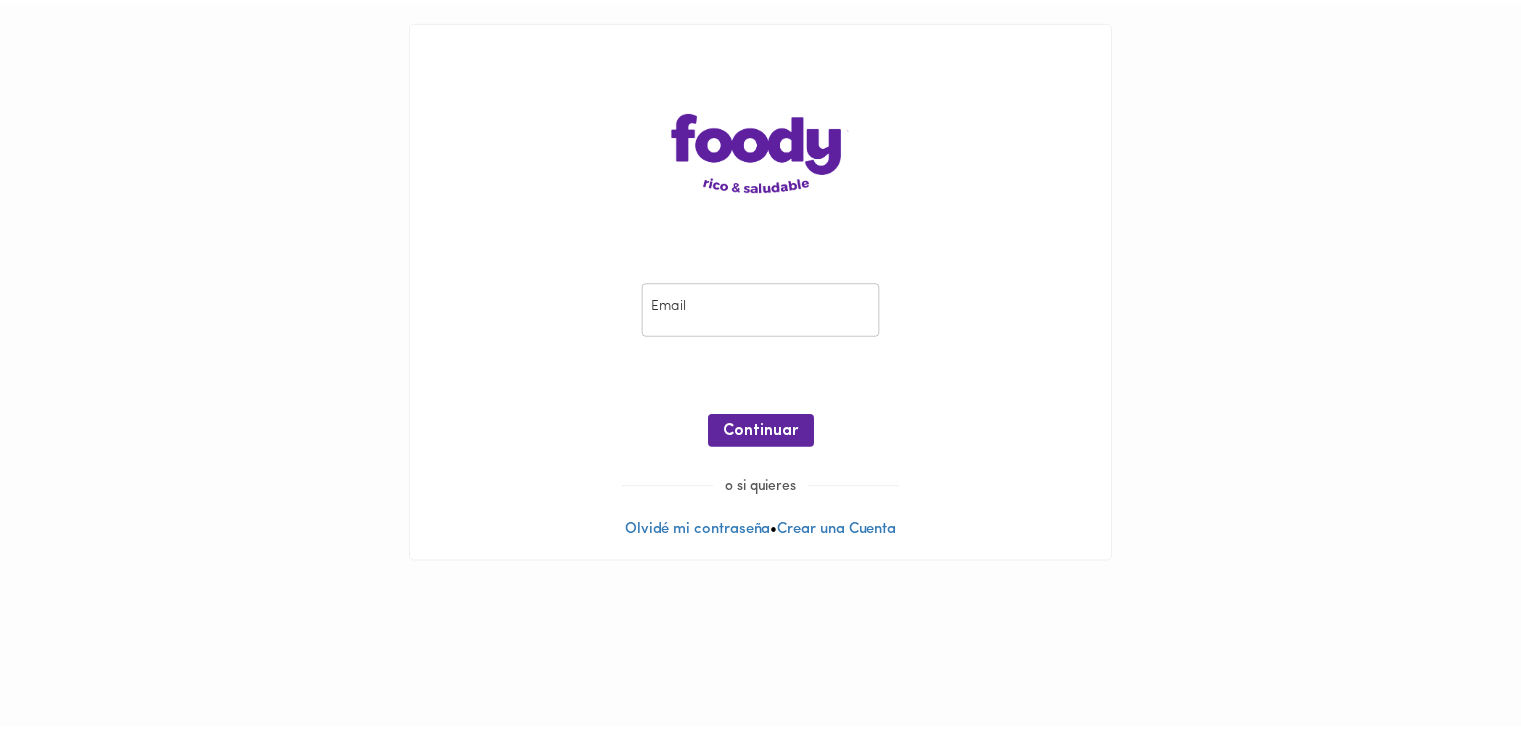 scroll, scrollTop: 0, scrollLeft: 0, axis: both 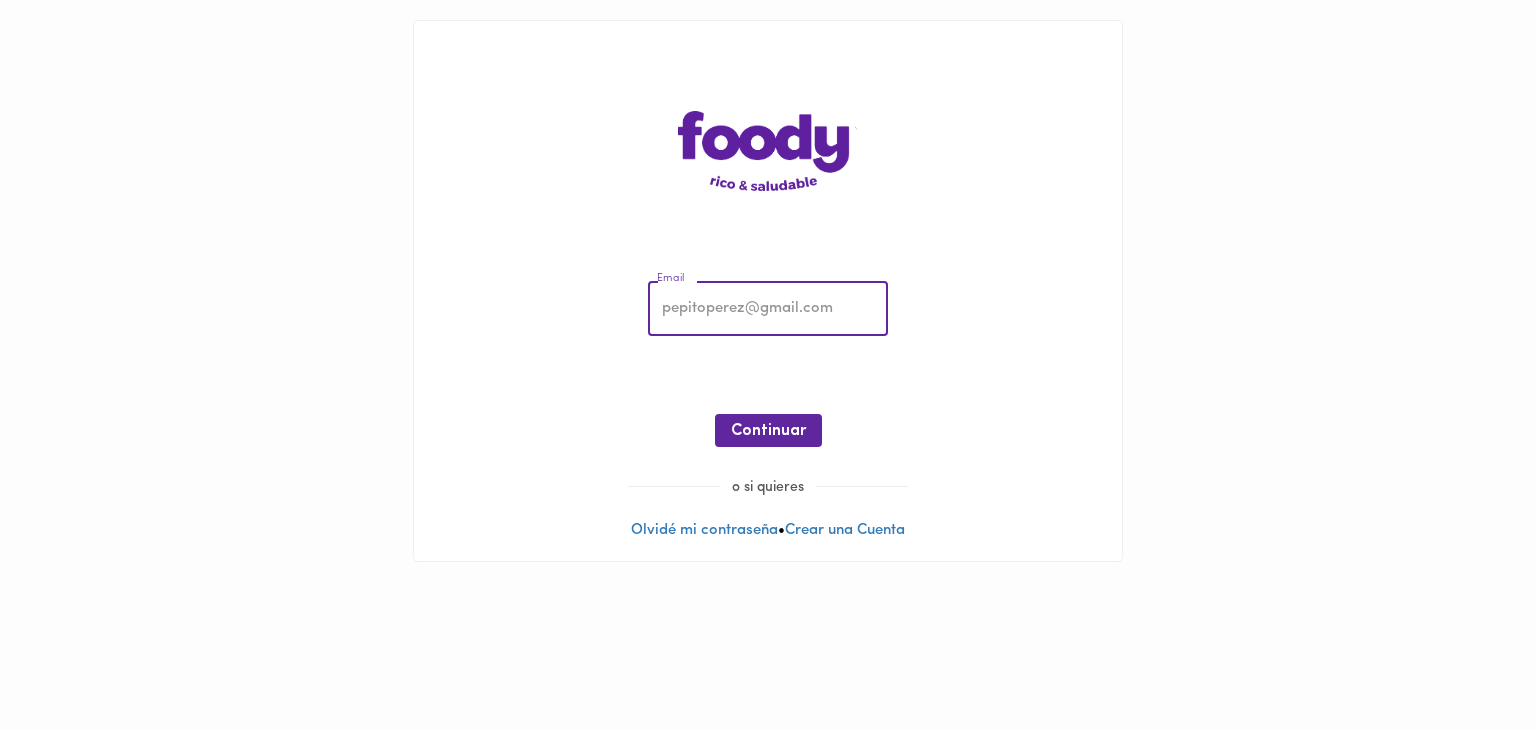 click at bounding box center [768, 309] 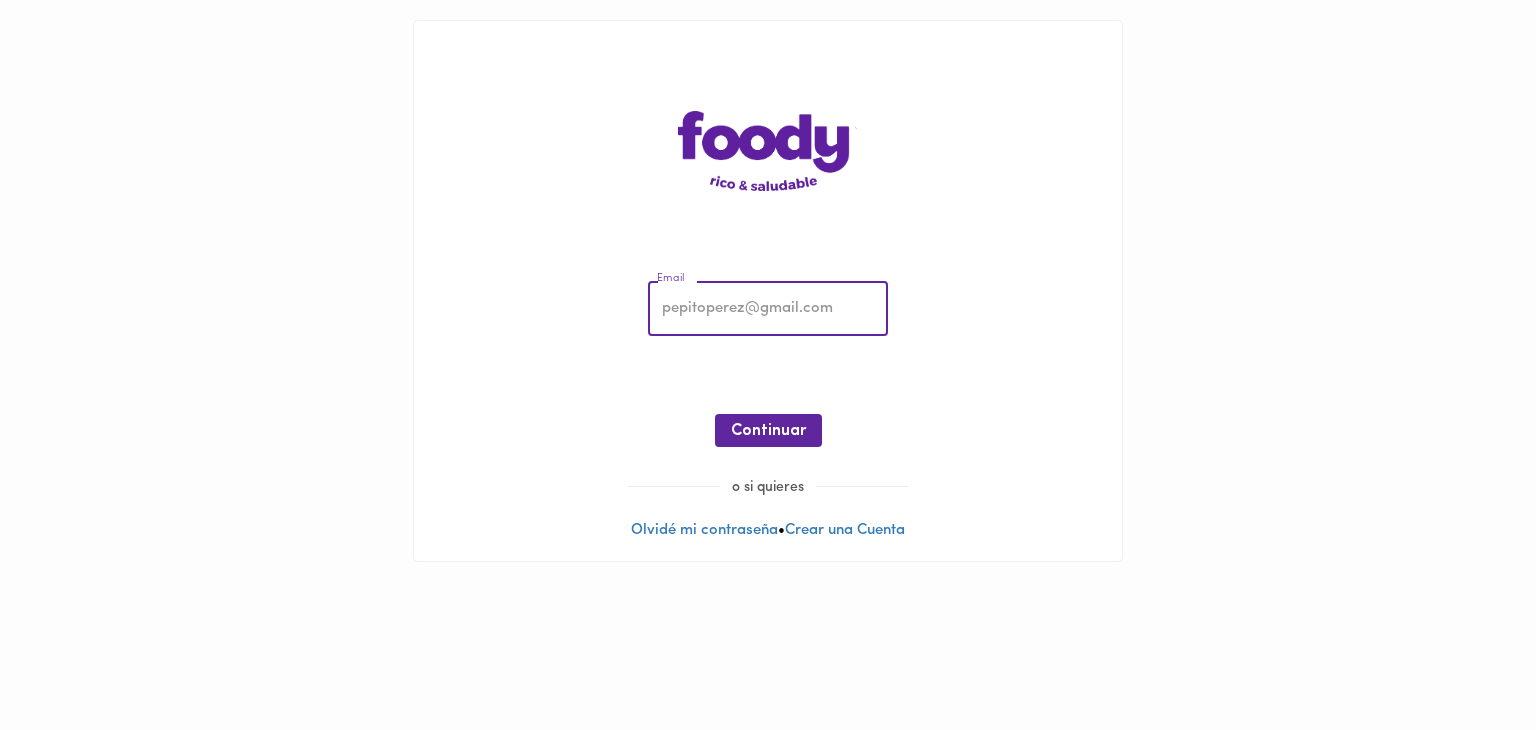 type on "geraldine181602@gmail.com" 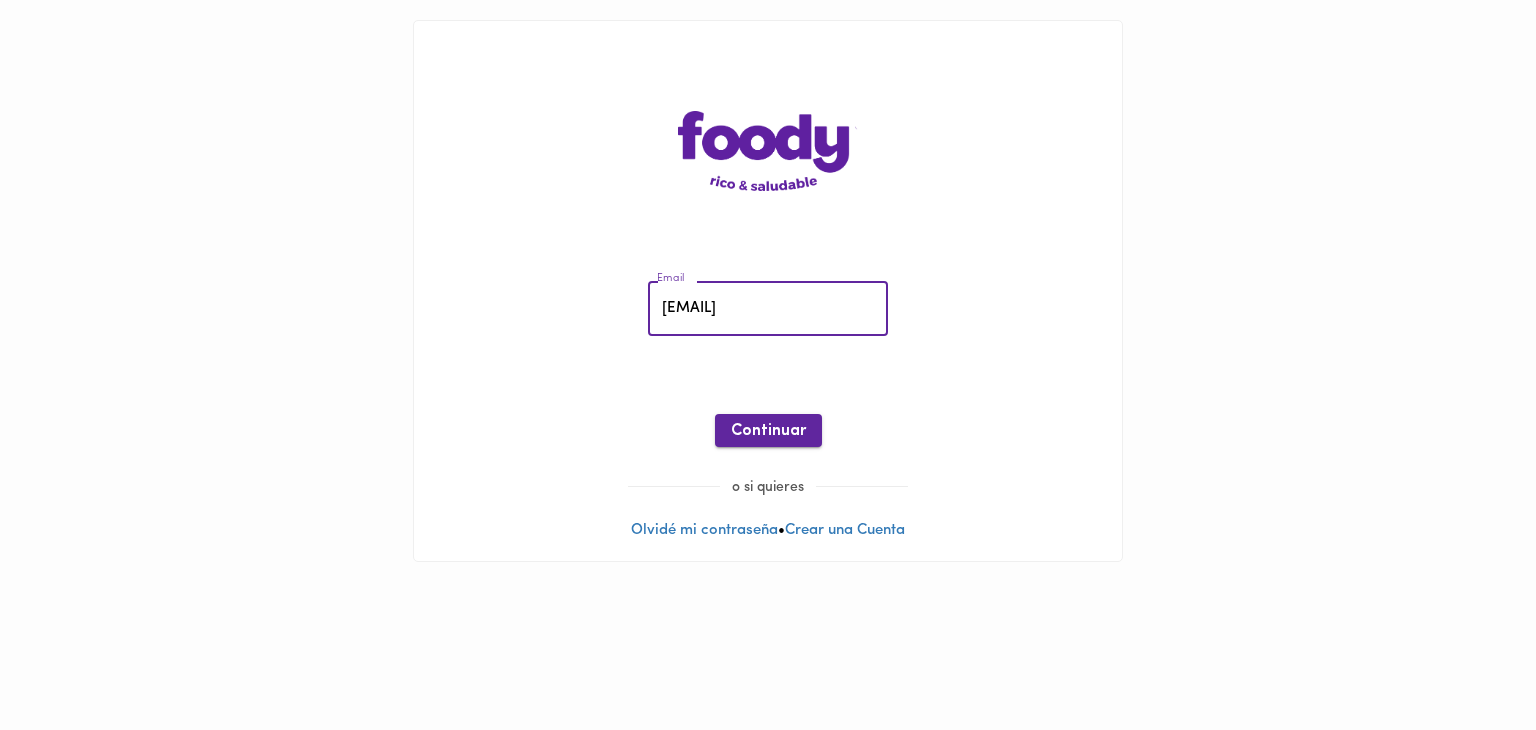 click on "Continuar" at bounding box center [768, 431] 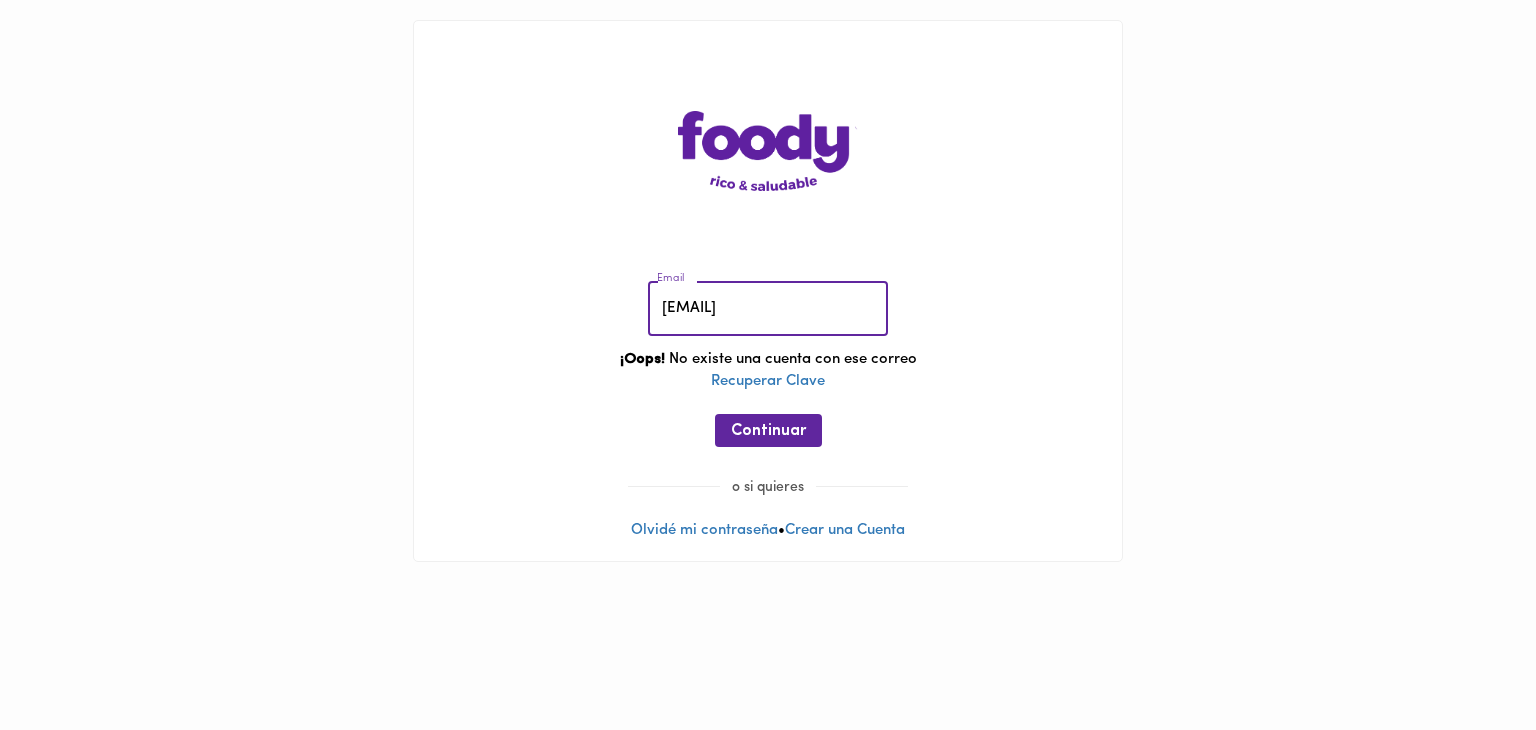 drag, startPoint x: 874, startPoint y: 314, endPoint x: 624, endPoint y: 324, distance: 250.19992 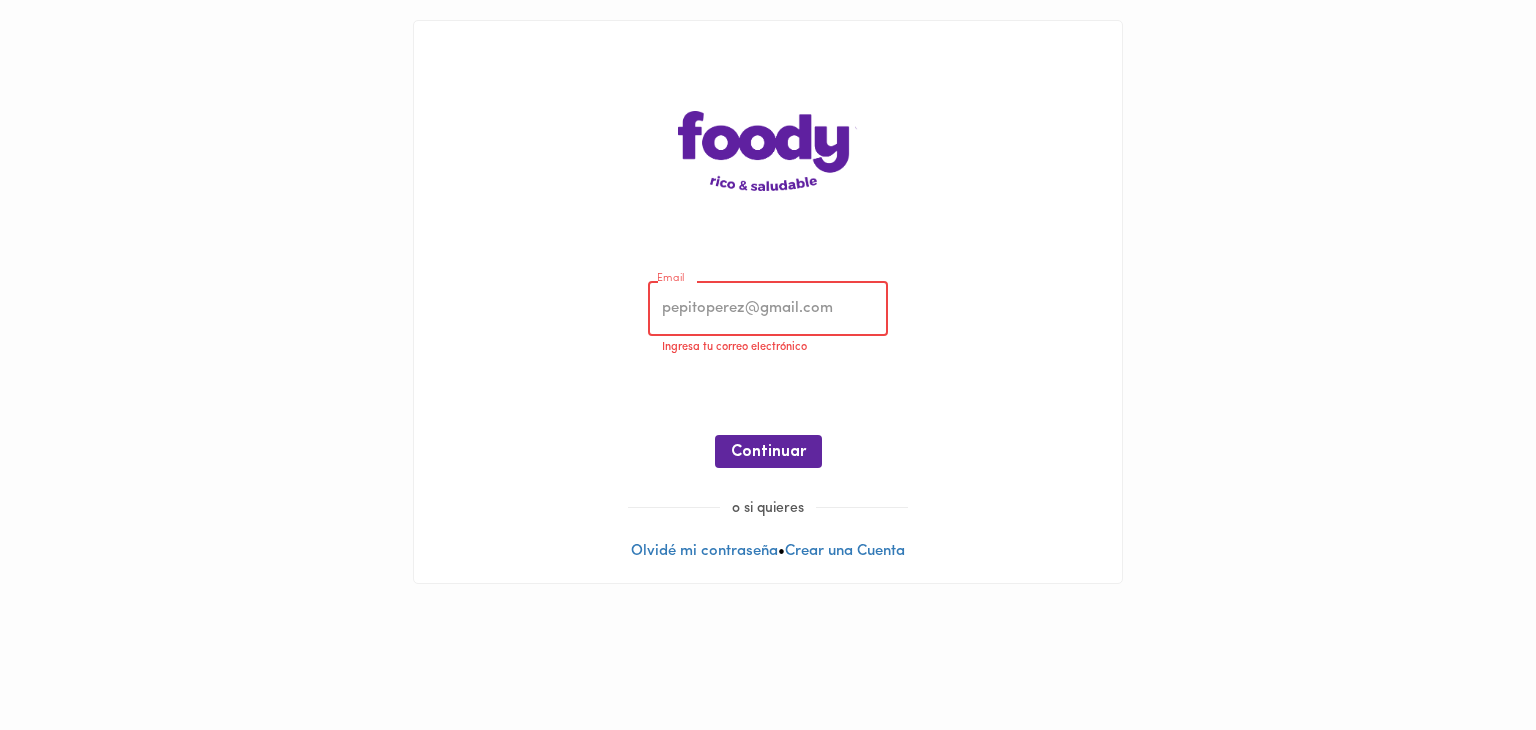 click at bounding box center (768, 309) 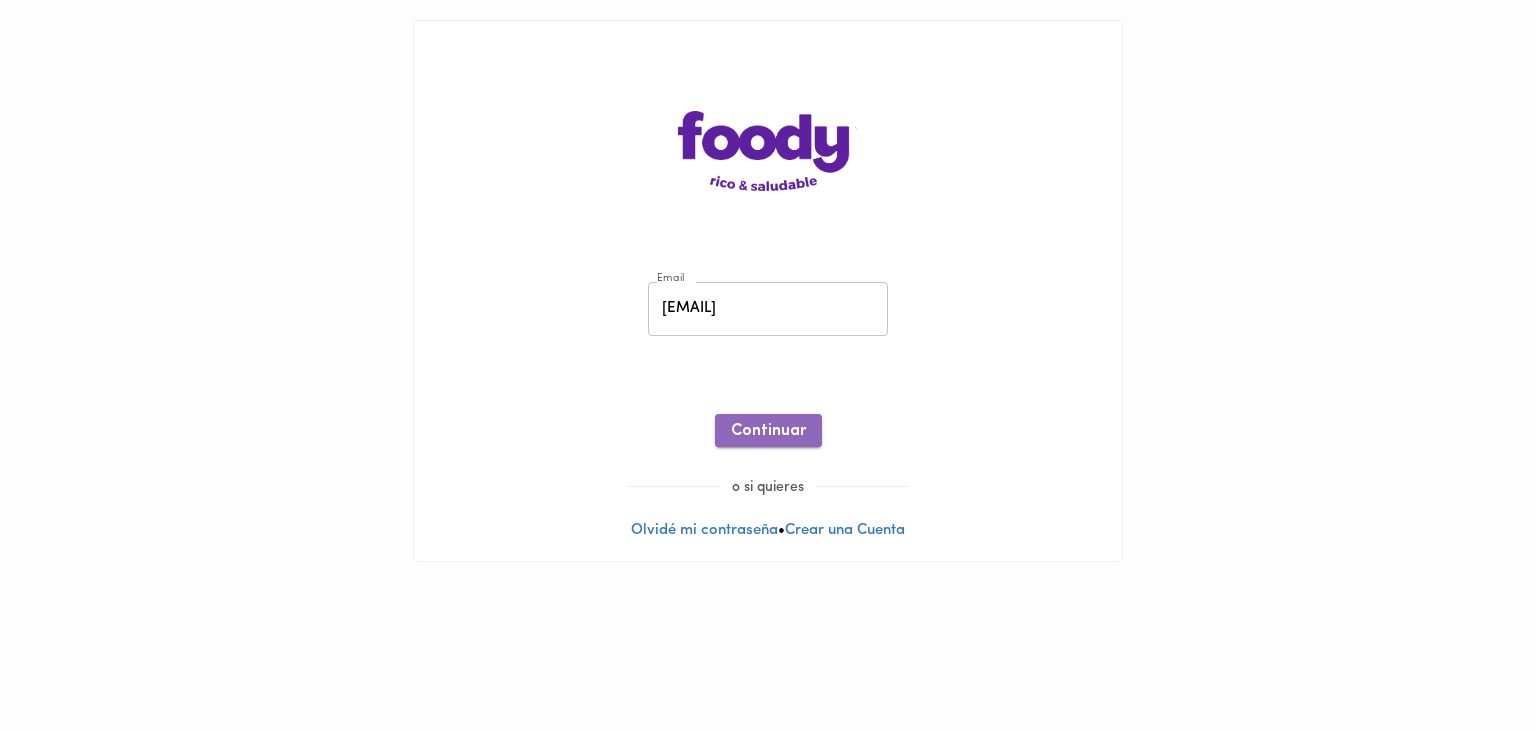 click on "Continuar" at bounding box center [768, 431] 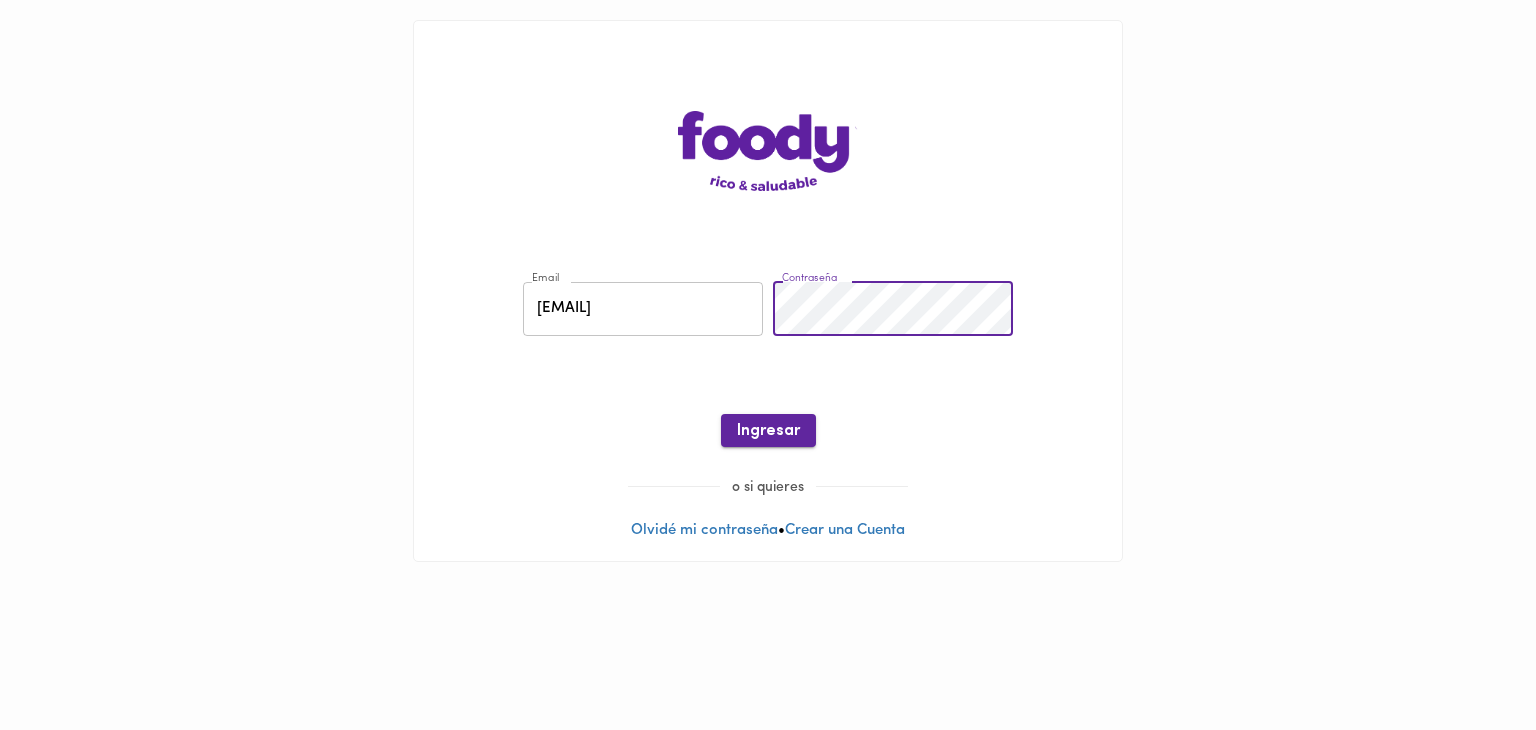 click on "Ingresar" at bounding box center [768, 431] 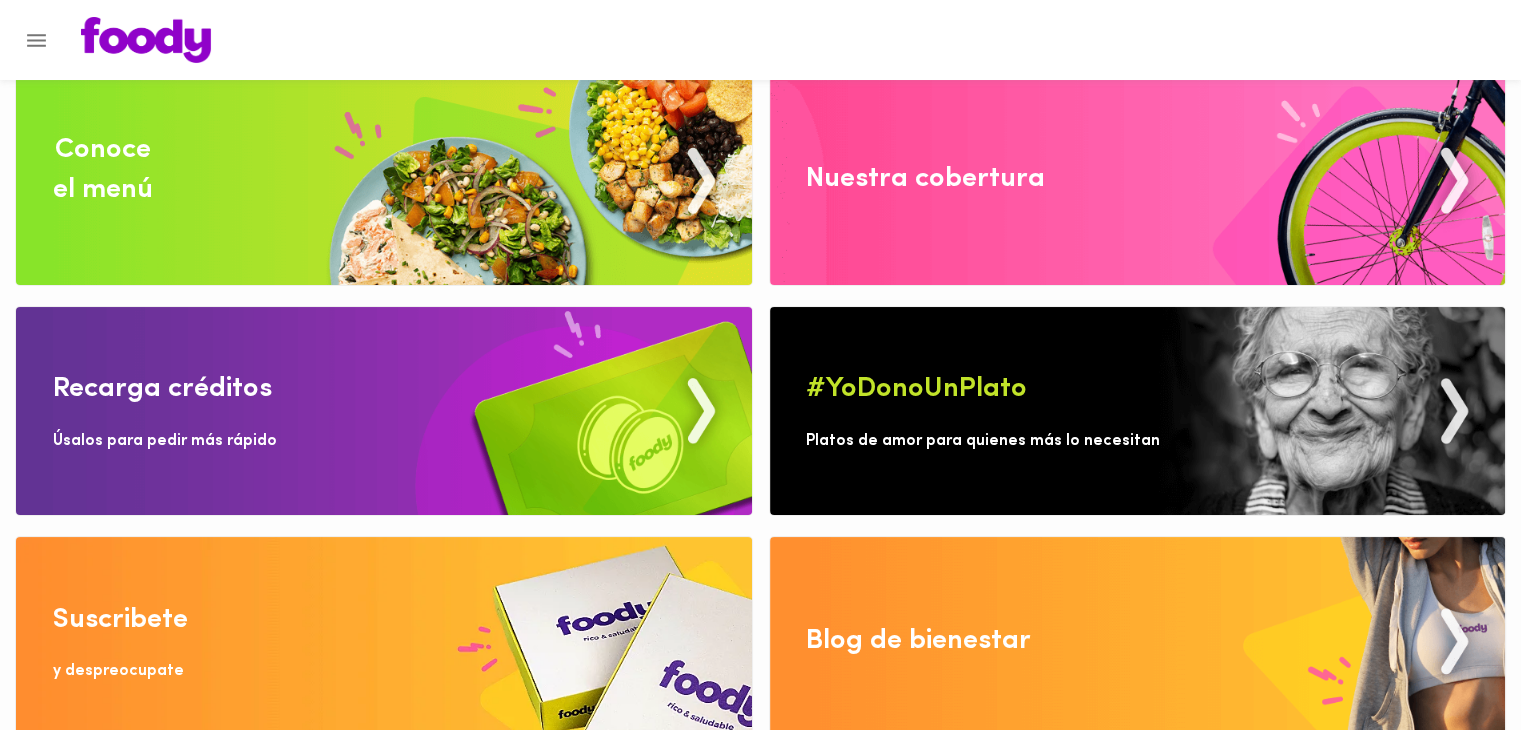 scroll, scrollTop: 49, scrollLeft: 0, axis: vertical 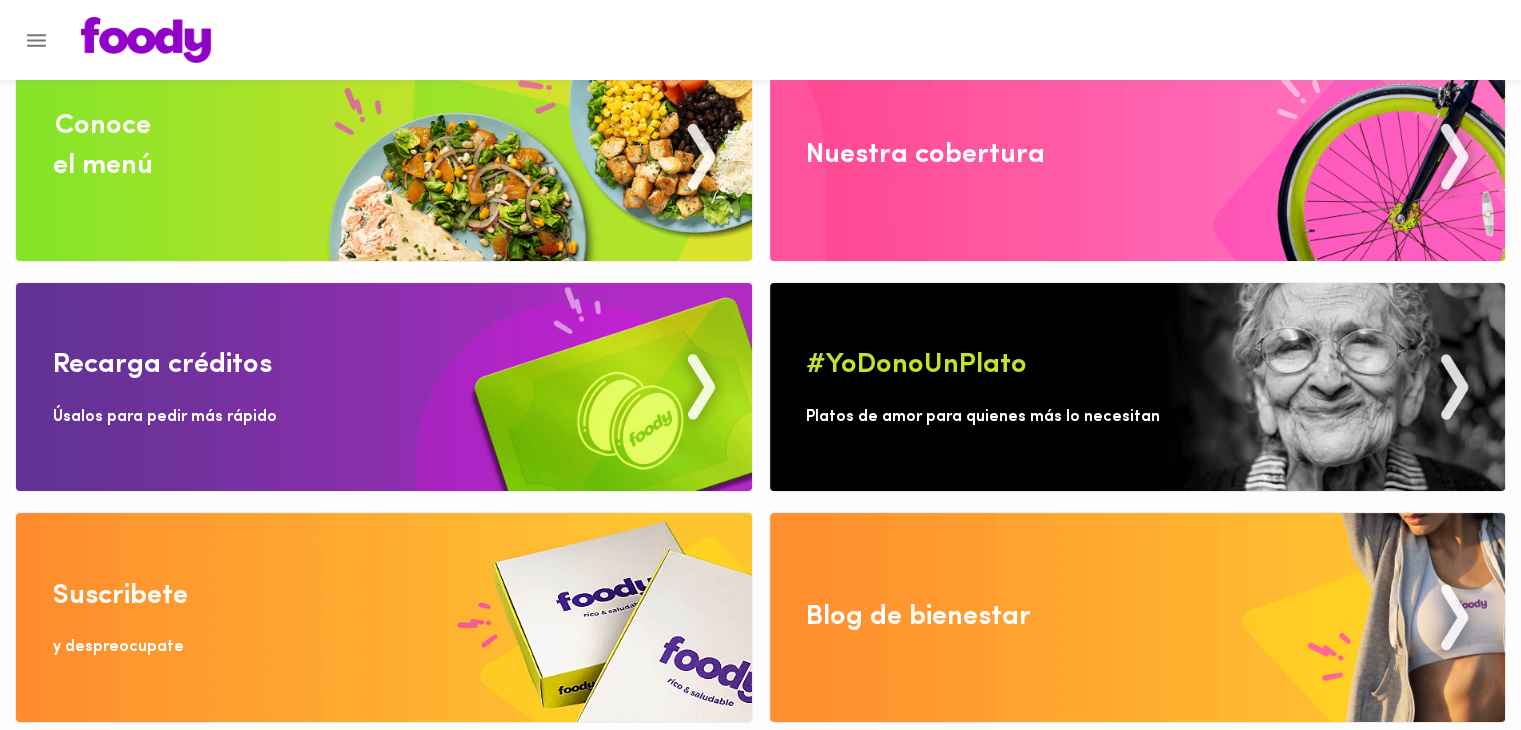 click at bounding box center [384, 617] 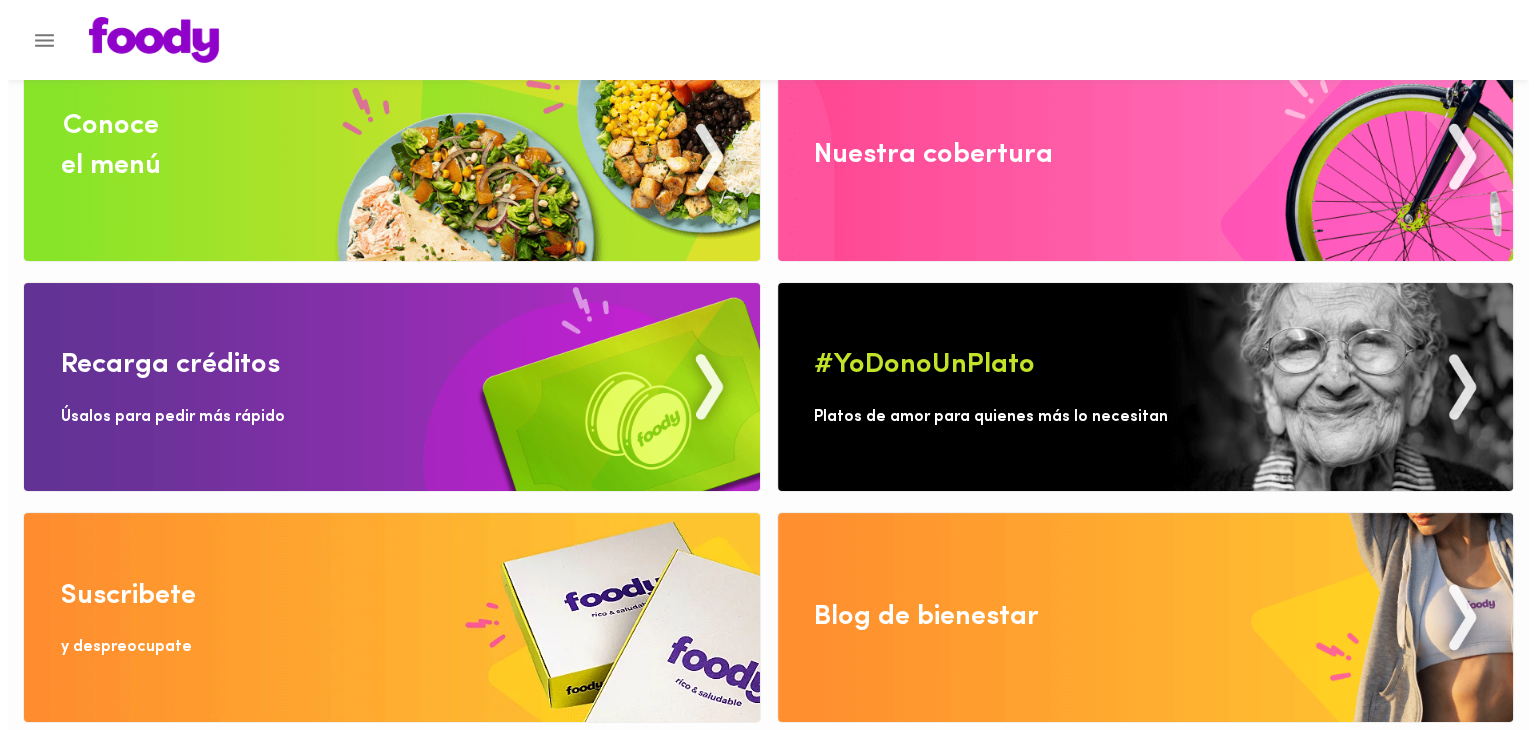 scroll, scrollTop: 0, scrollLeft: 0, axis: both 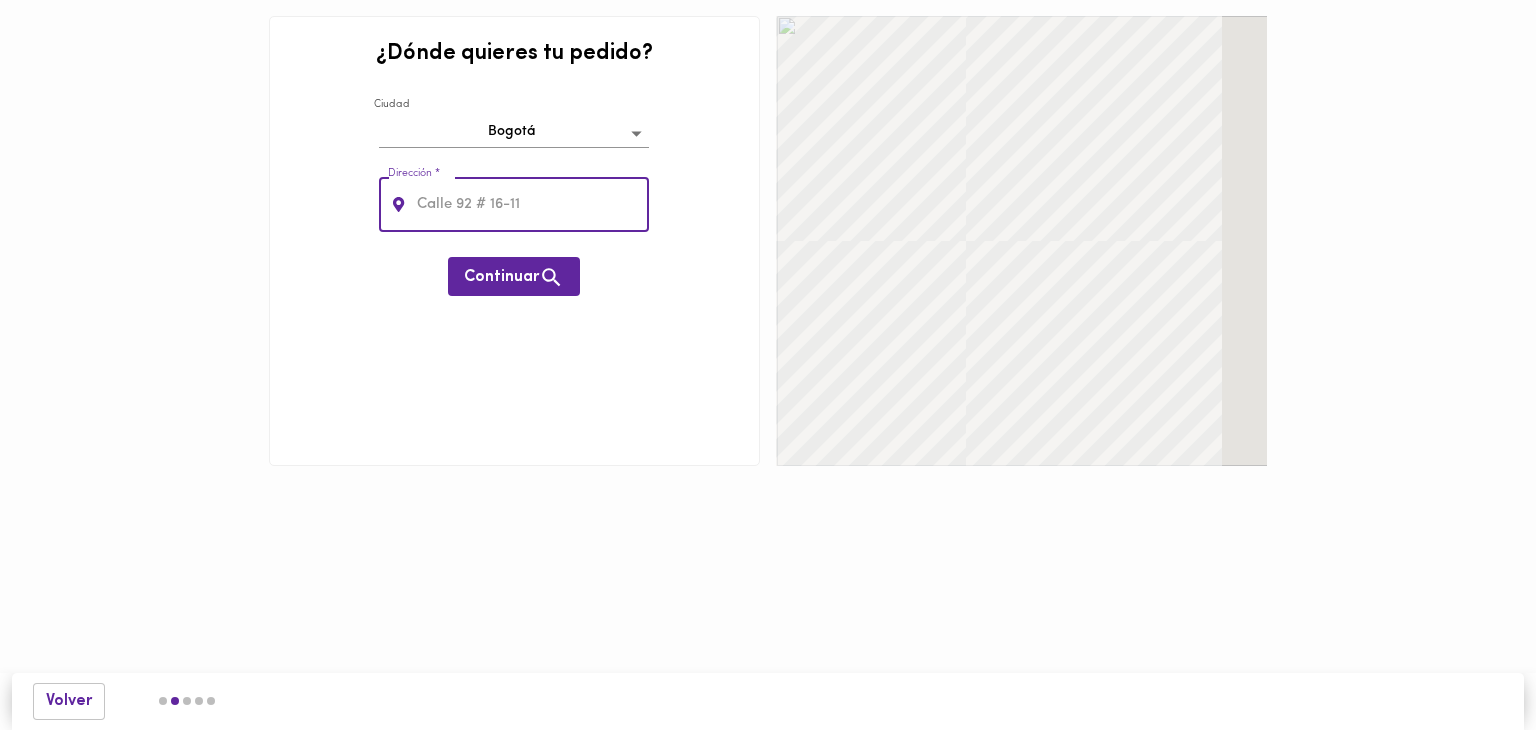 click at bounding box center (531, 204) 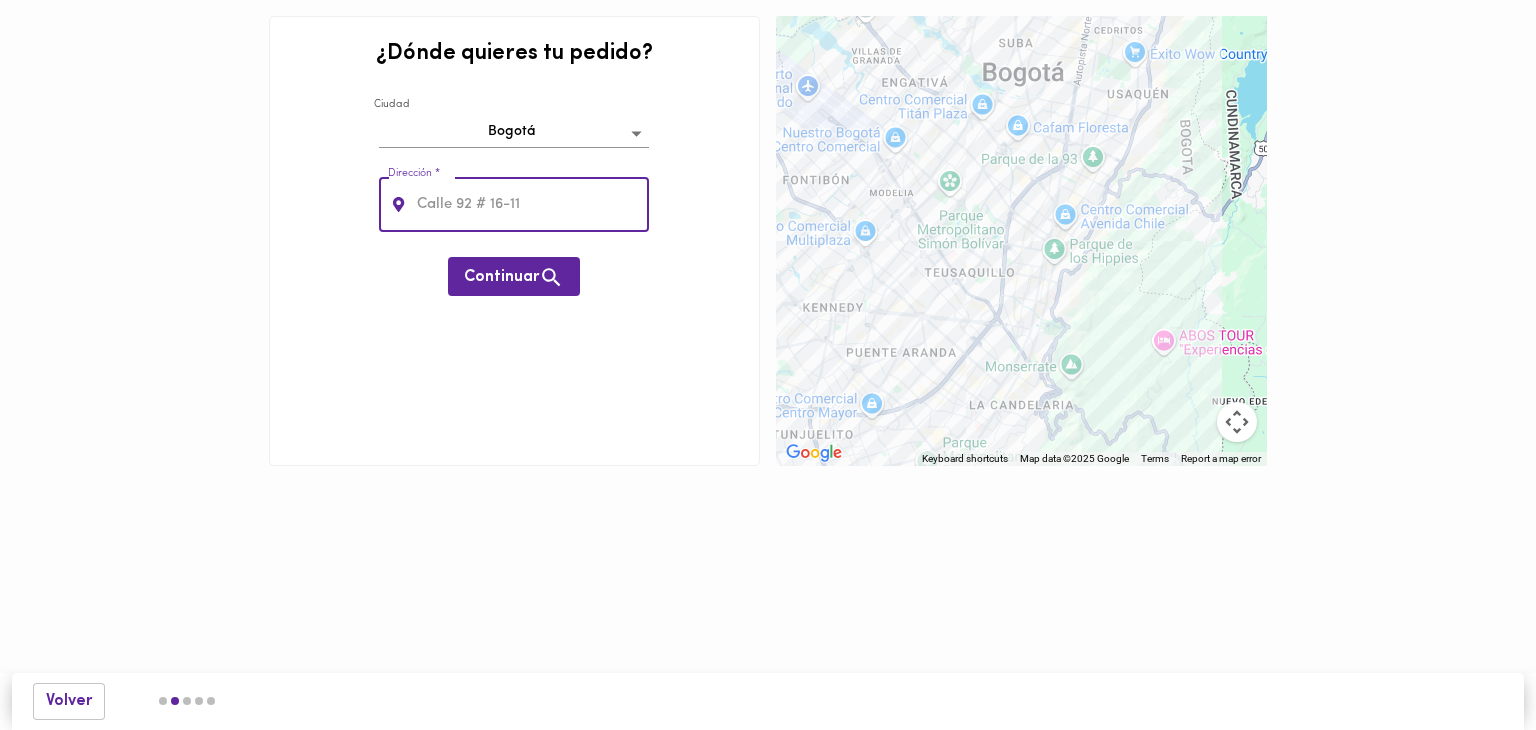 type on "Calle 25 #69d-51" 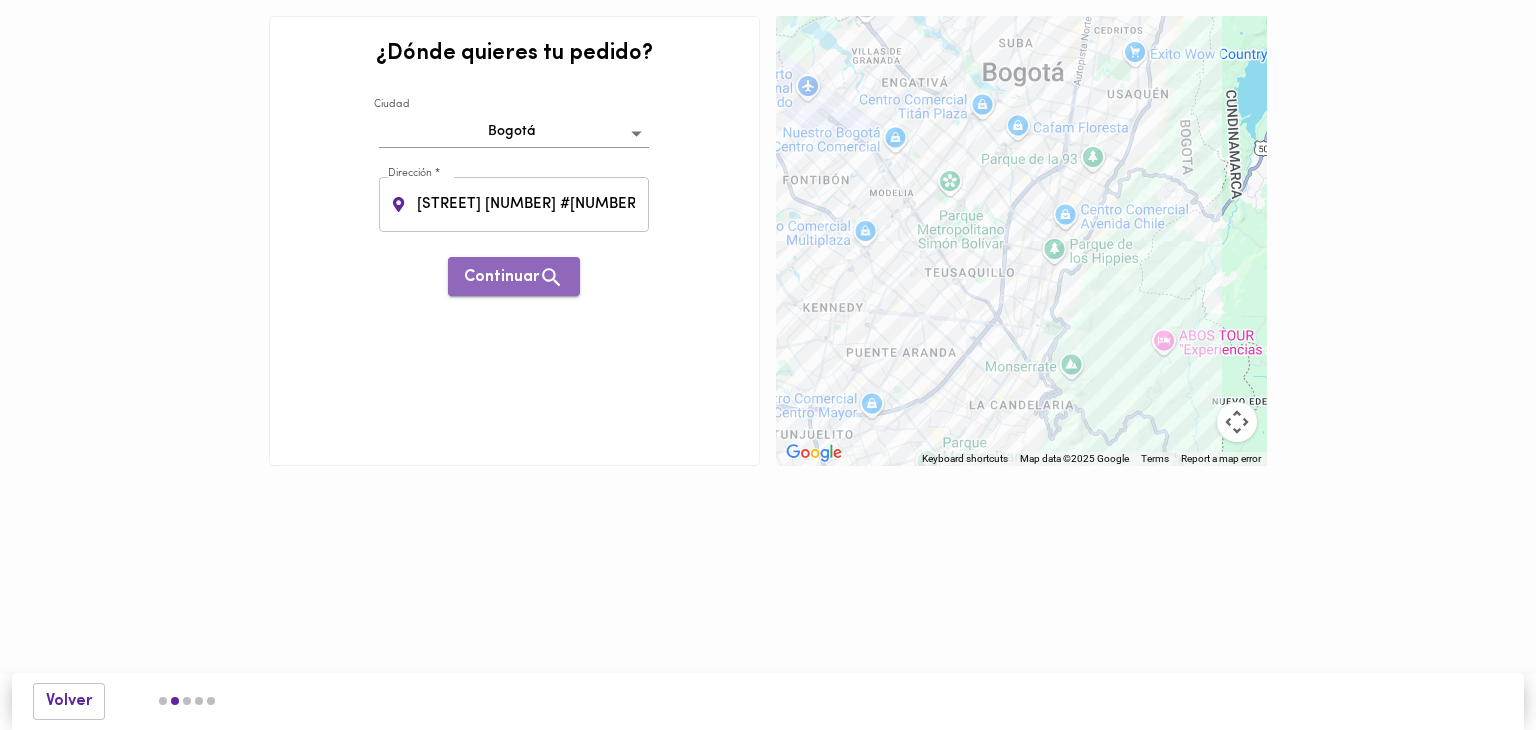 click on "Continuar" at bounding box center [514, 277] 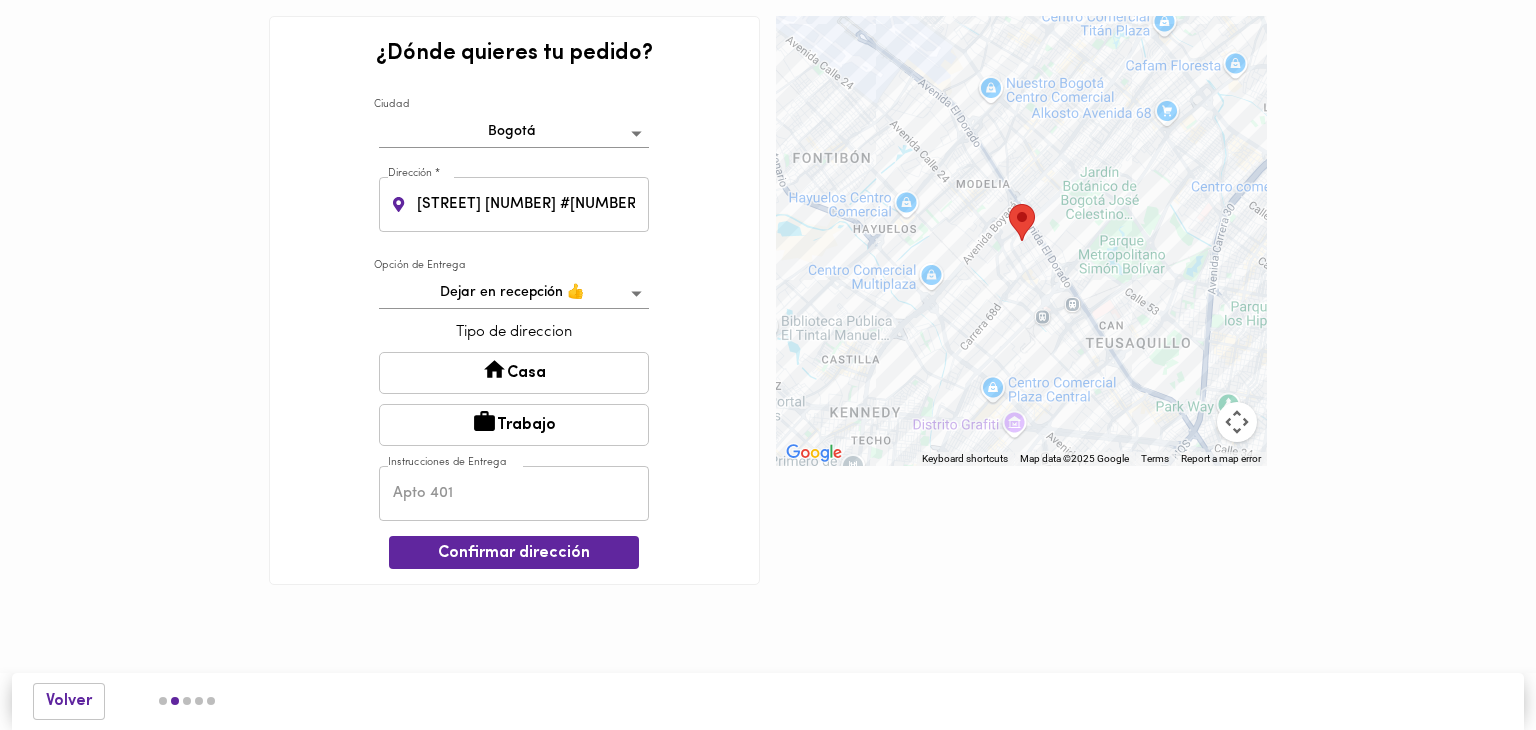 click 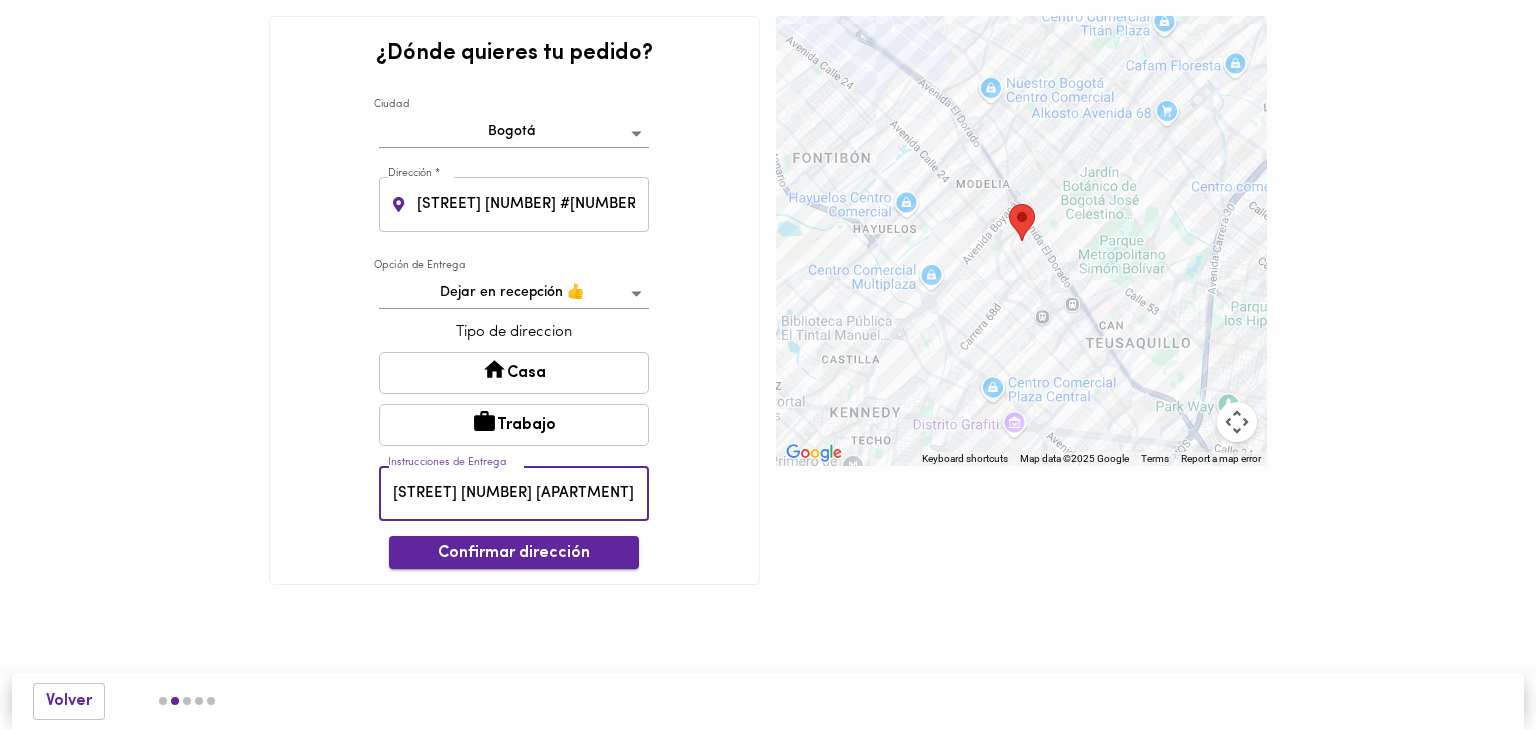 type on "Torre 6 Apto 824" 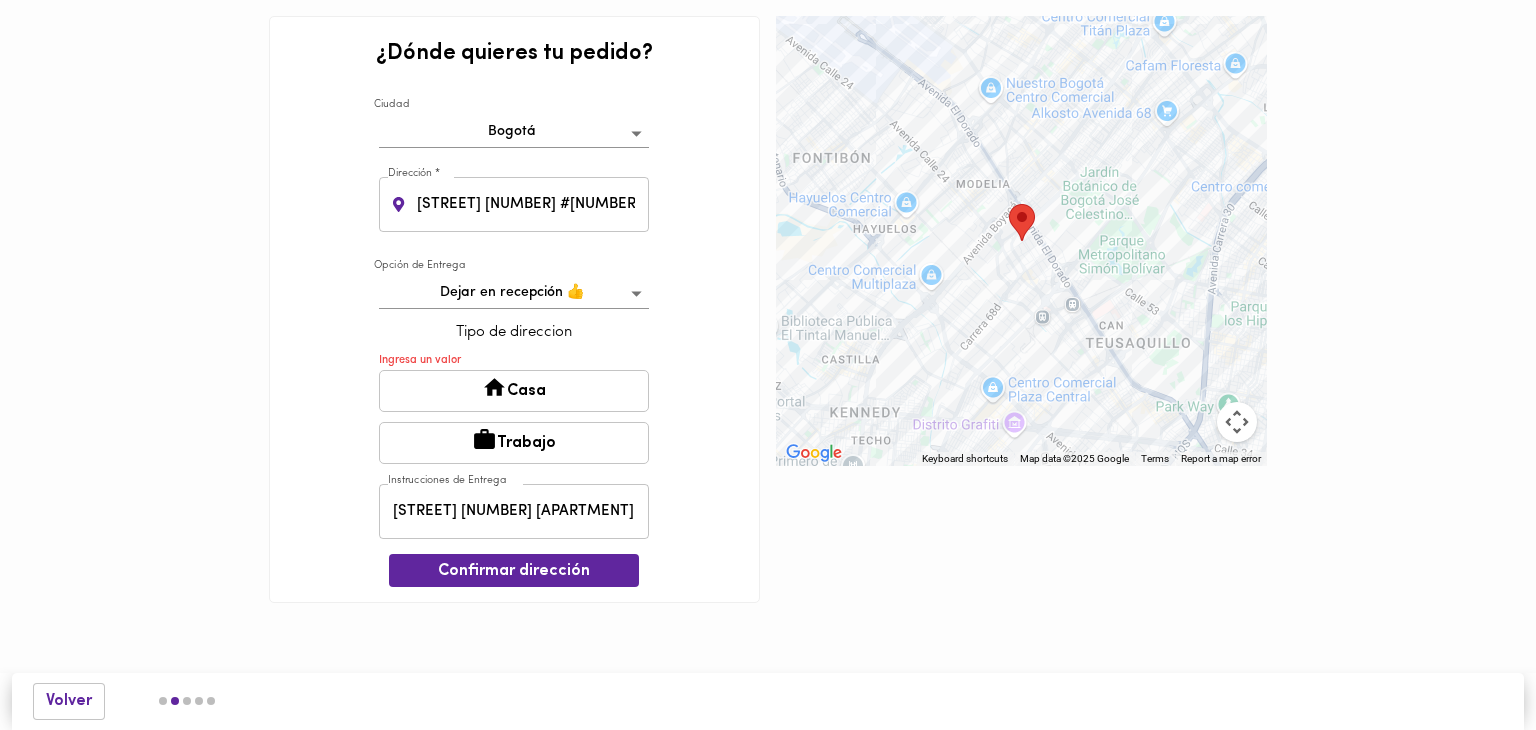 click on "Casa" at bounding box center (514, 391) 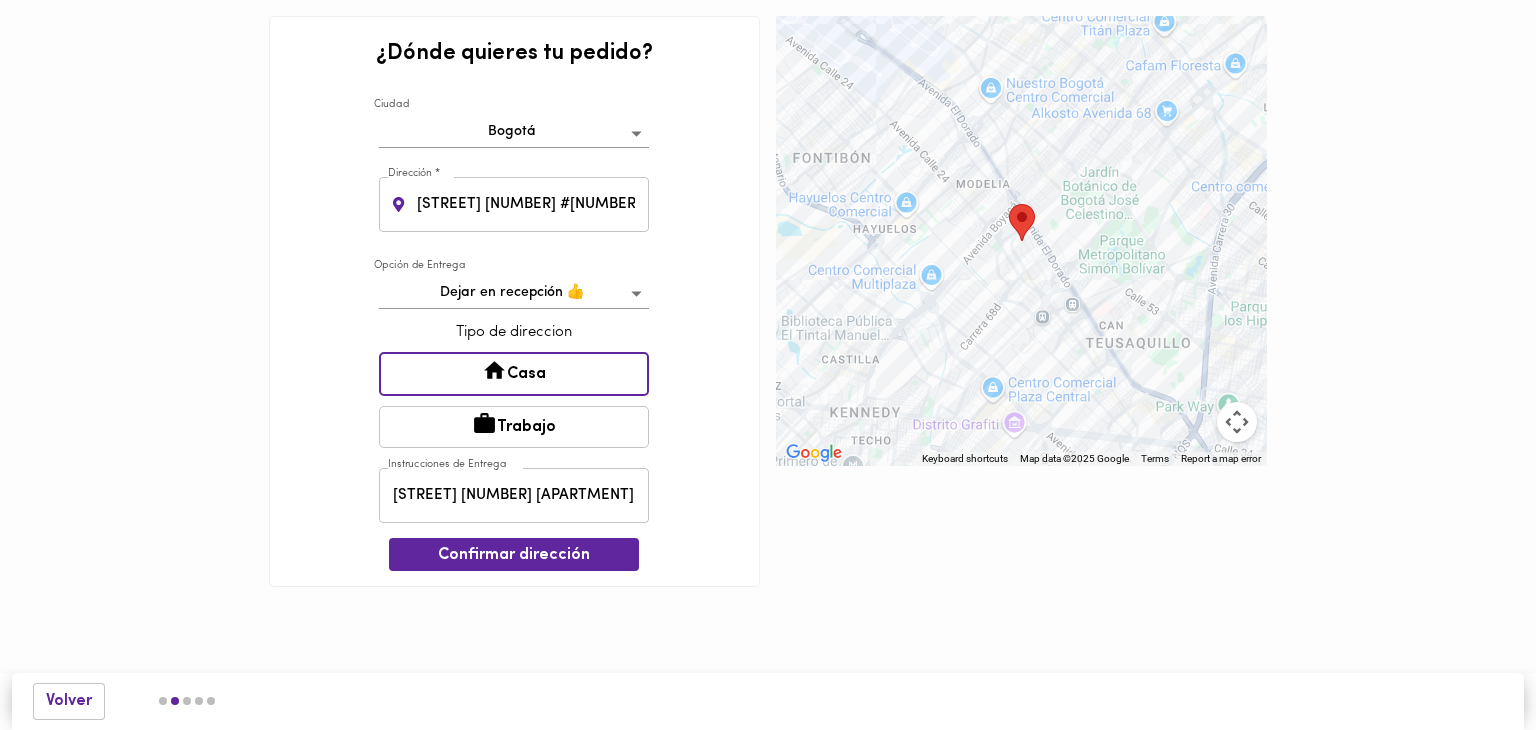 click on "Casa" at bounding box center [514, 374] 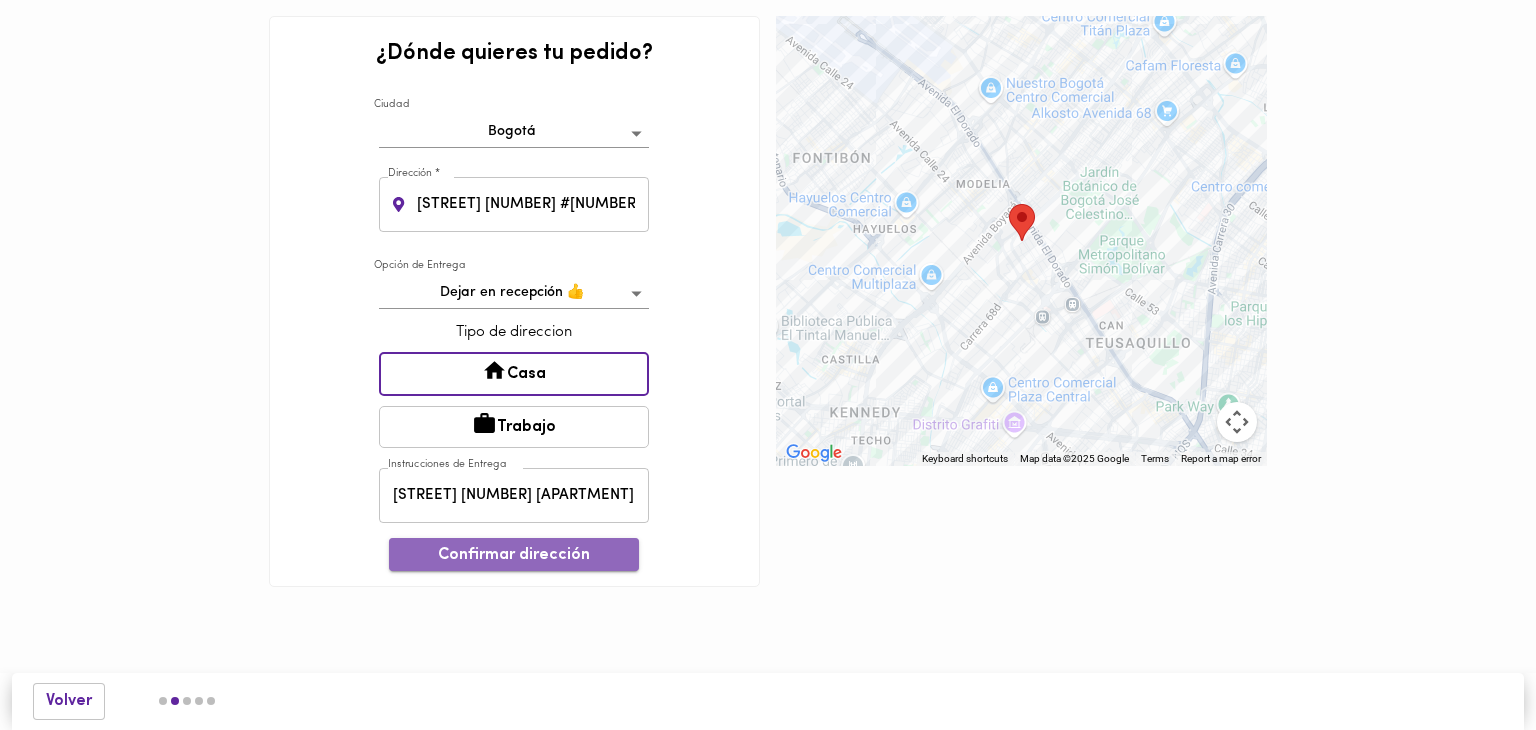 click on "Confirmar dirección" at bounding box center [514, 555] 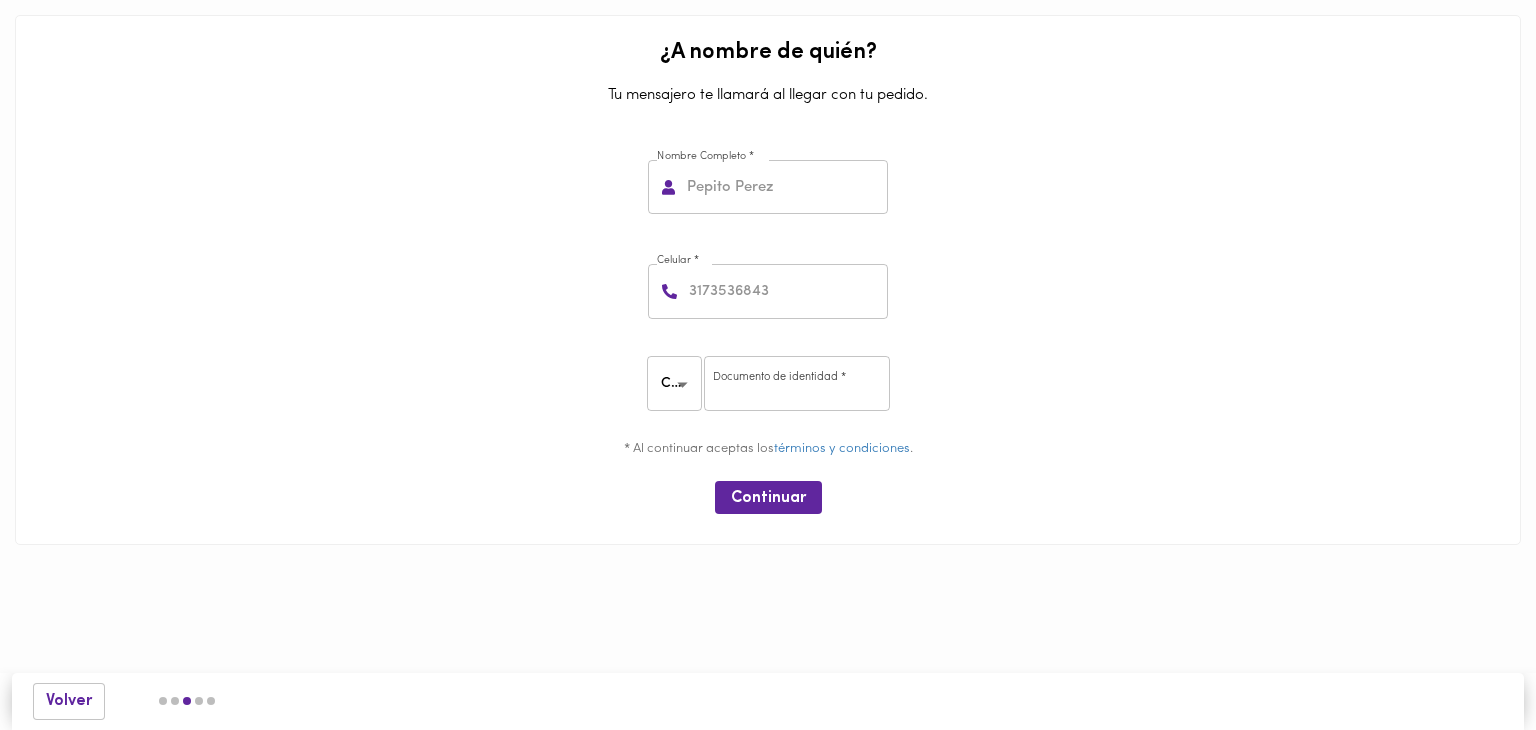 click on "Nombre Completo * Nombre Completo *" at bounding box center [768, 187] 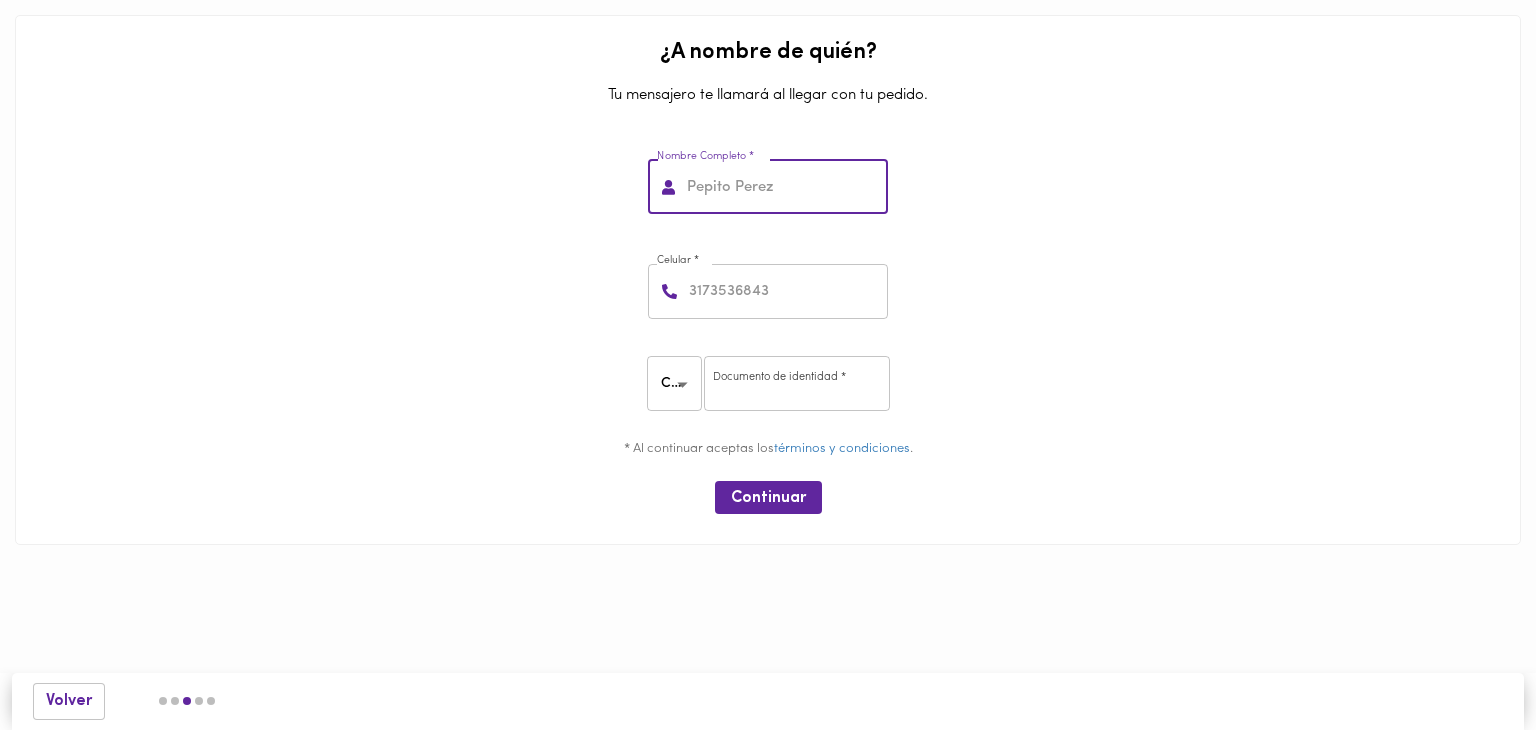 click at bounding box center [785, 187] 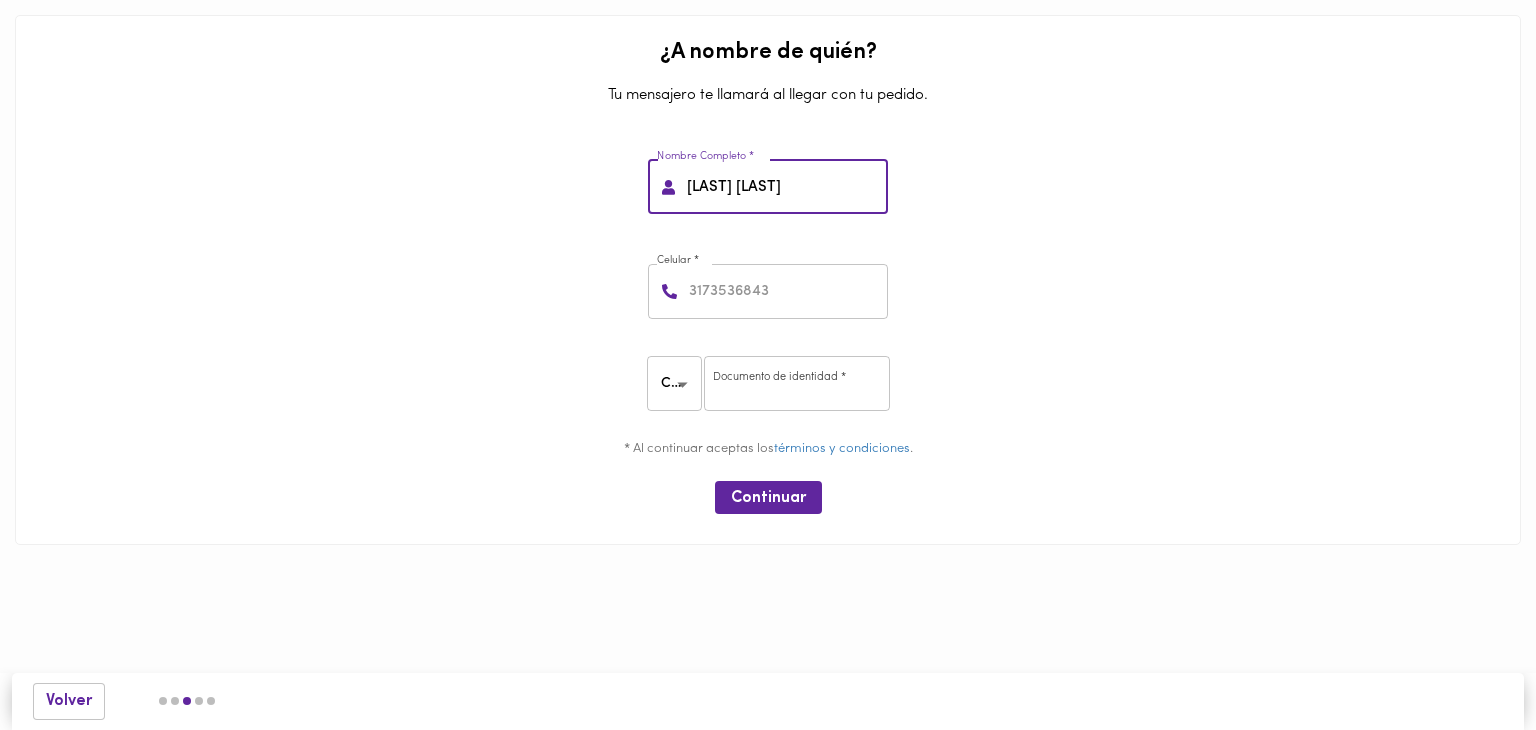 type on "[FIRST] [LAST]" 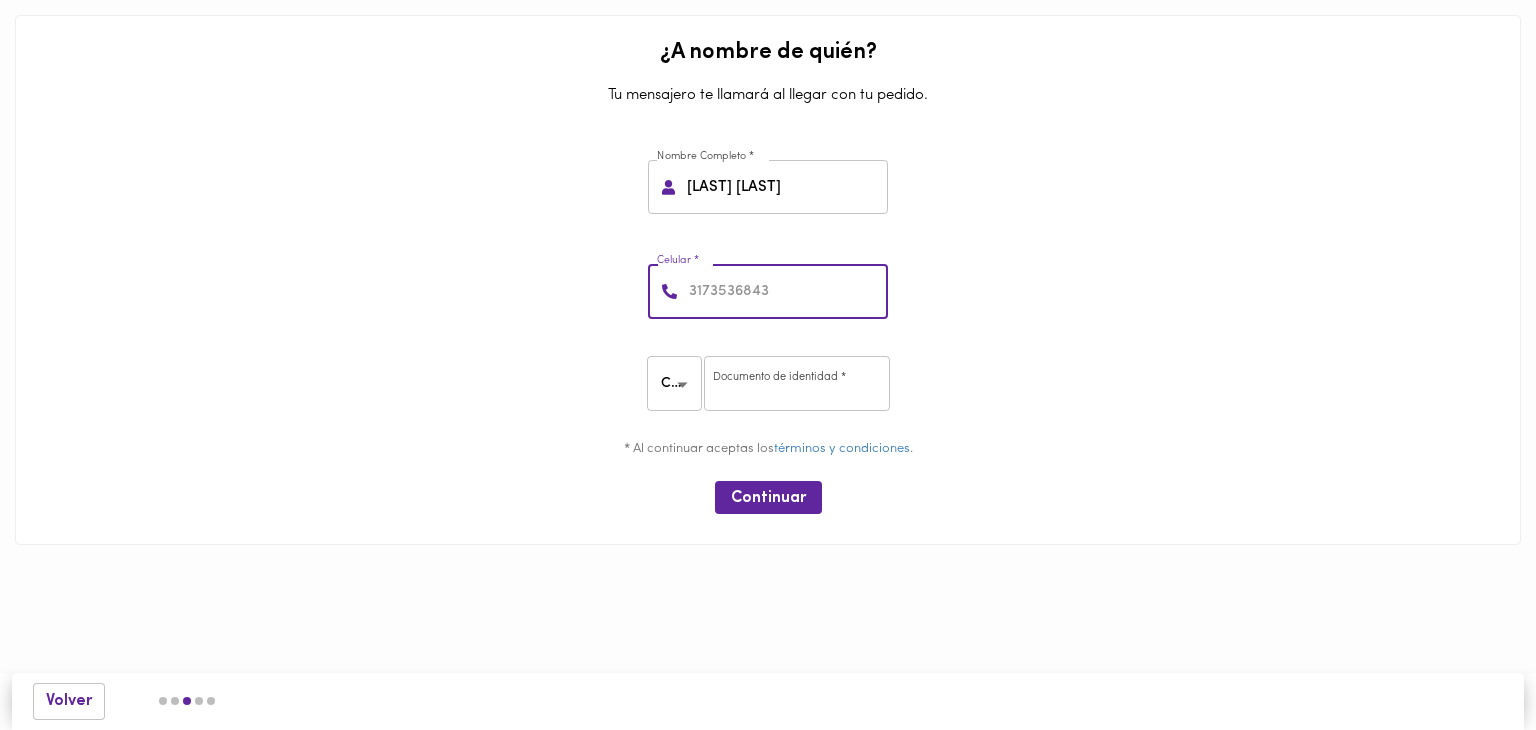 click at bounding box center (786, 291) 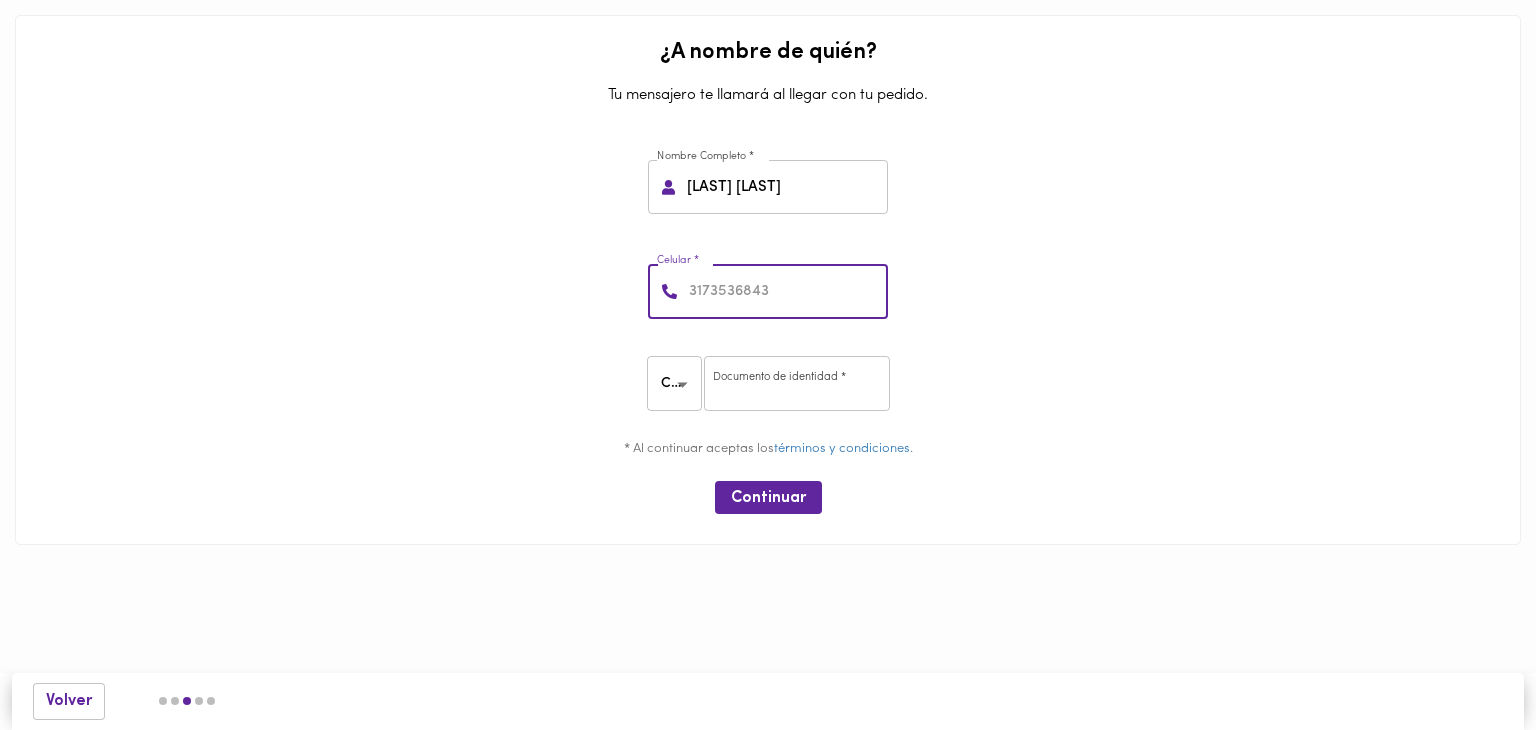 type on "3212408581" 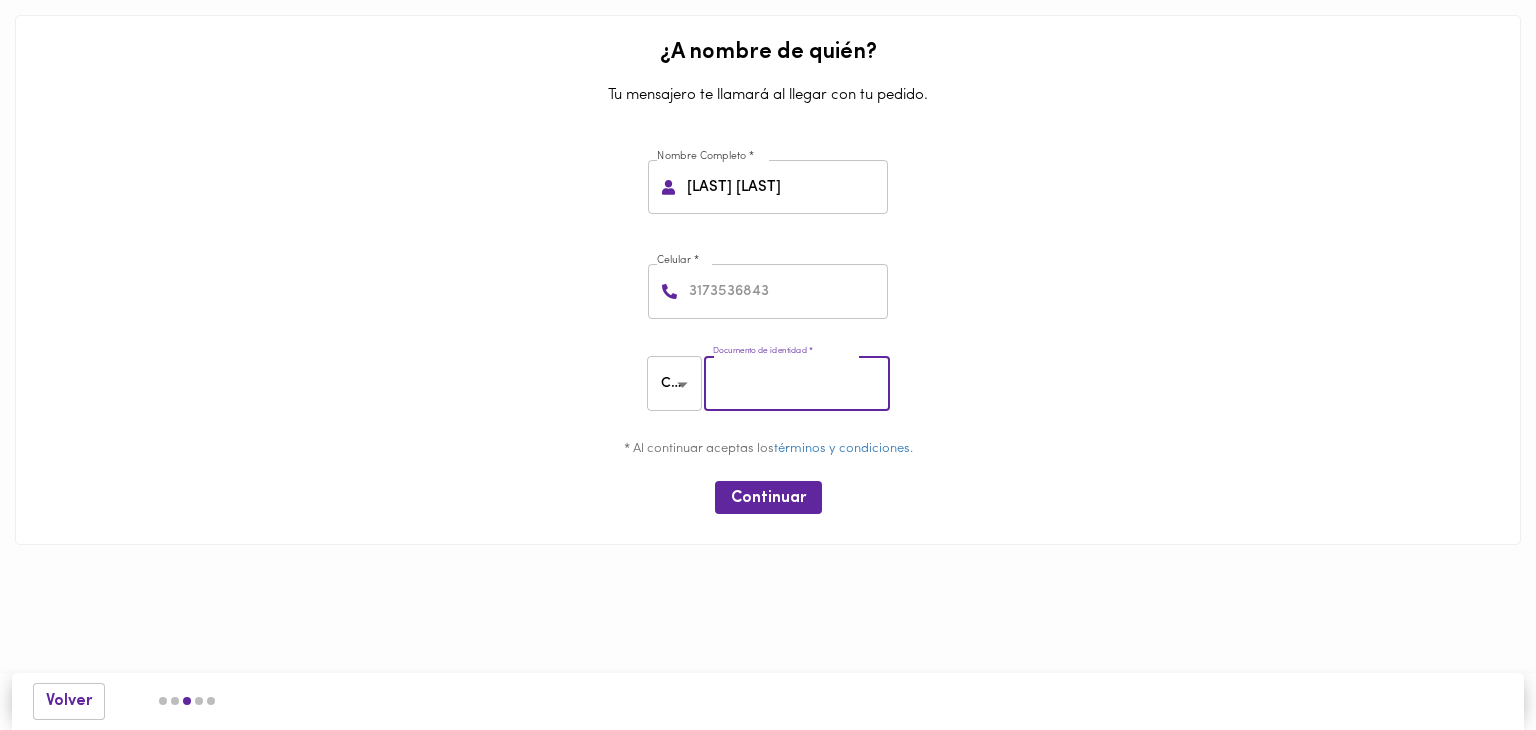 click at bounding box center [797, 383] 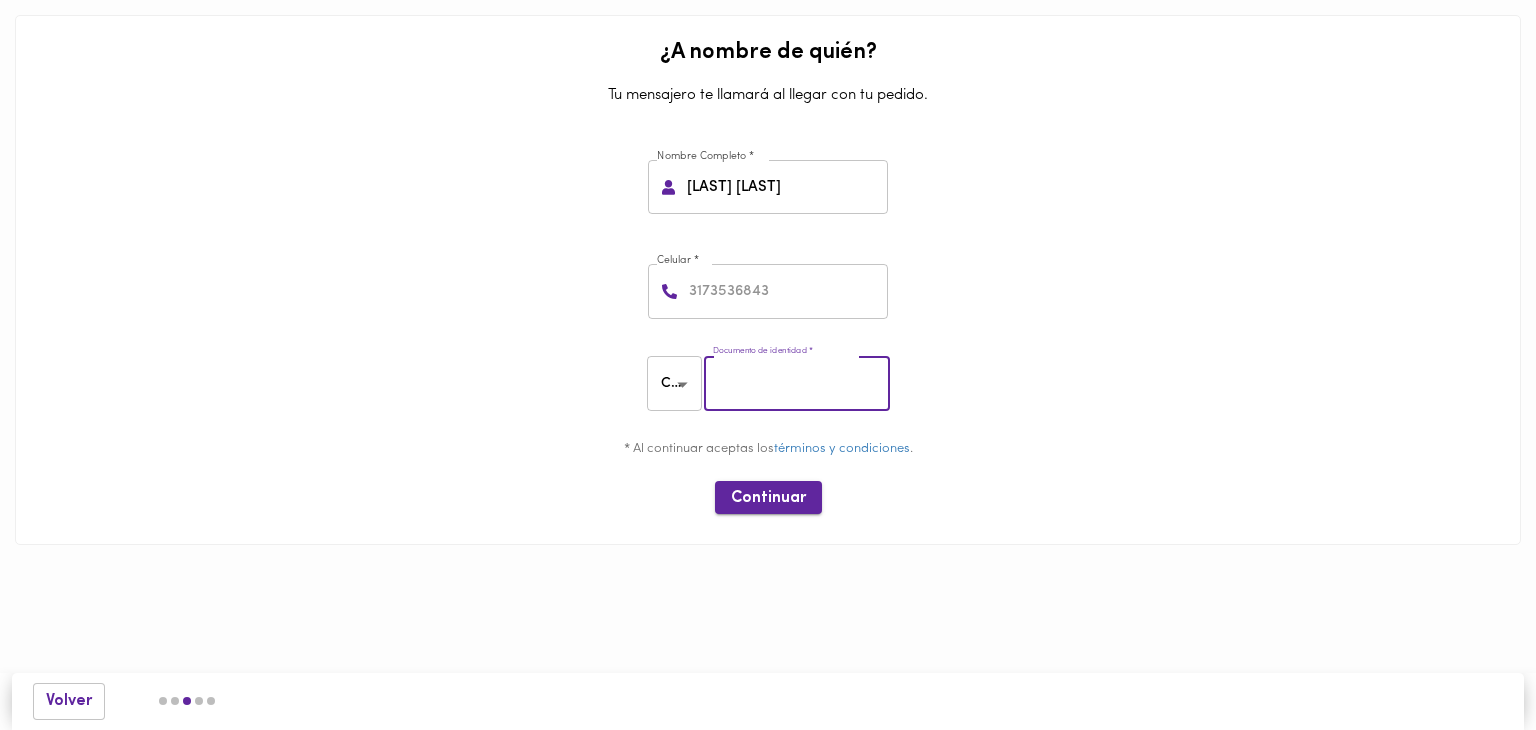 type on "1000021098" 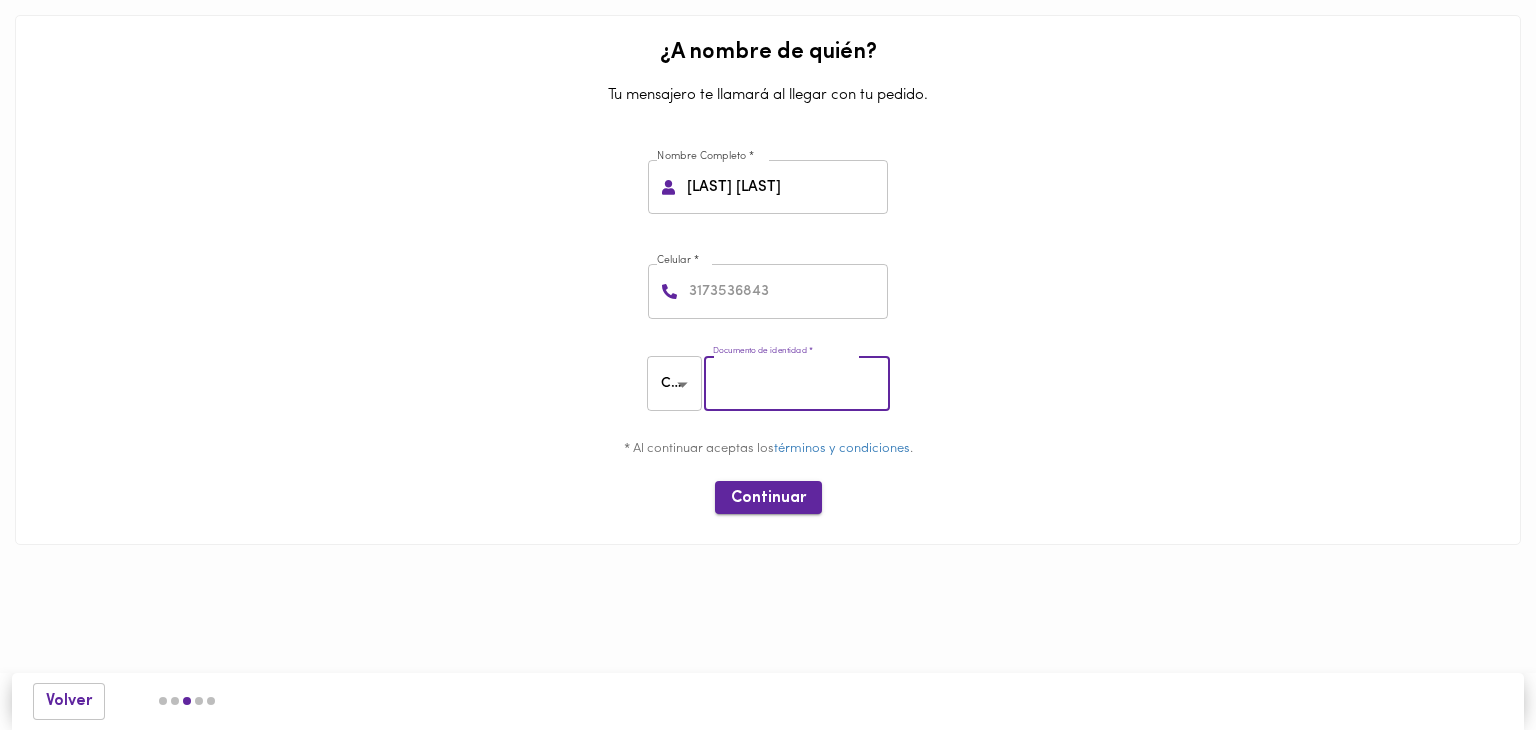click on "Continuar" at bounding box center (768, 498) 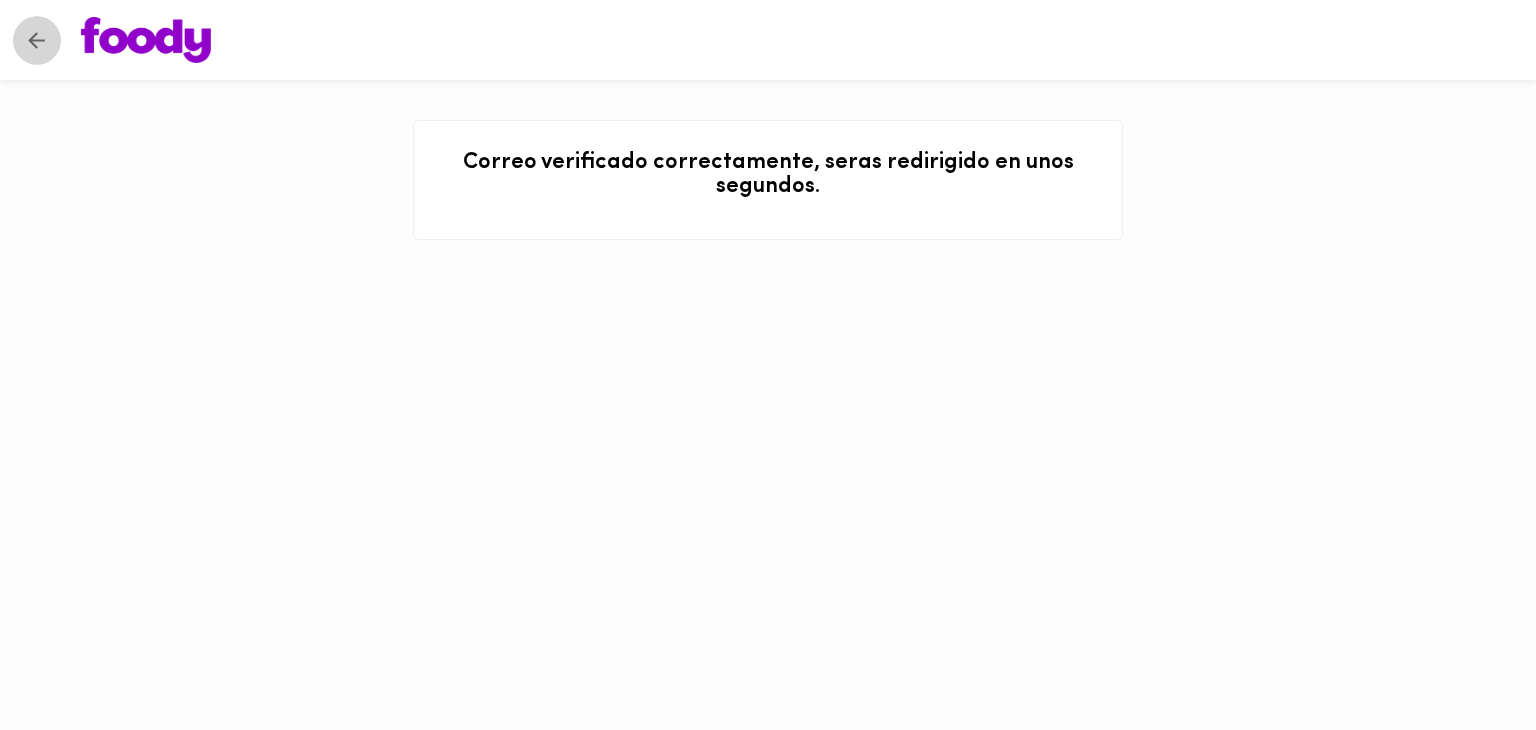 click 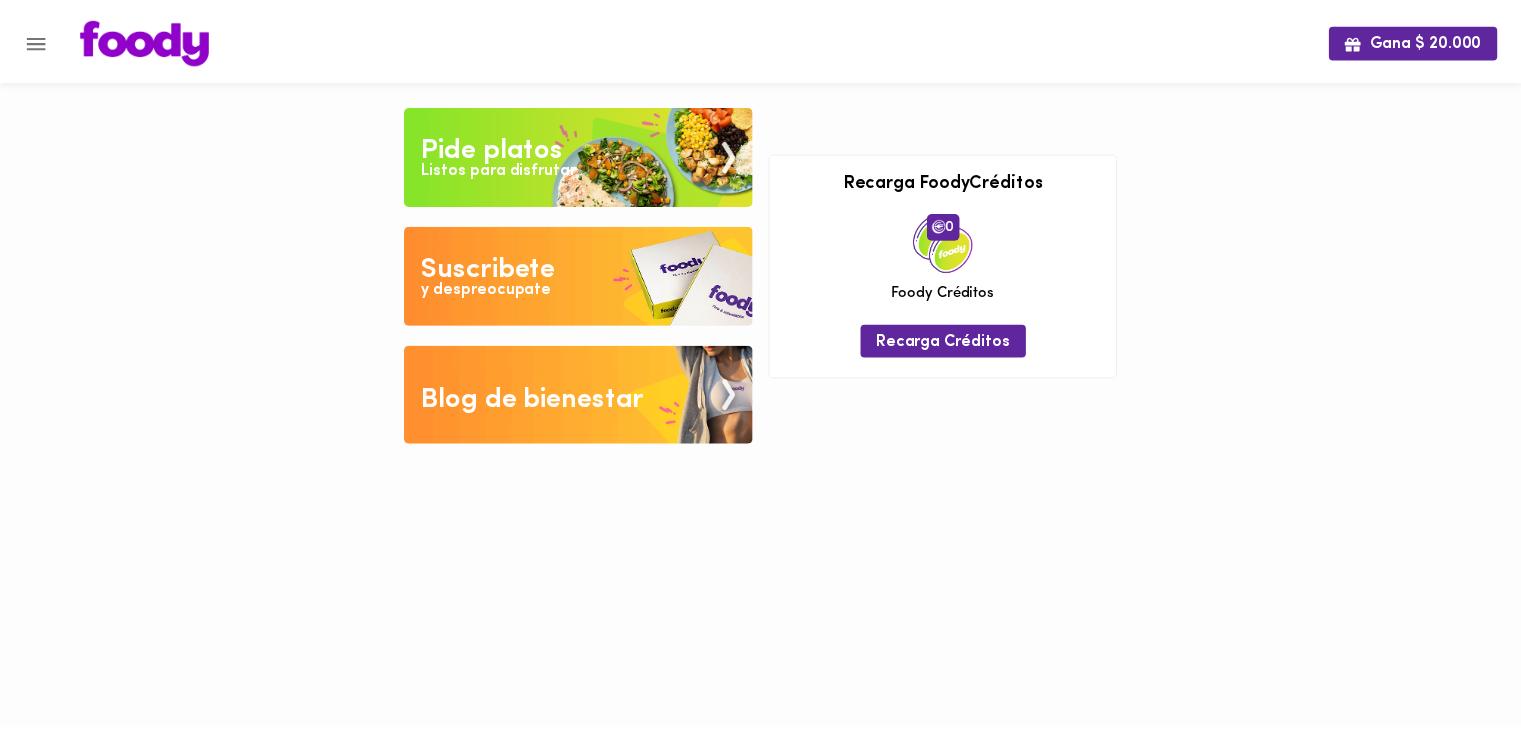 scroll, scrollTop: 0, scrollLeft: 0, axis: both 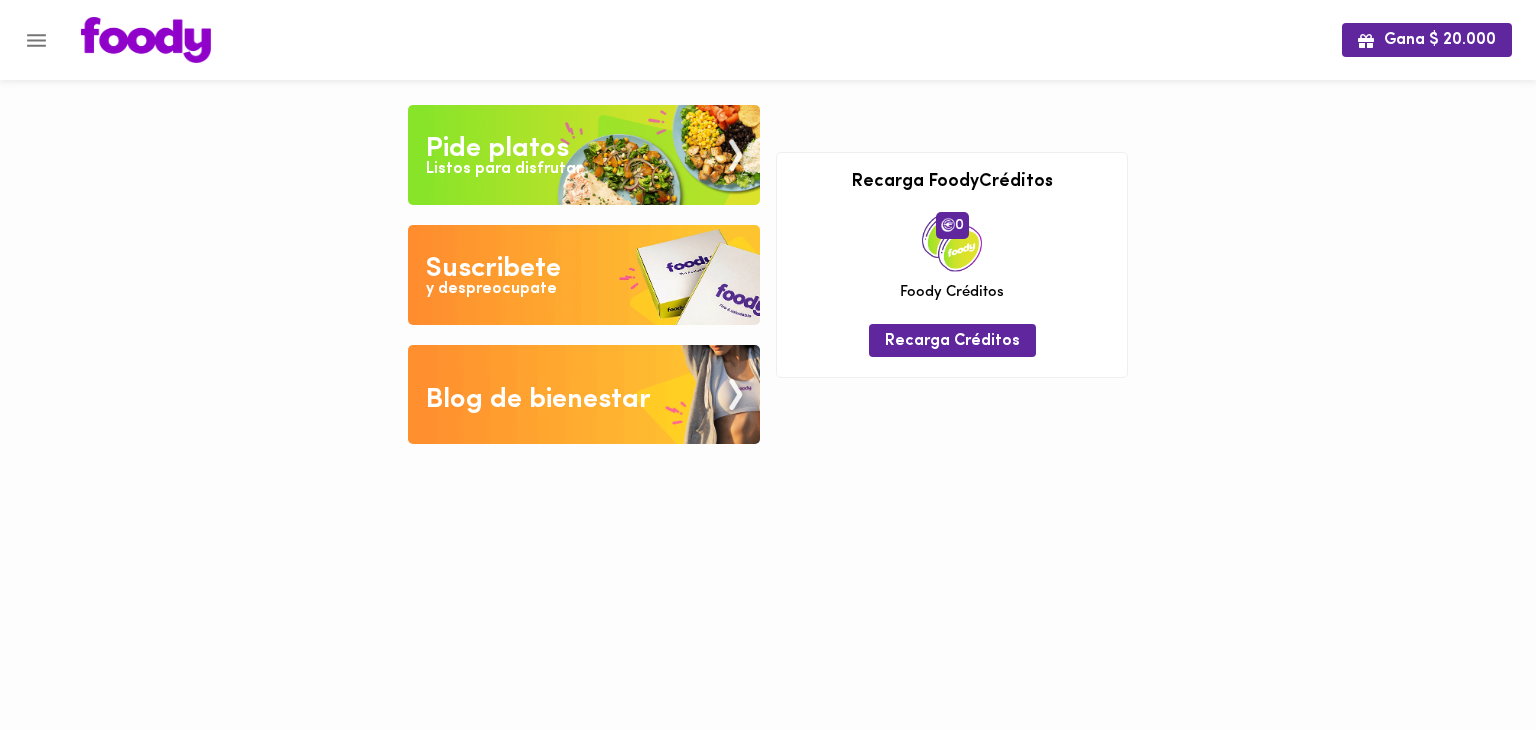 click at bounding box center (584, 275) 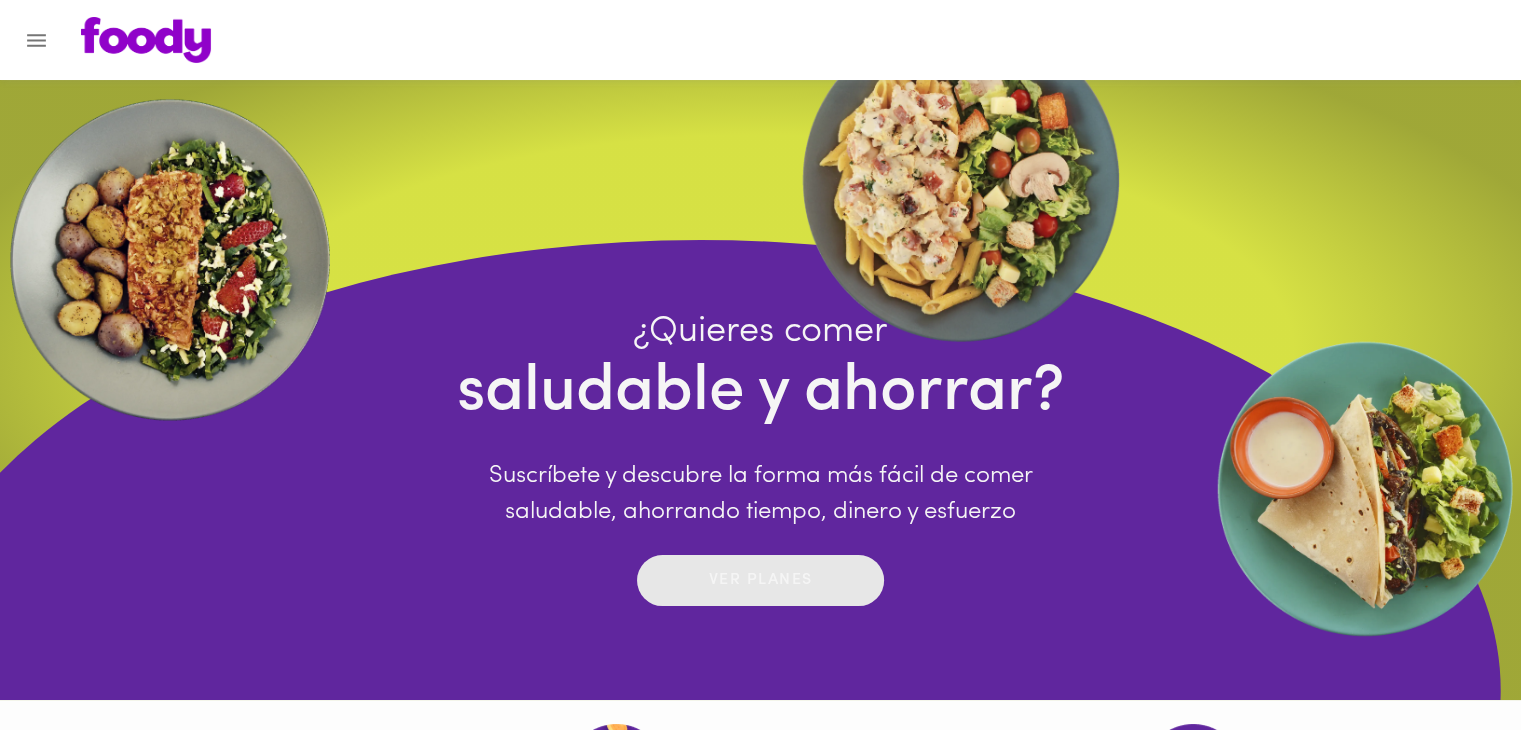 click on "Ver planes" at bounding box center (761, 580) 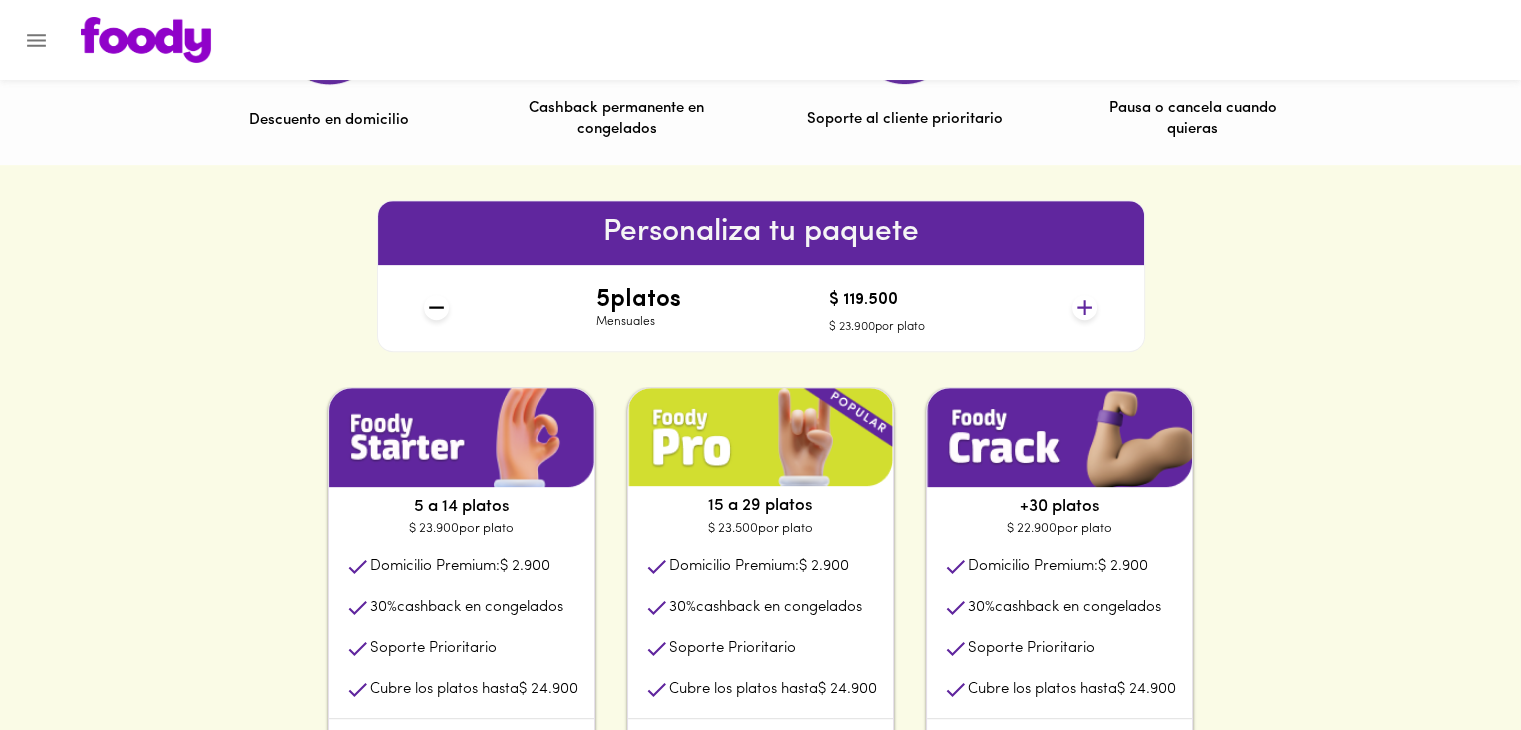 scroll, scrollTop: 752, scrollLeft: 0, axis: vertical 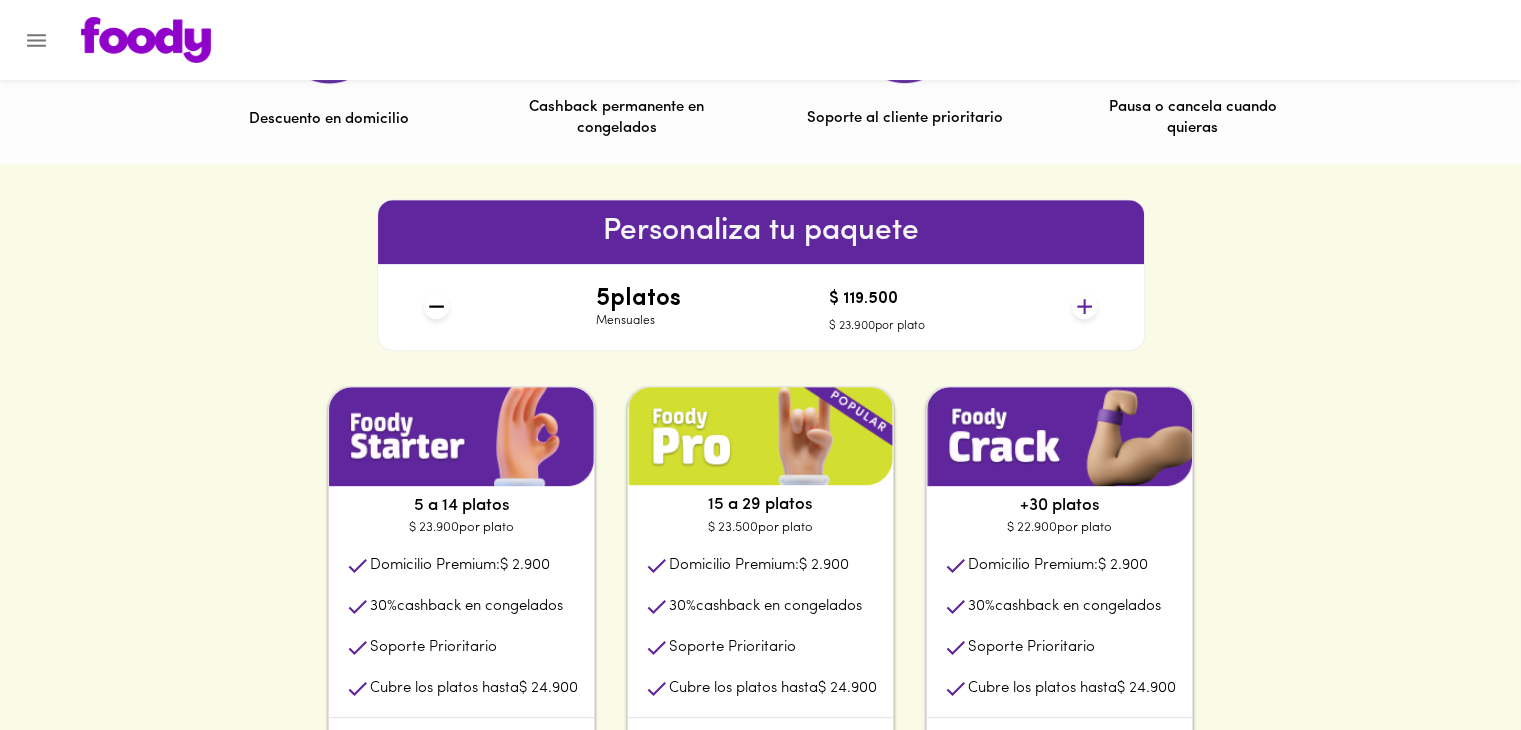 click 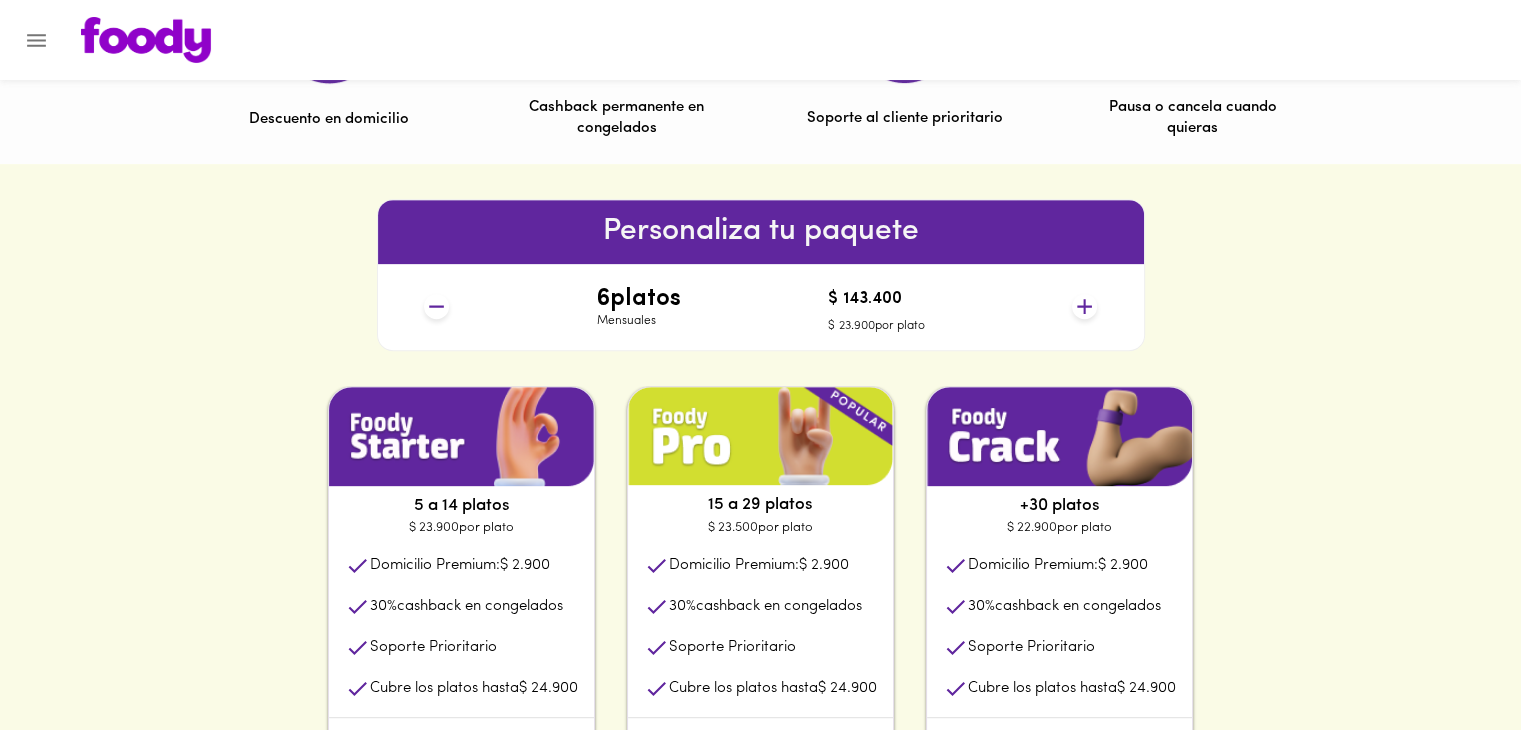click 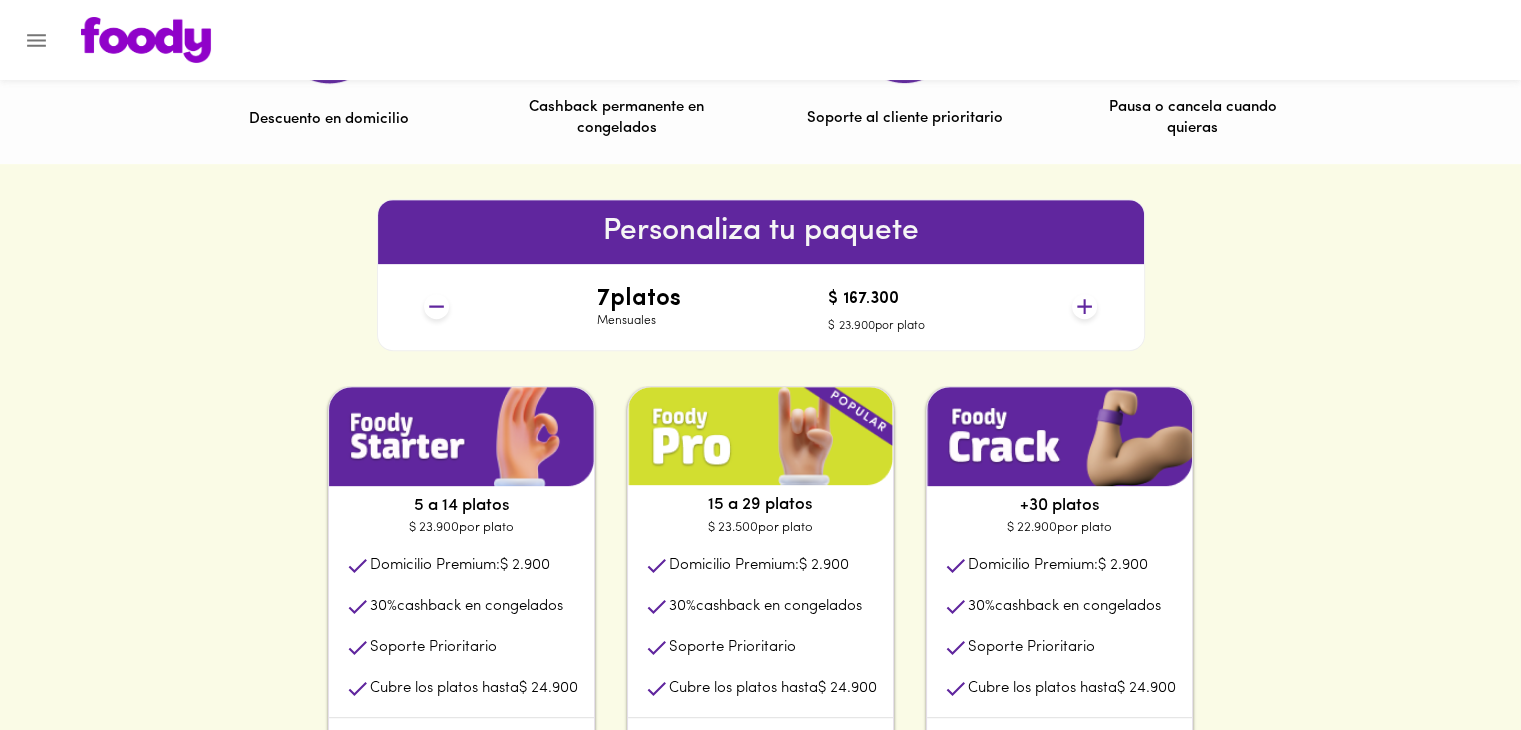 click 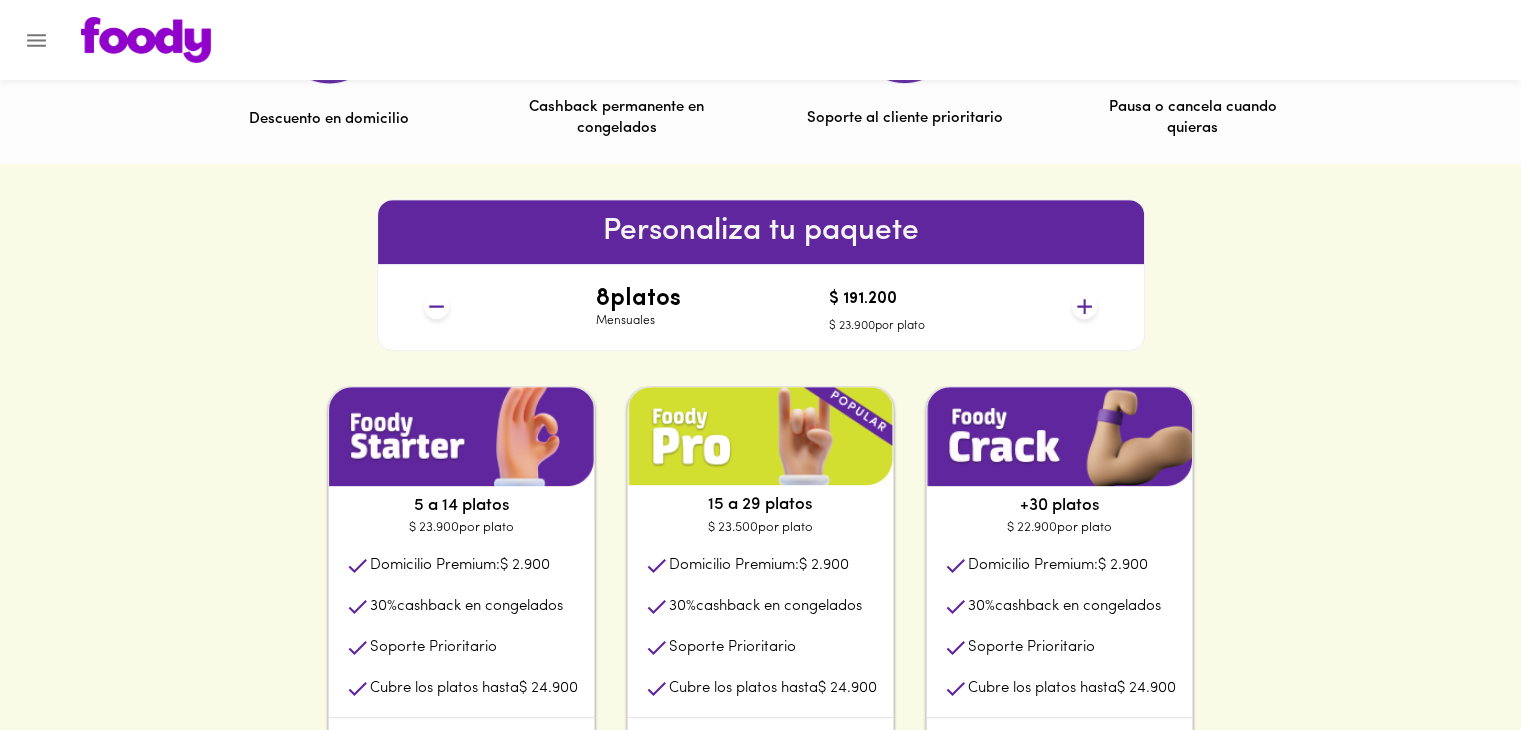 click 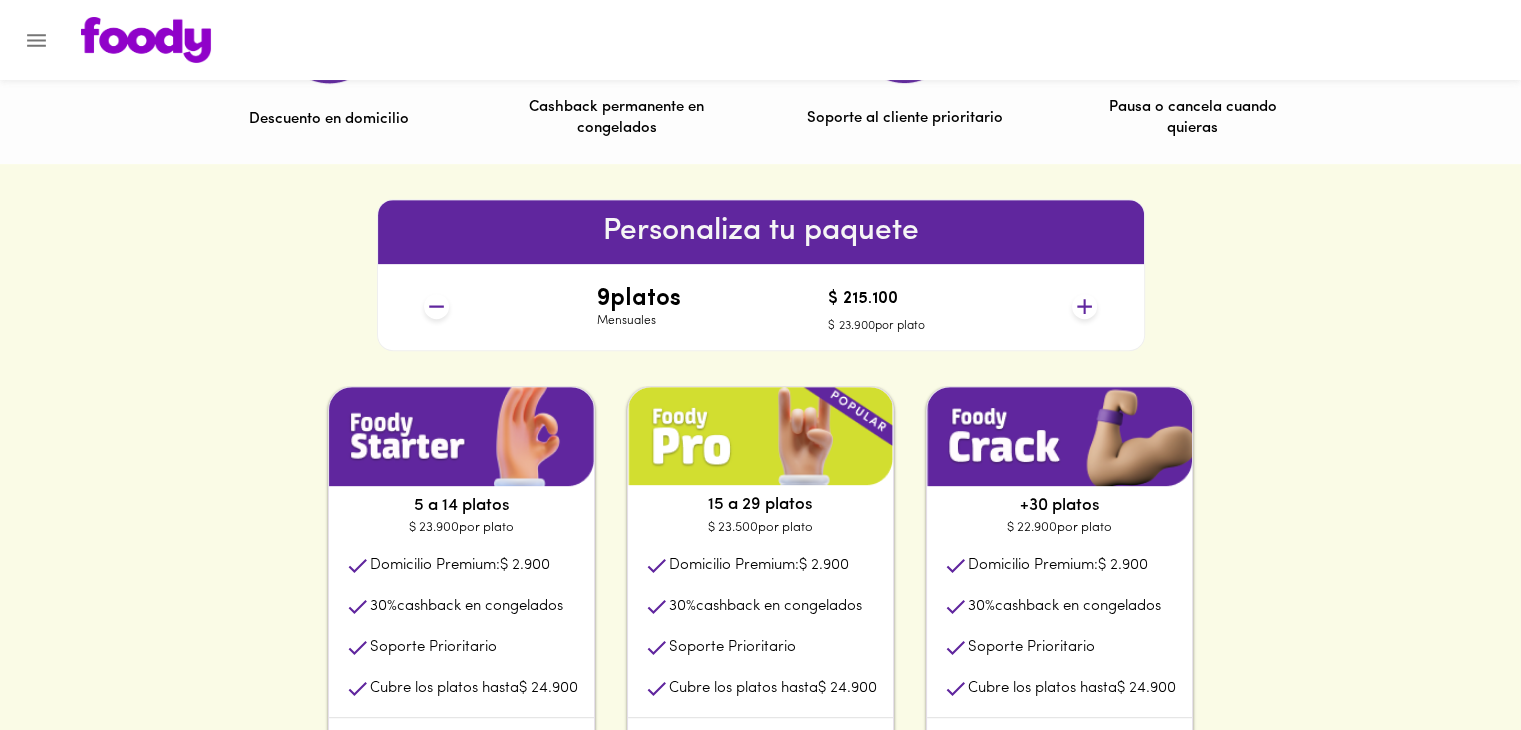 click 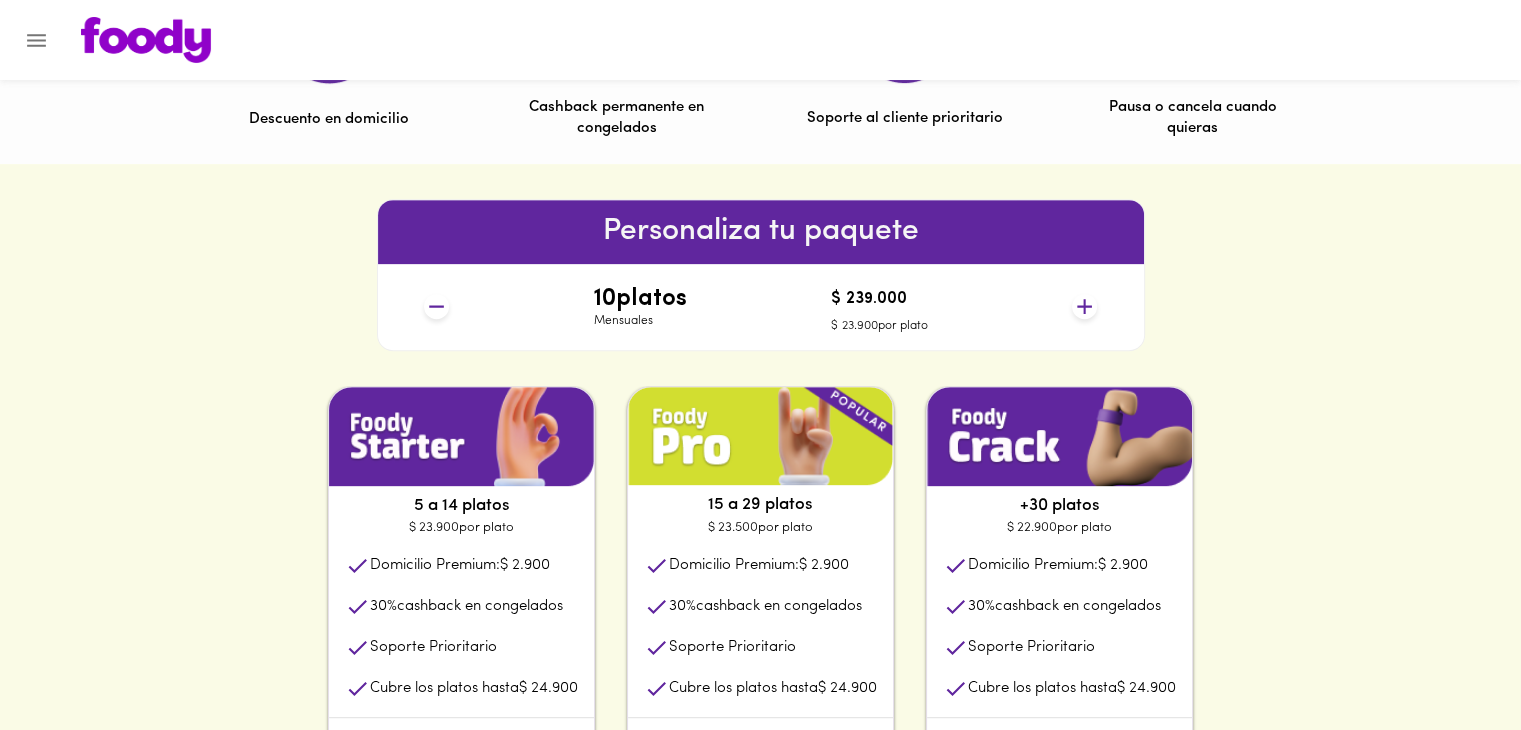 click 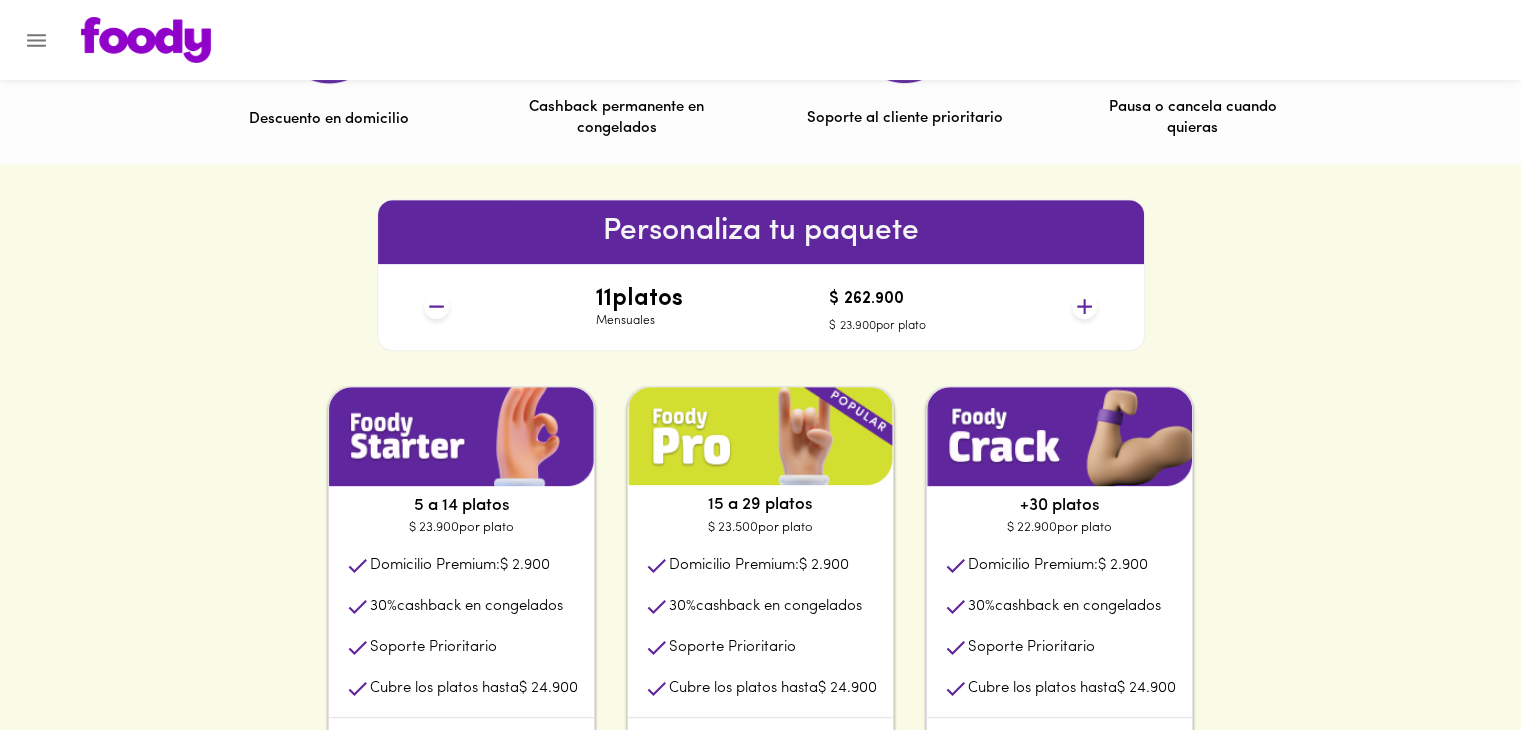 click 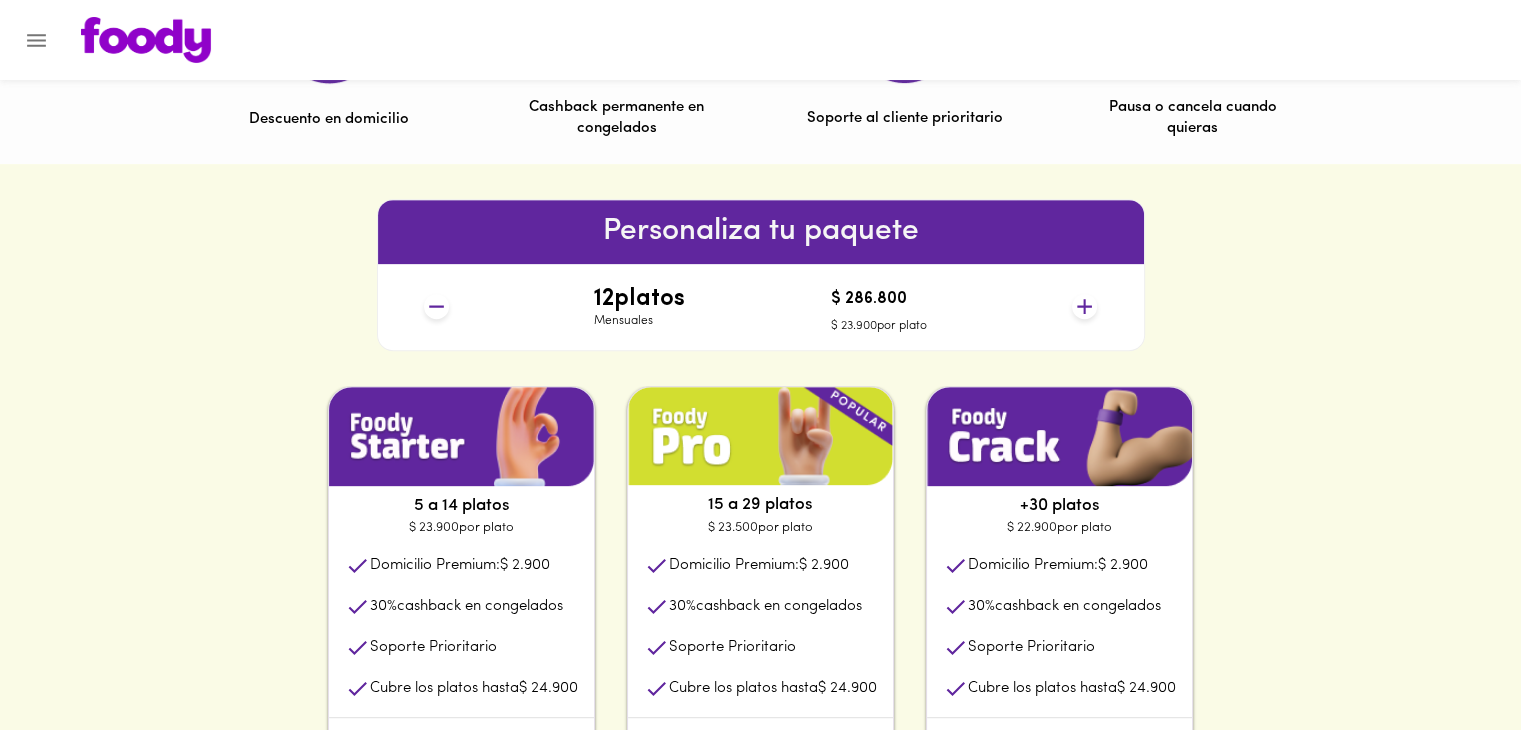 click 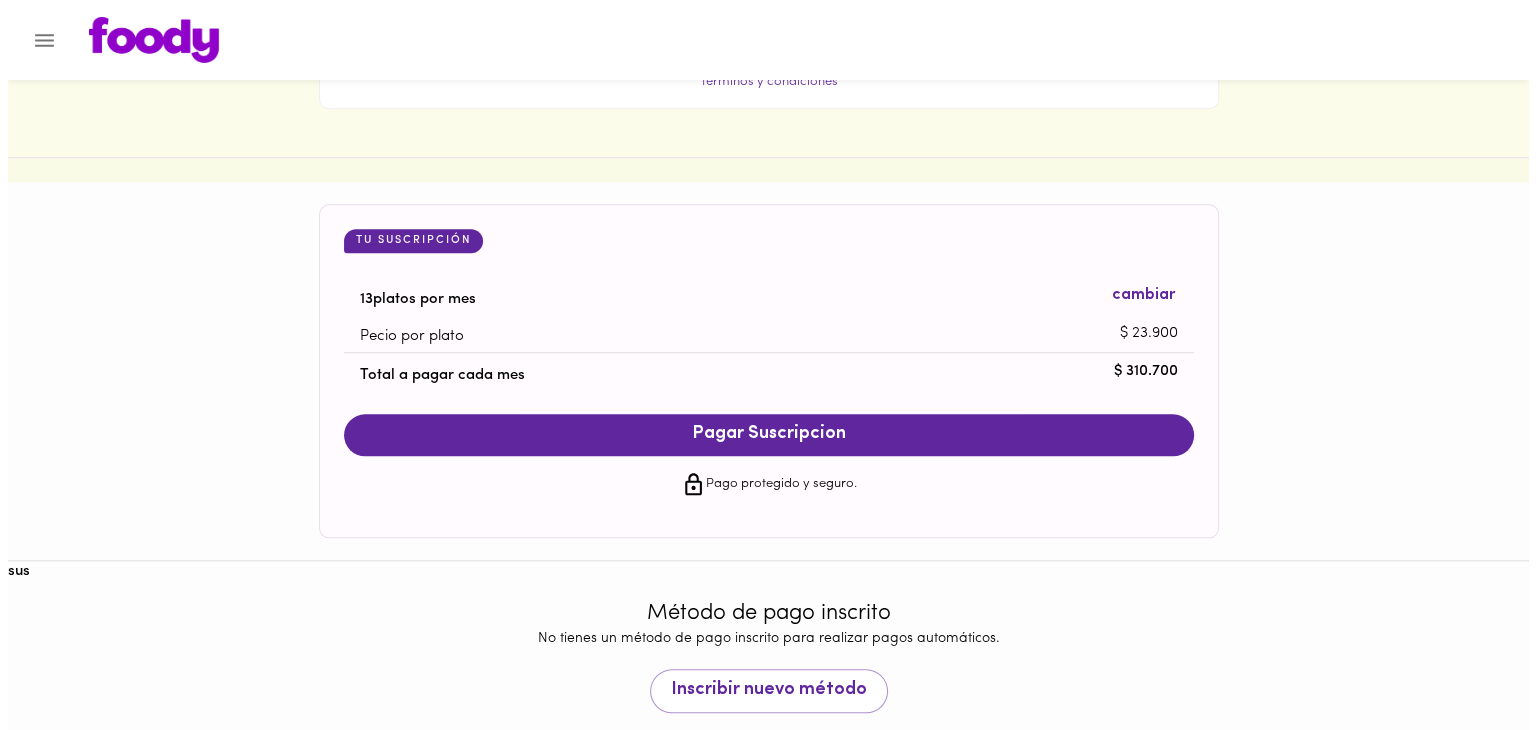 scroll, scrollTop: 1907, scrollLeft: 0, axis: vertical 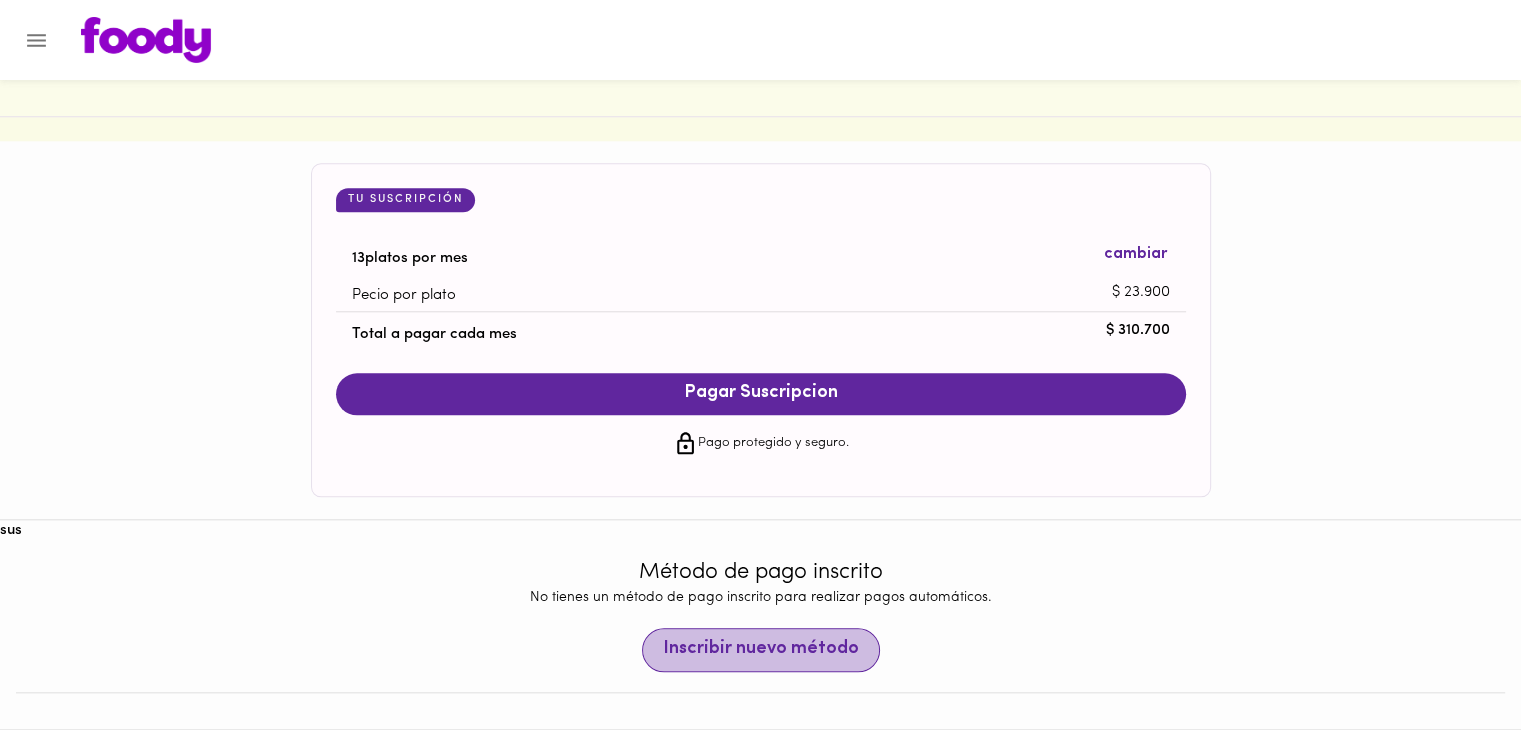 click on "Inscribir nuevo método" at bounding box center (761, 650) 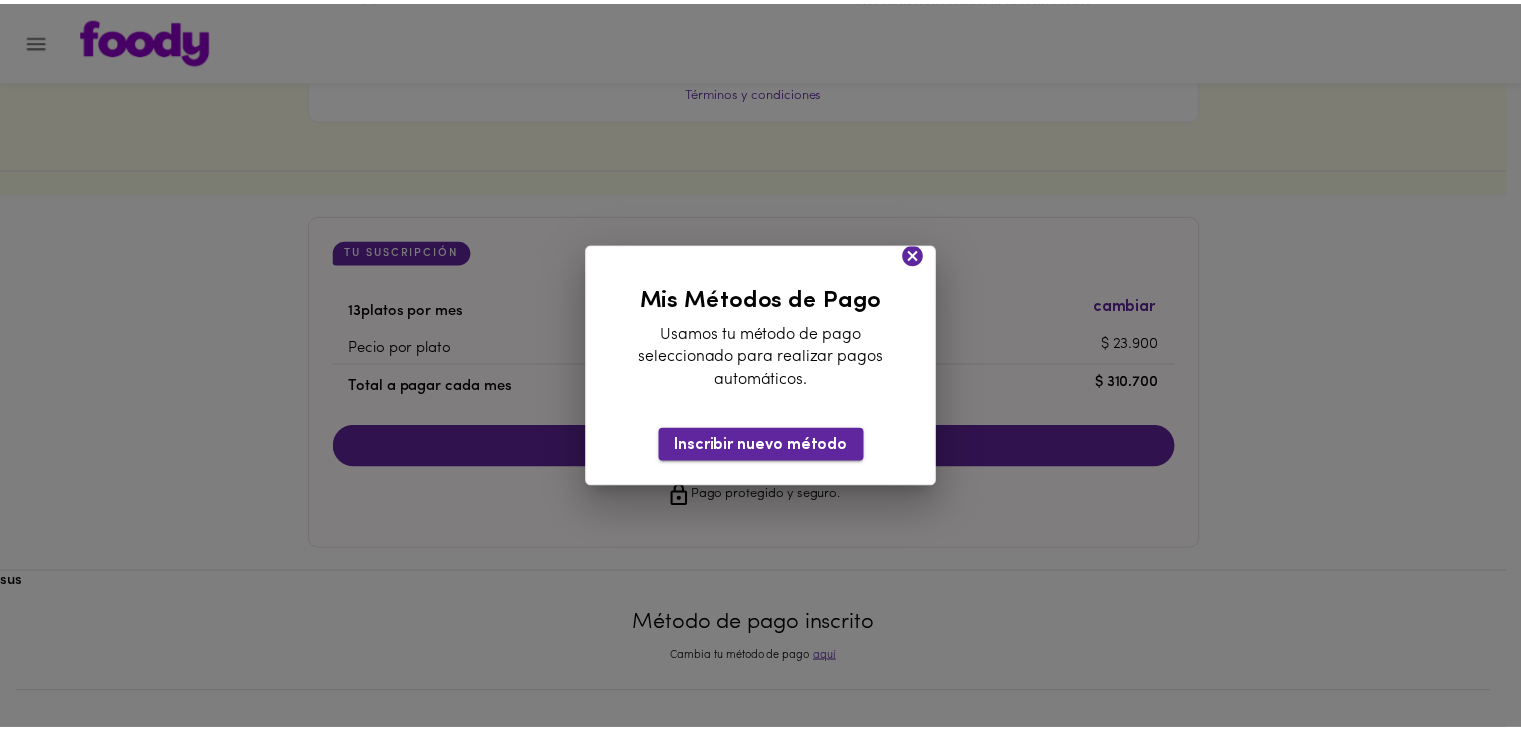 scroll, scrollTop: 1856, scrollLeft: 0, axis: vertical 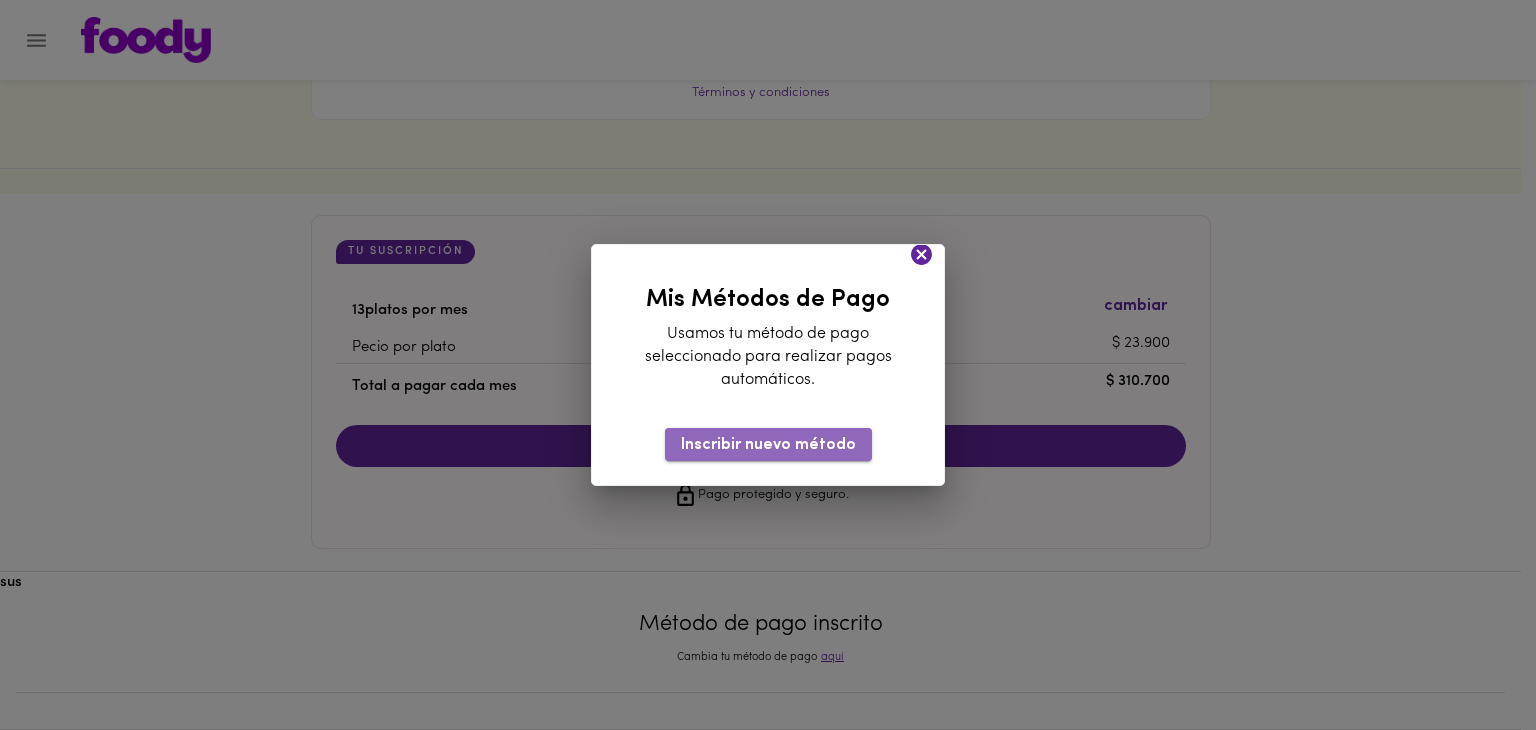 click on "Inscribir nuevo método" at bounding box center (768, 445) 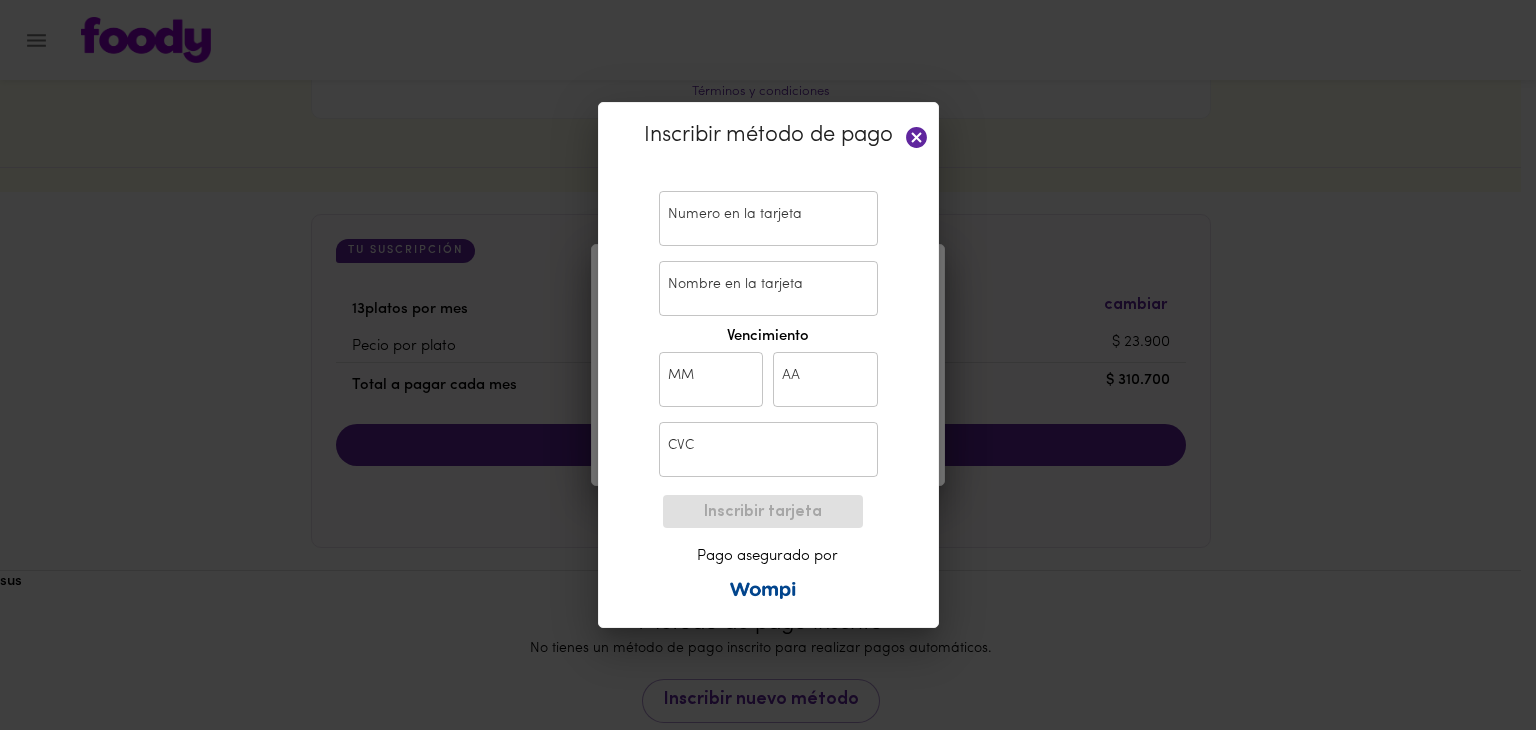 drag, startPoint x: 755, startPoint y: 249, endPoint x: 742, endPoint y: 214, distance: 37.336308 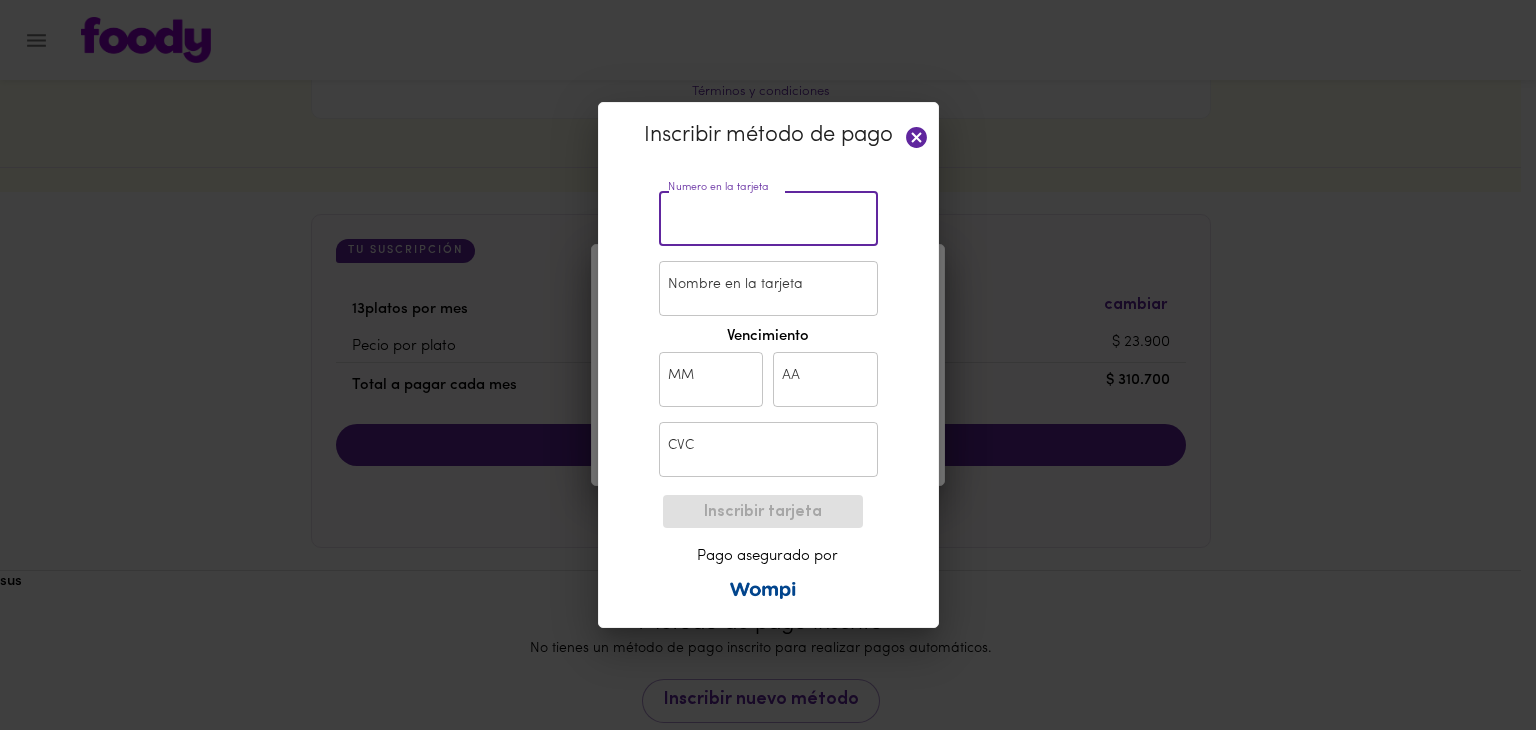 click at bounding box center [768, 218] 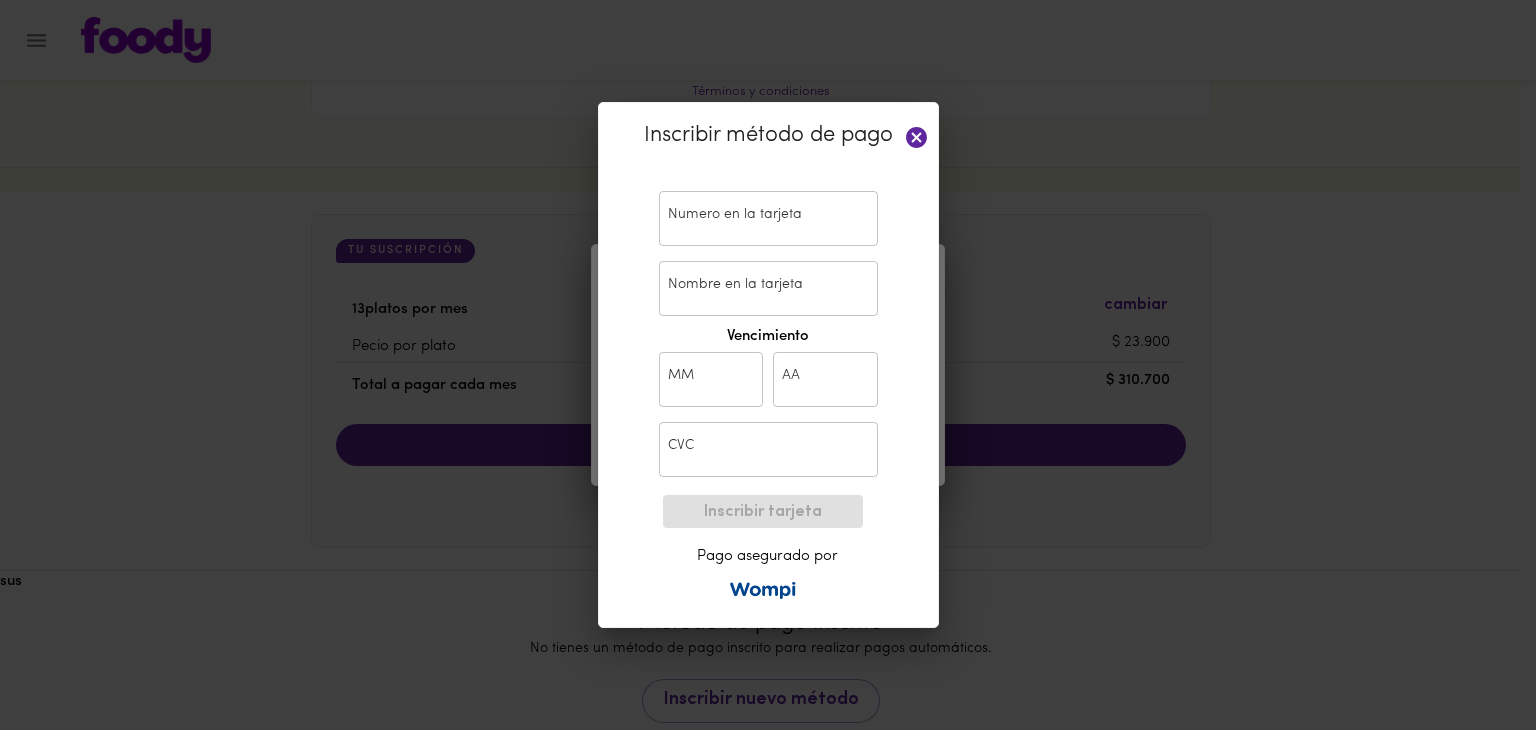 type on "[PHONE] [PHONE] [PHONE] [LAST_FOUR_DIGITS]" 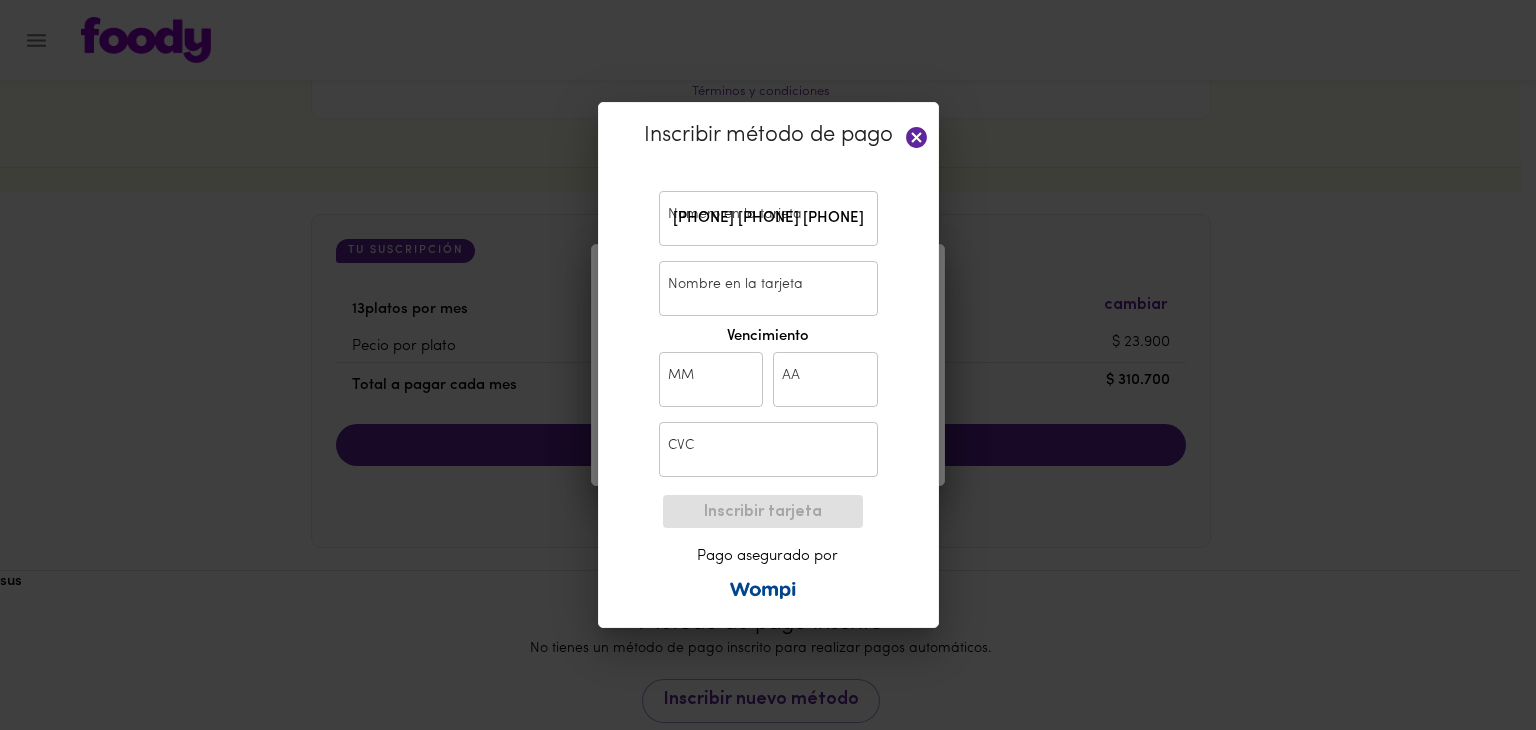 type on "[FIRST] [LAST]" 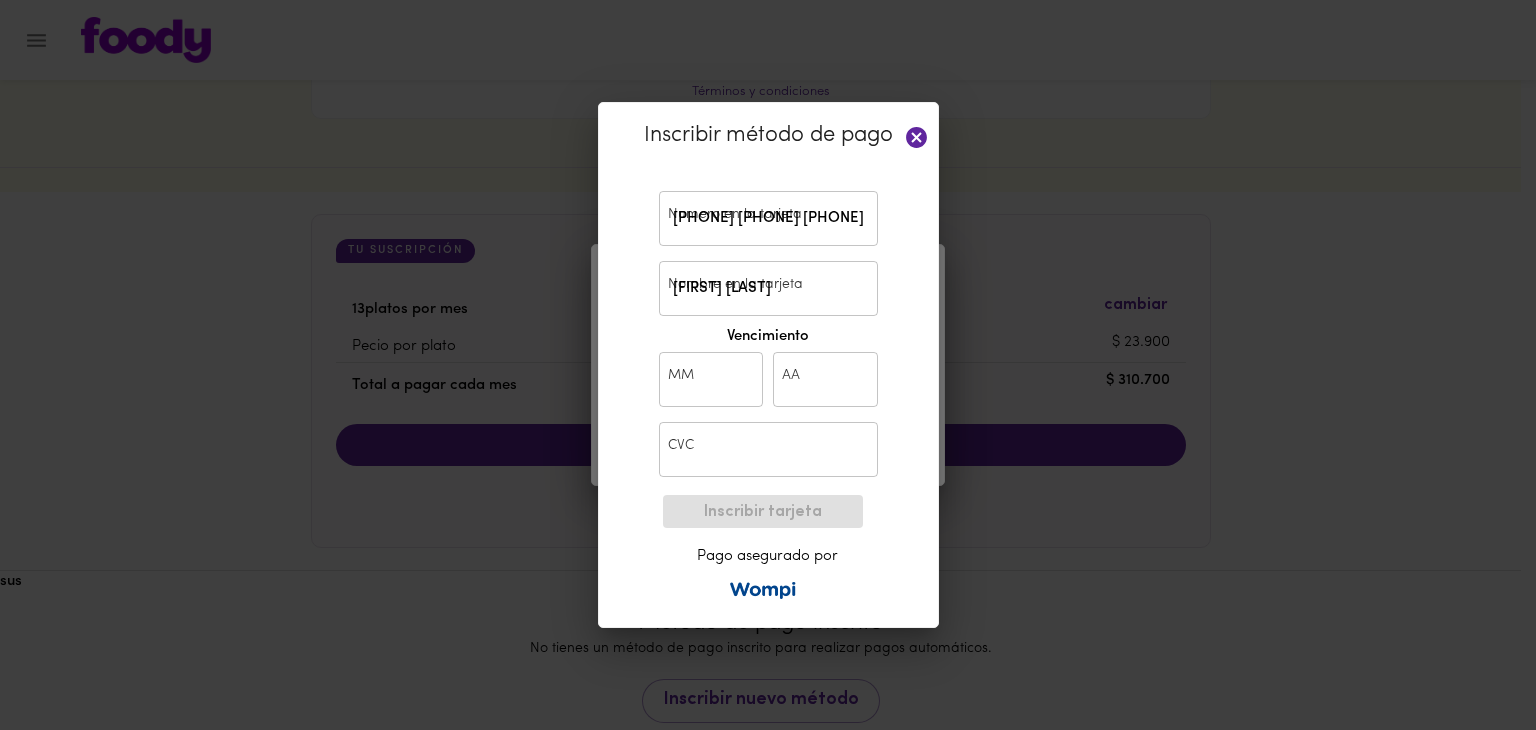 type on "01" 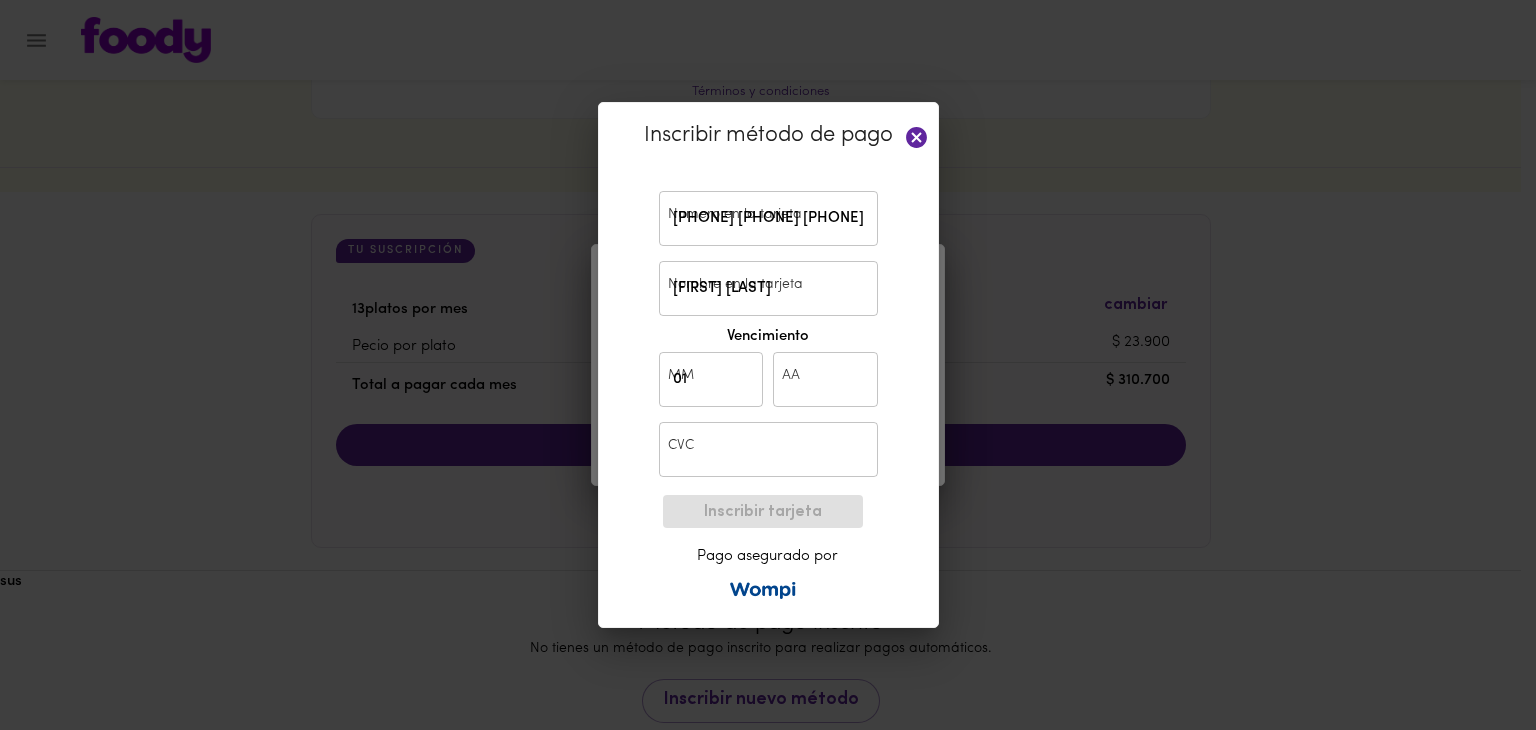 type on "30" 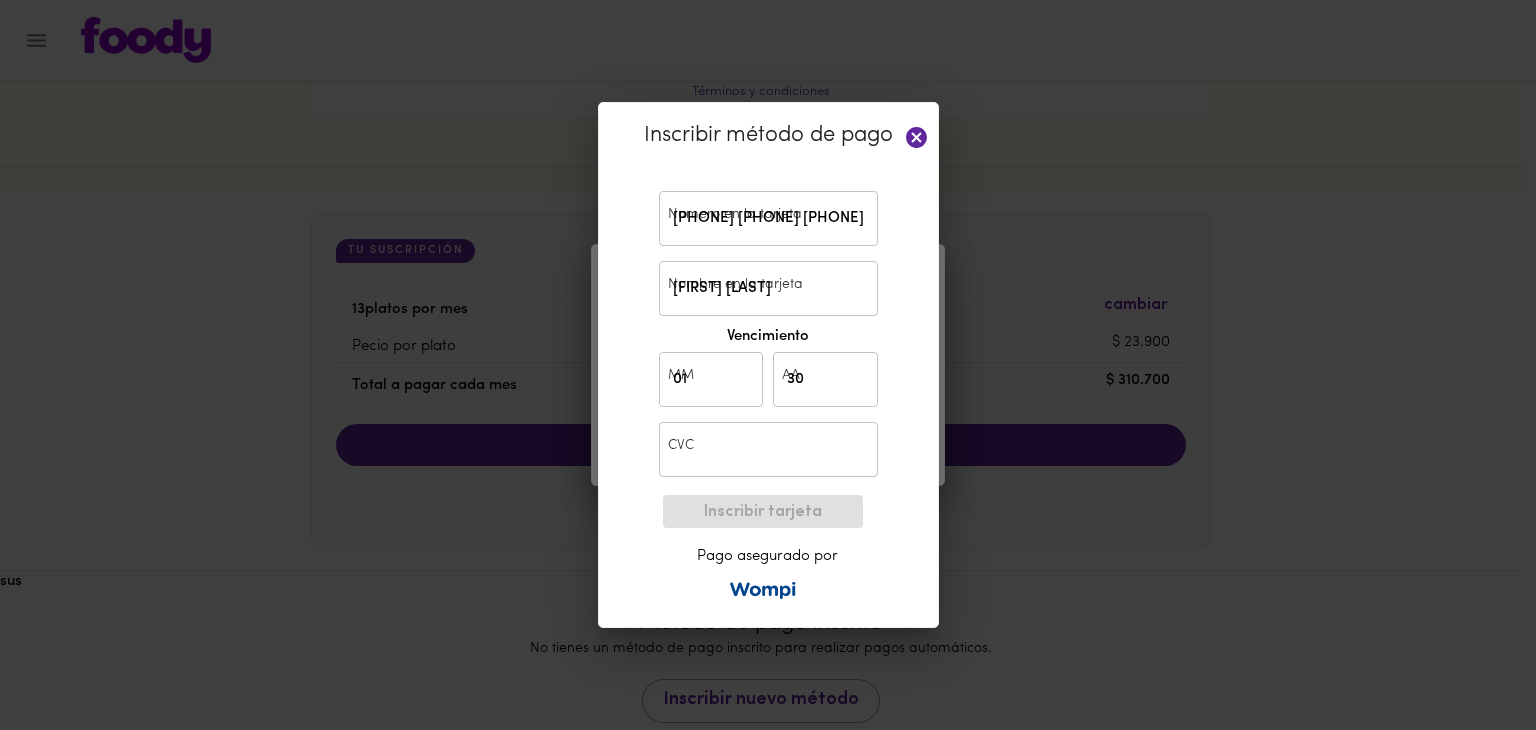 type on "547" 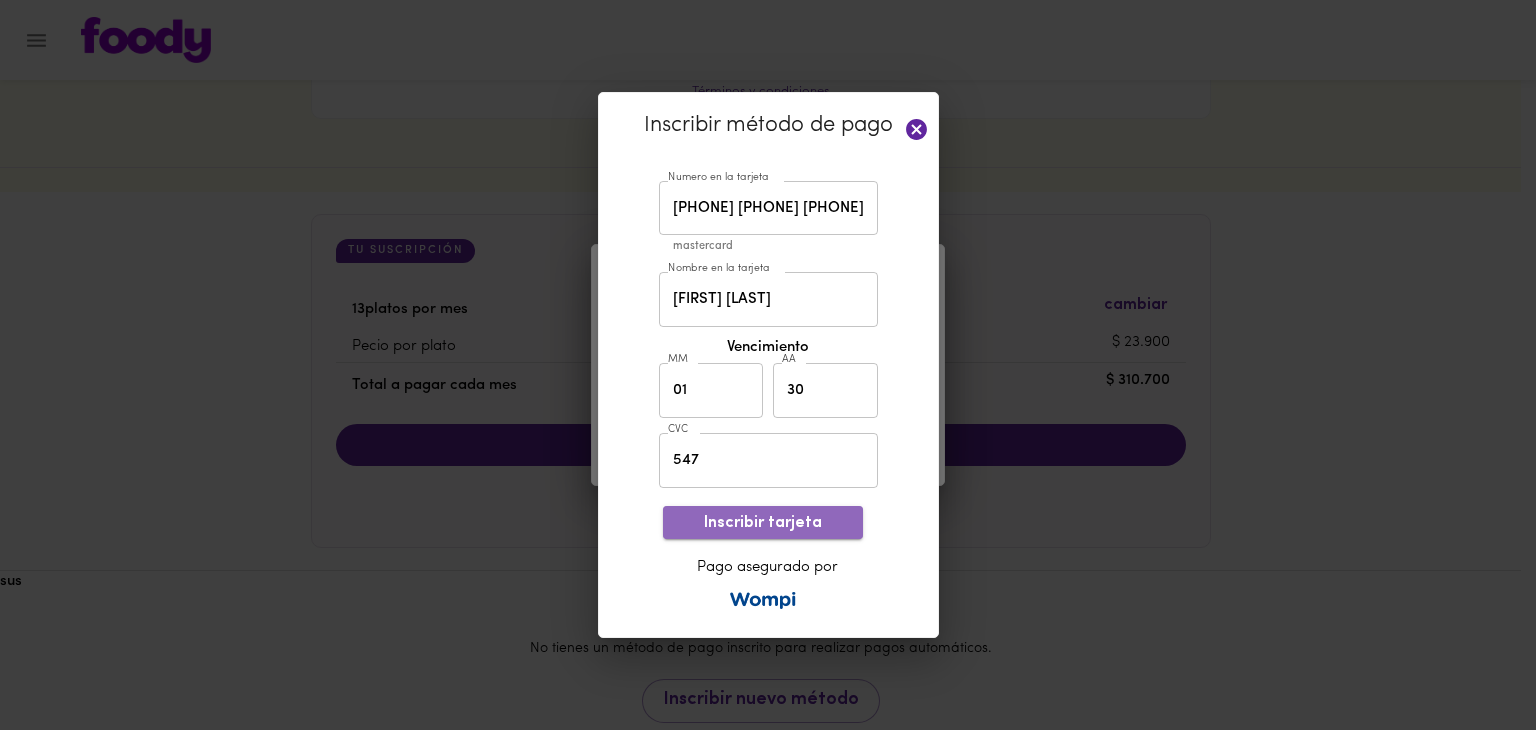 click on "Inscribir tarjeta" at bounding box center (763, 523) 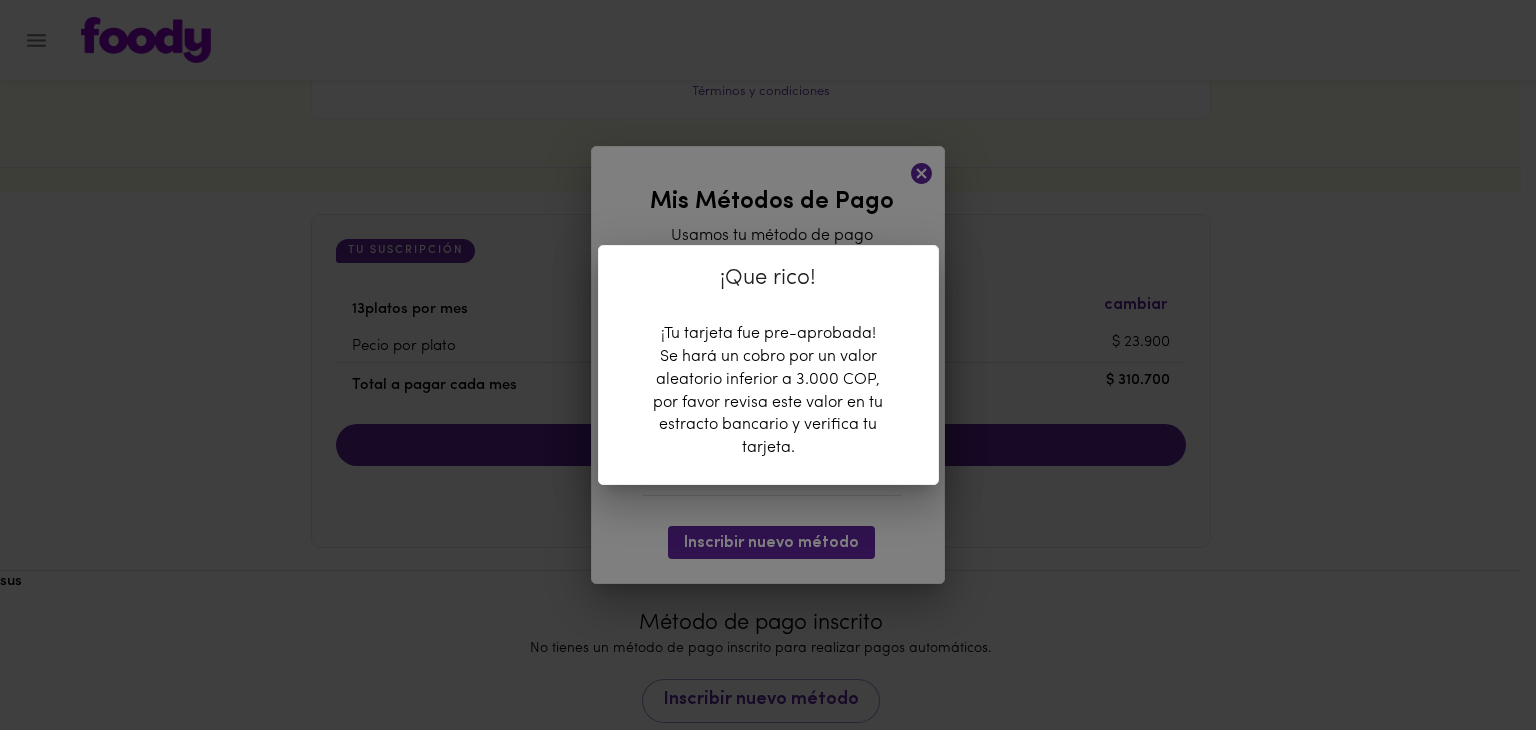 click on "¡Que rico! ¡Tu tarjeta fue pre-aprobada! Se hará un cobro por un valor aleatorio inferior a 3.000 COP, por favor revisa este valor en tu estracto bancario y verifica tu tarjeta." at bounding box center (768, 365) 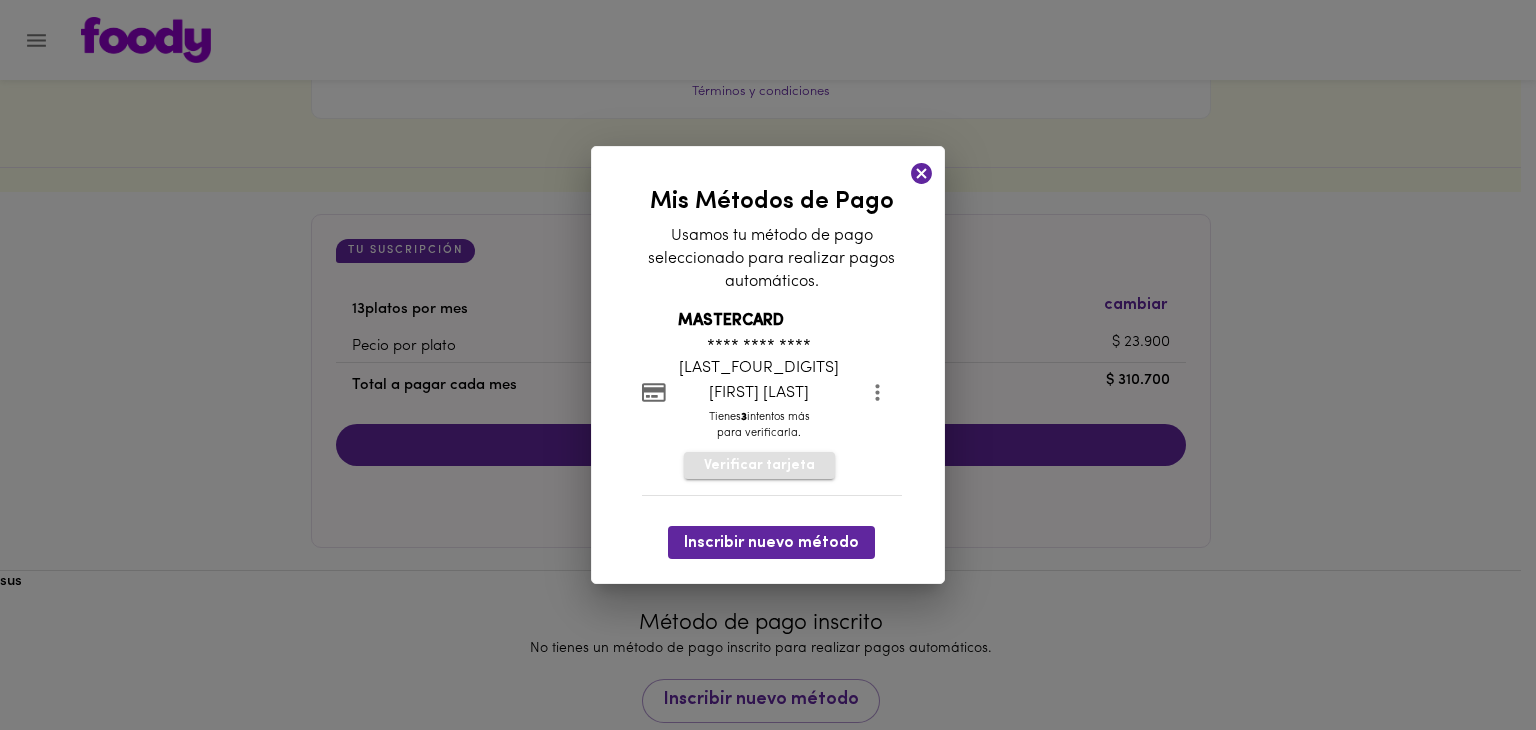 click on "Verificar tarjeta" at bounding box center [759, 466] 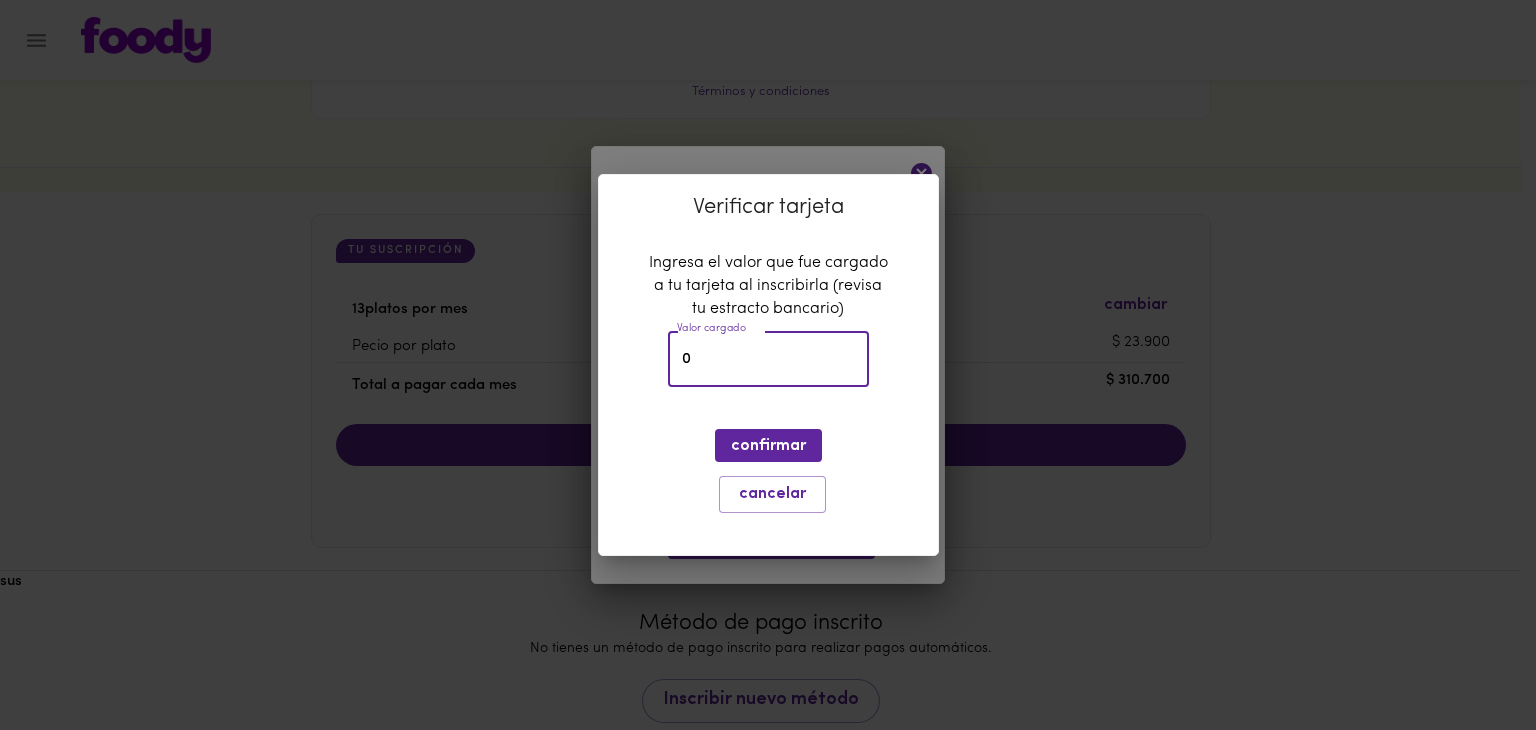 click on "0" at bounding box center [768, 359] 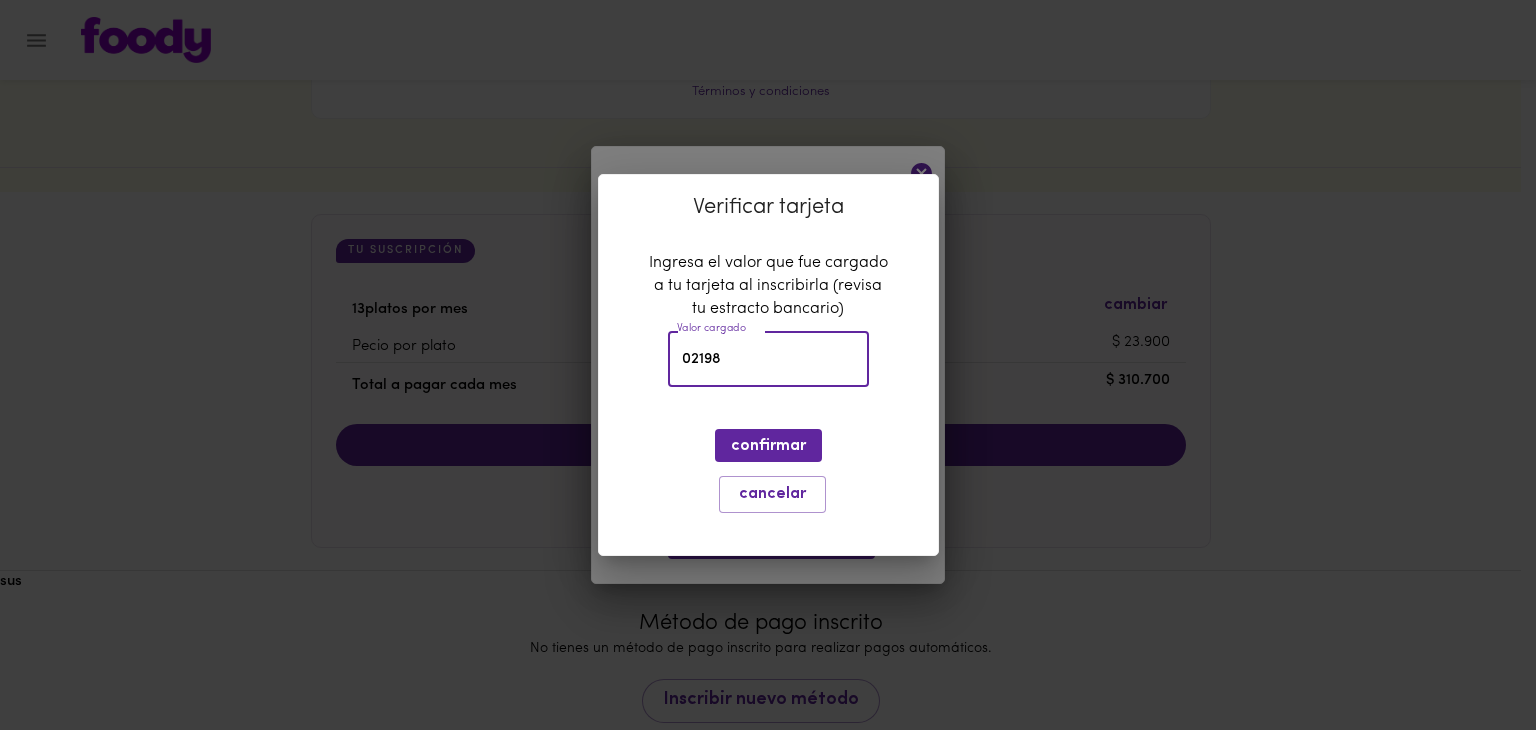 click on "02198" at bounding box center (768, 359) 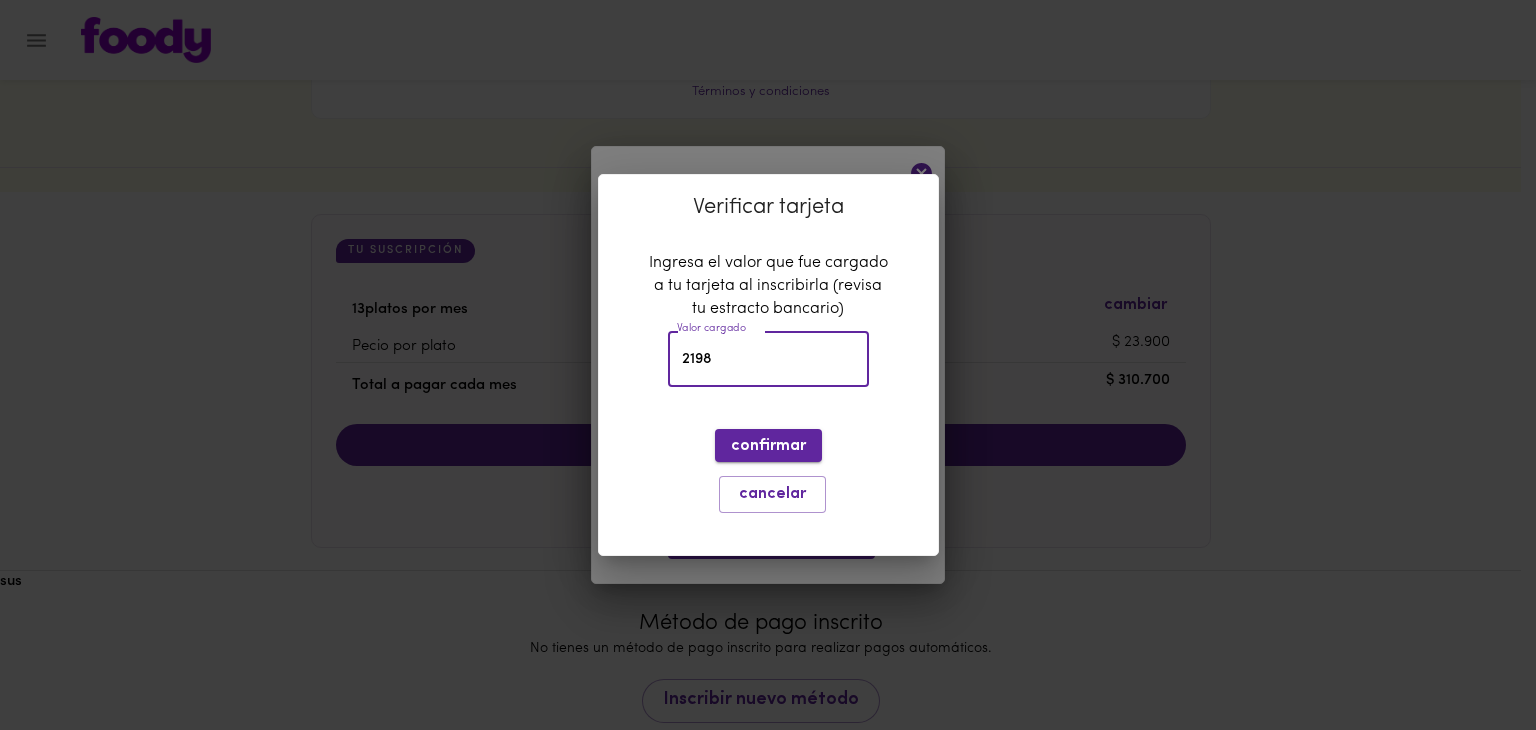 type on "2198" 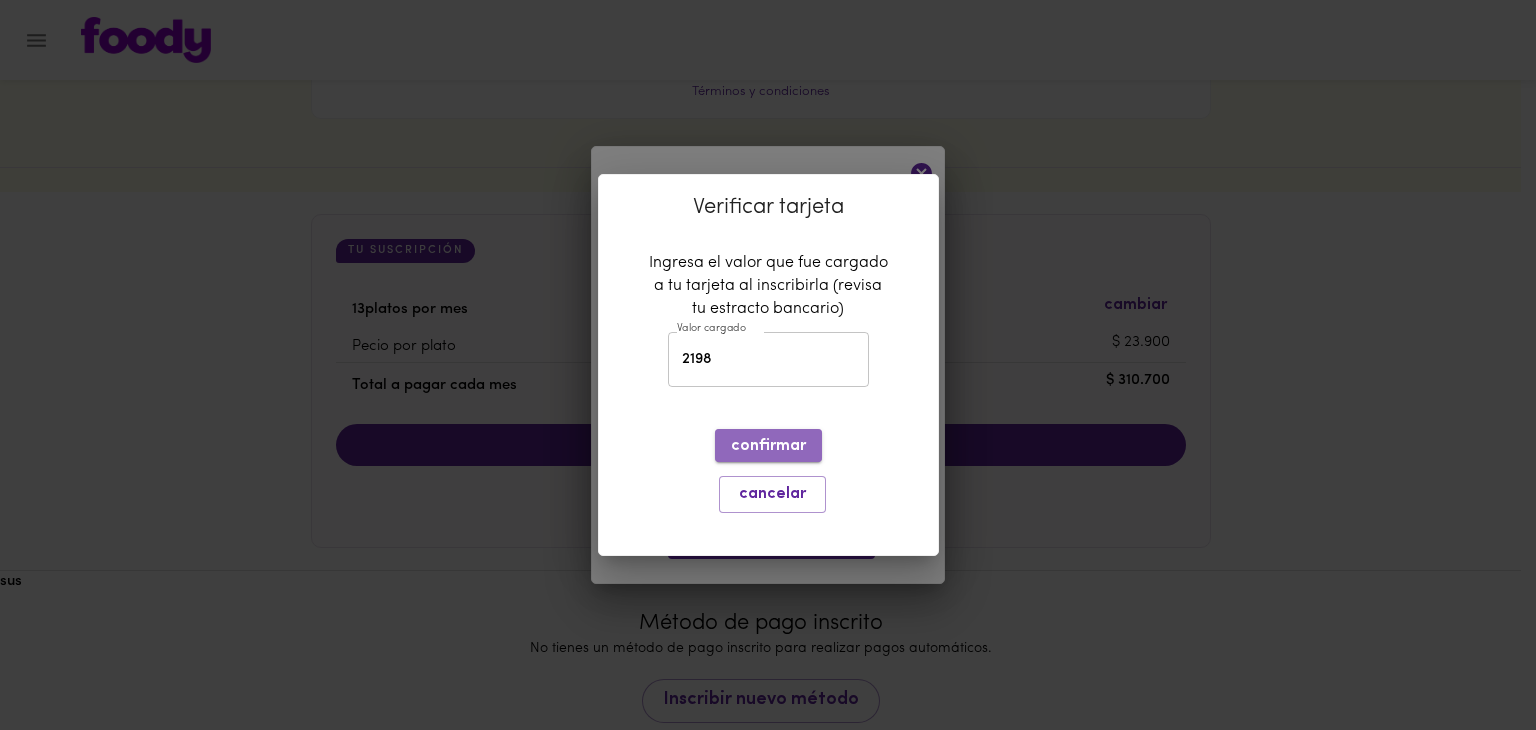 click on "confirmar" at bounding box center (768, 446) 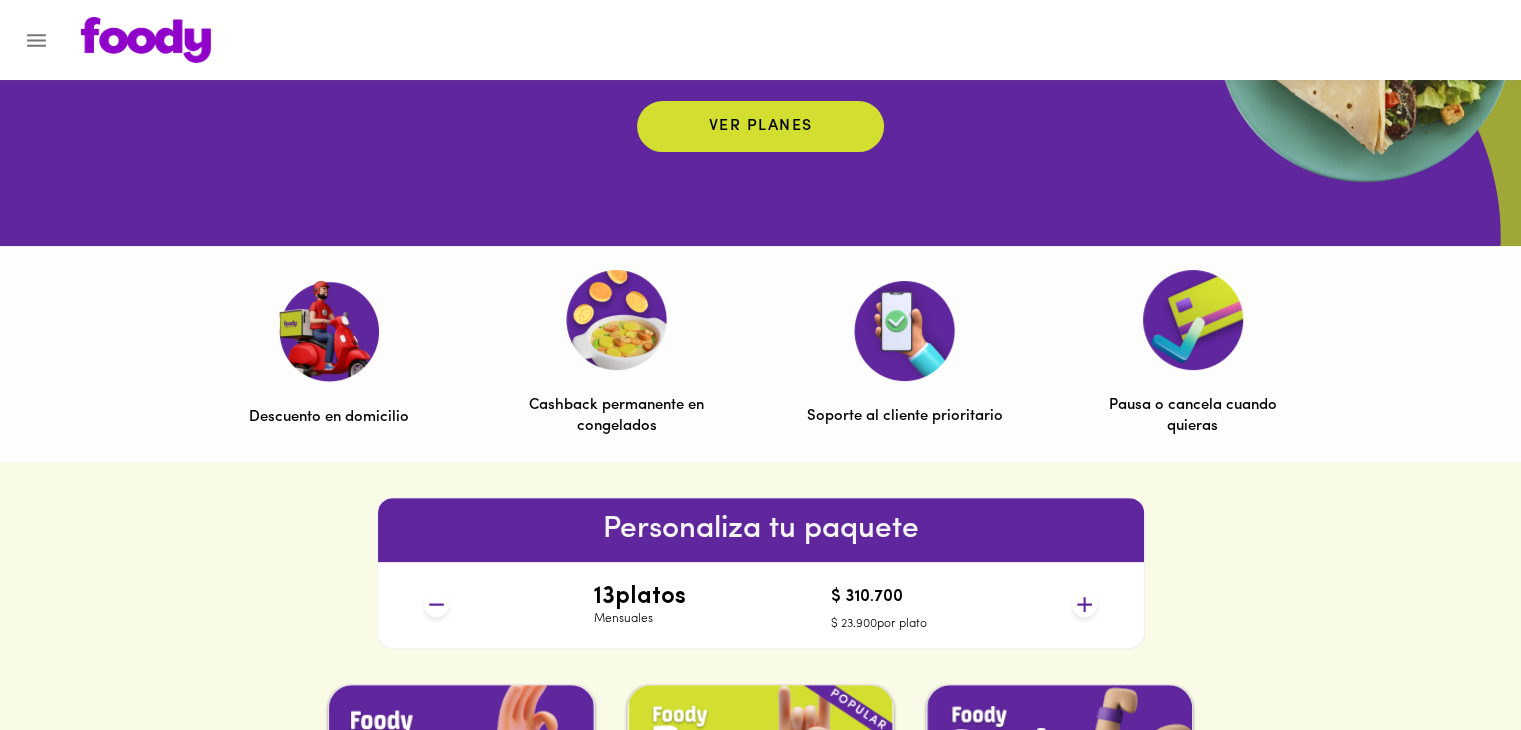 scroll, scrollTop: 485, scrollLeft: 0, axis: vertical 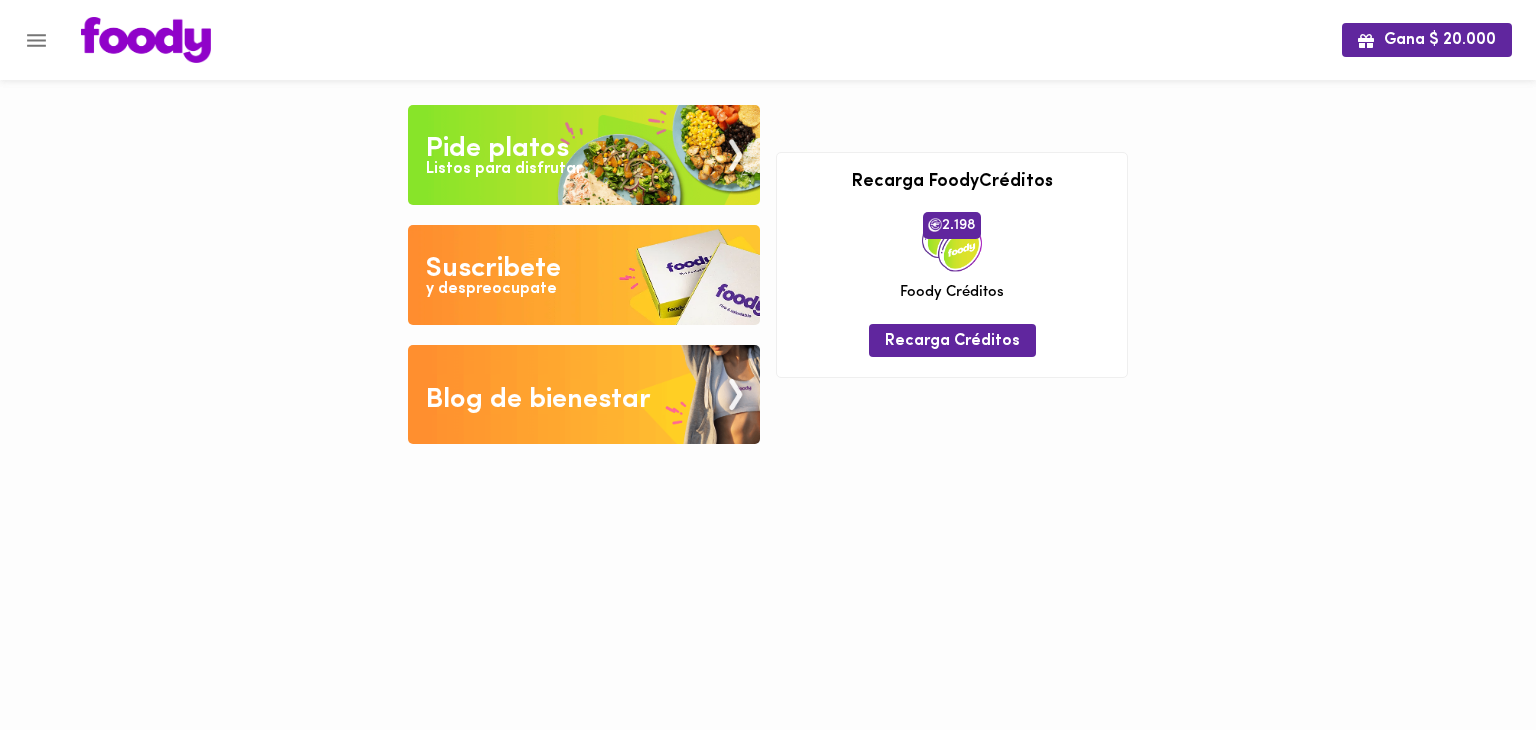 click on "Pide platos" at bounding box center [497, 149] 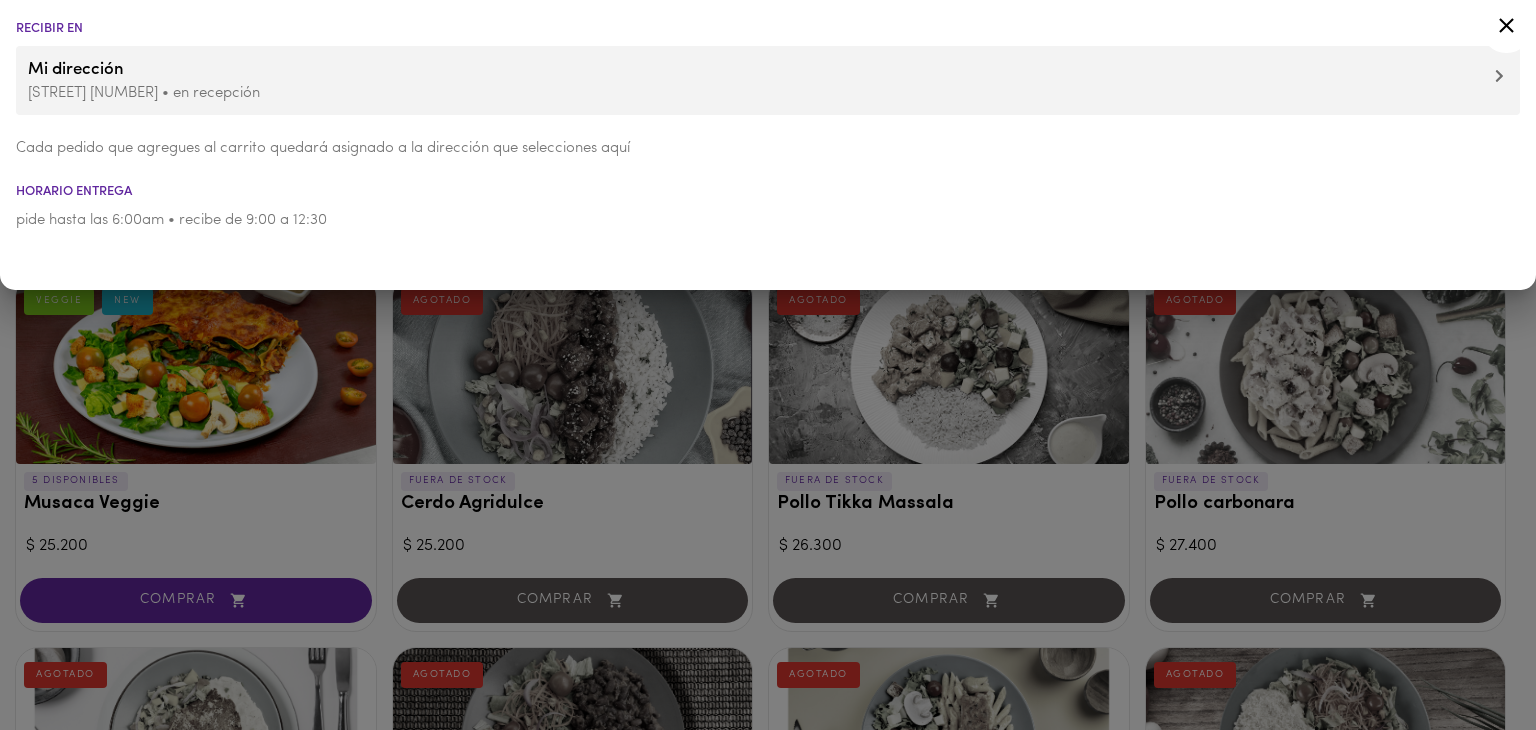 click at bounding box center [1506, 29] 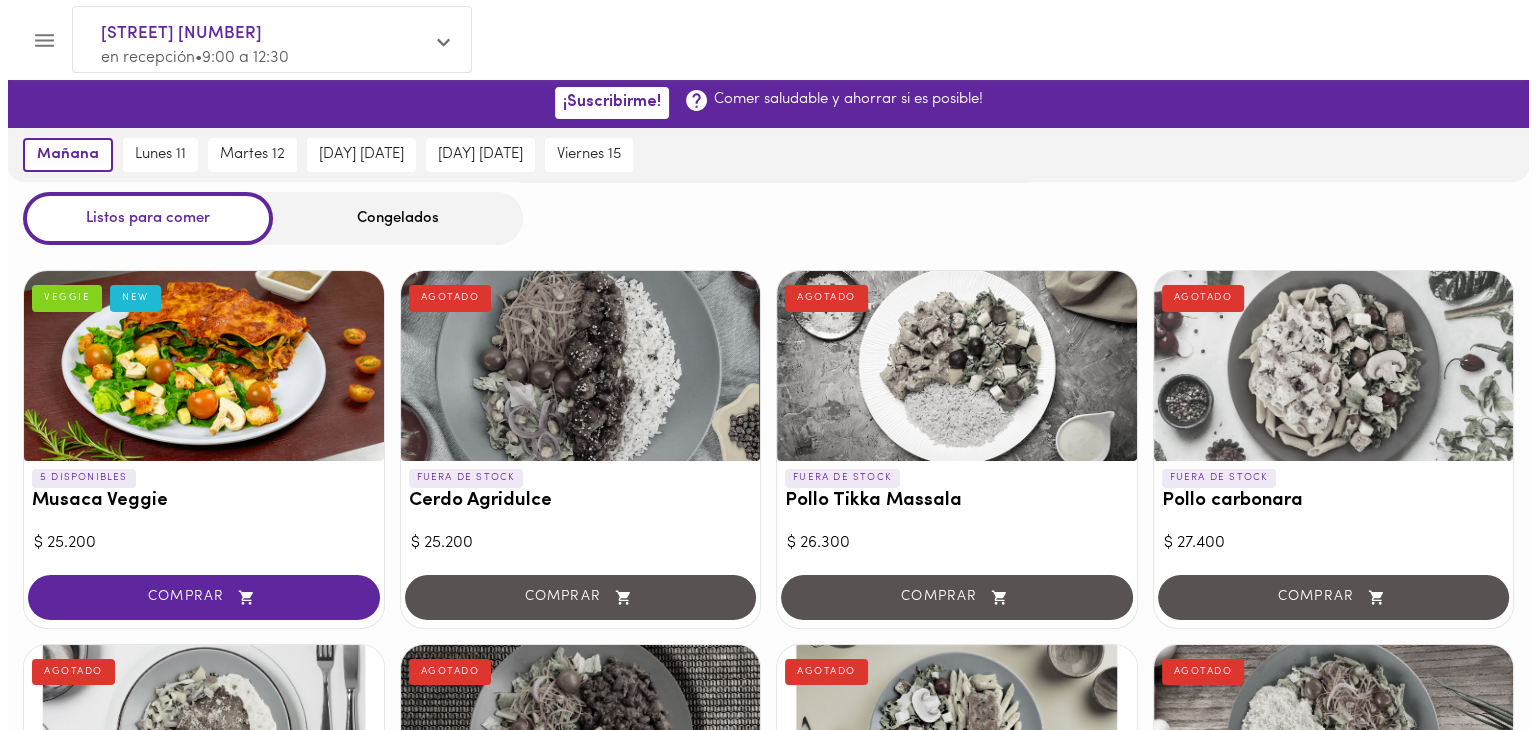 scroll, scrollTop: 0, scrollLeft: 0, axis: both 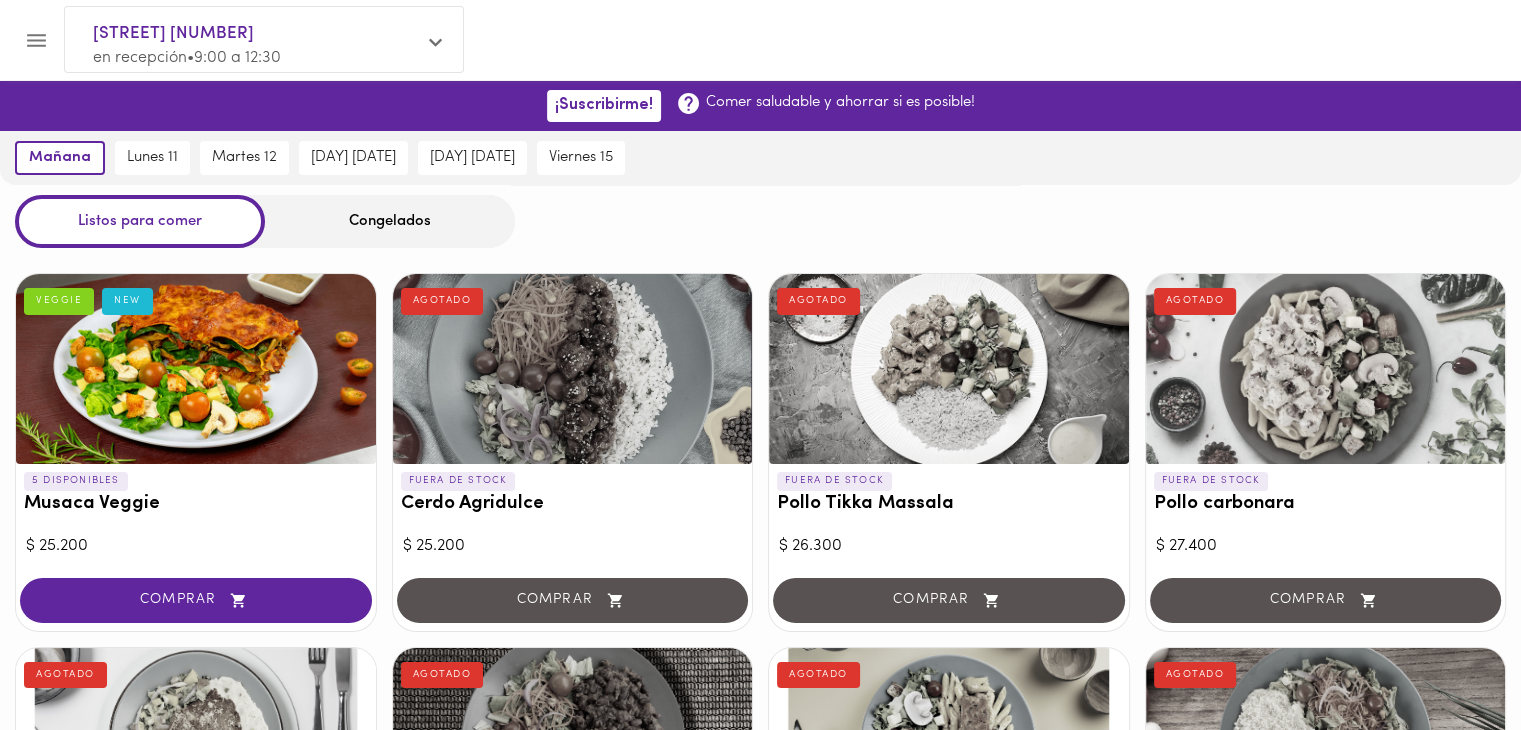 click on "Congelados" at bounding box center [390, 221] 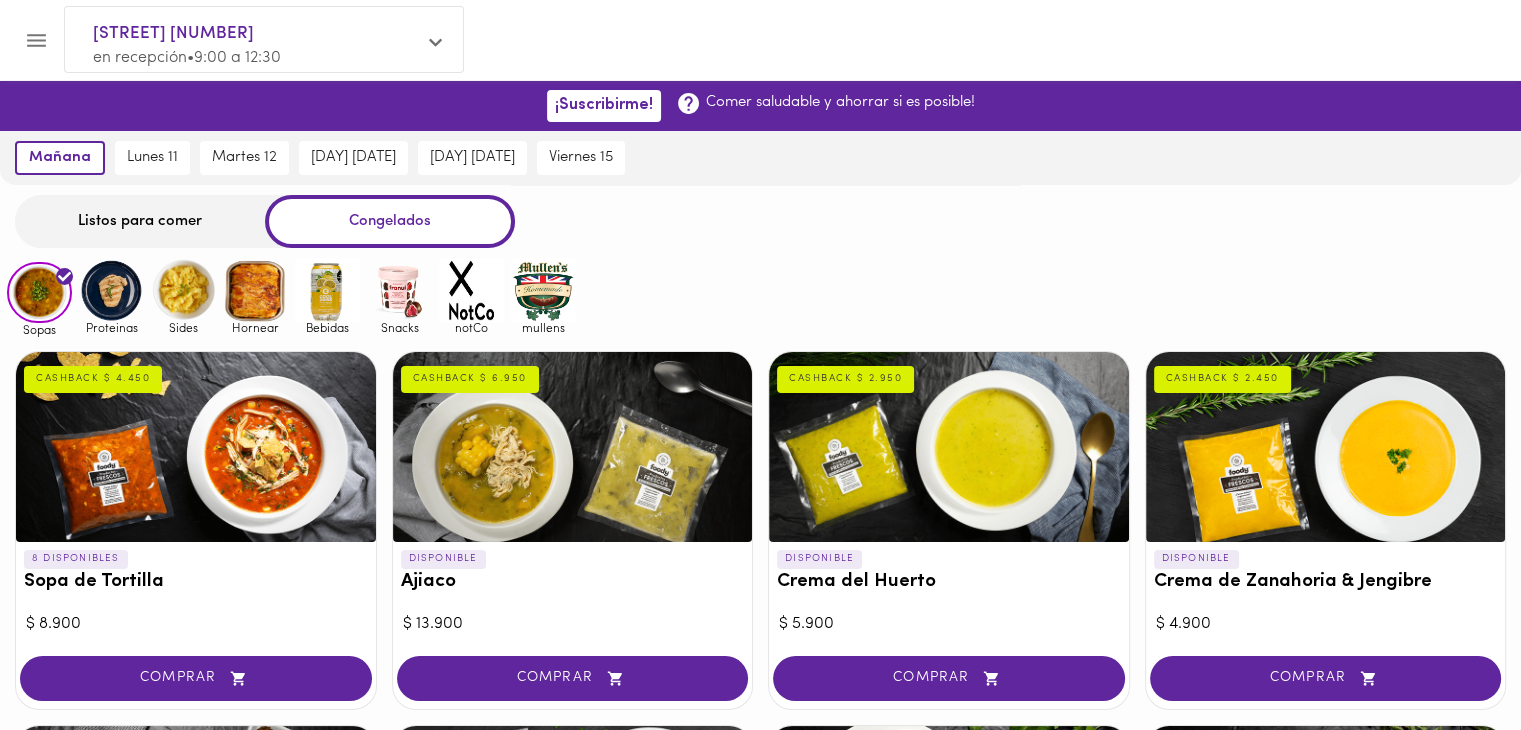 click on "Listos para comer" at bounding box center [140, 221] 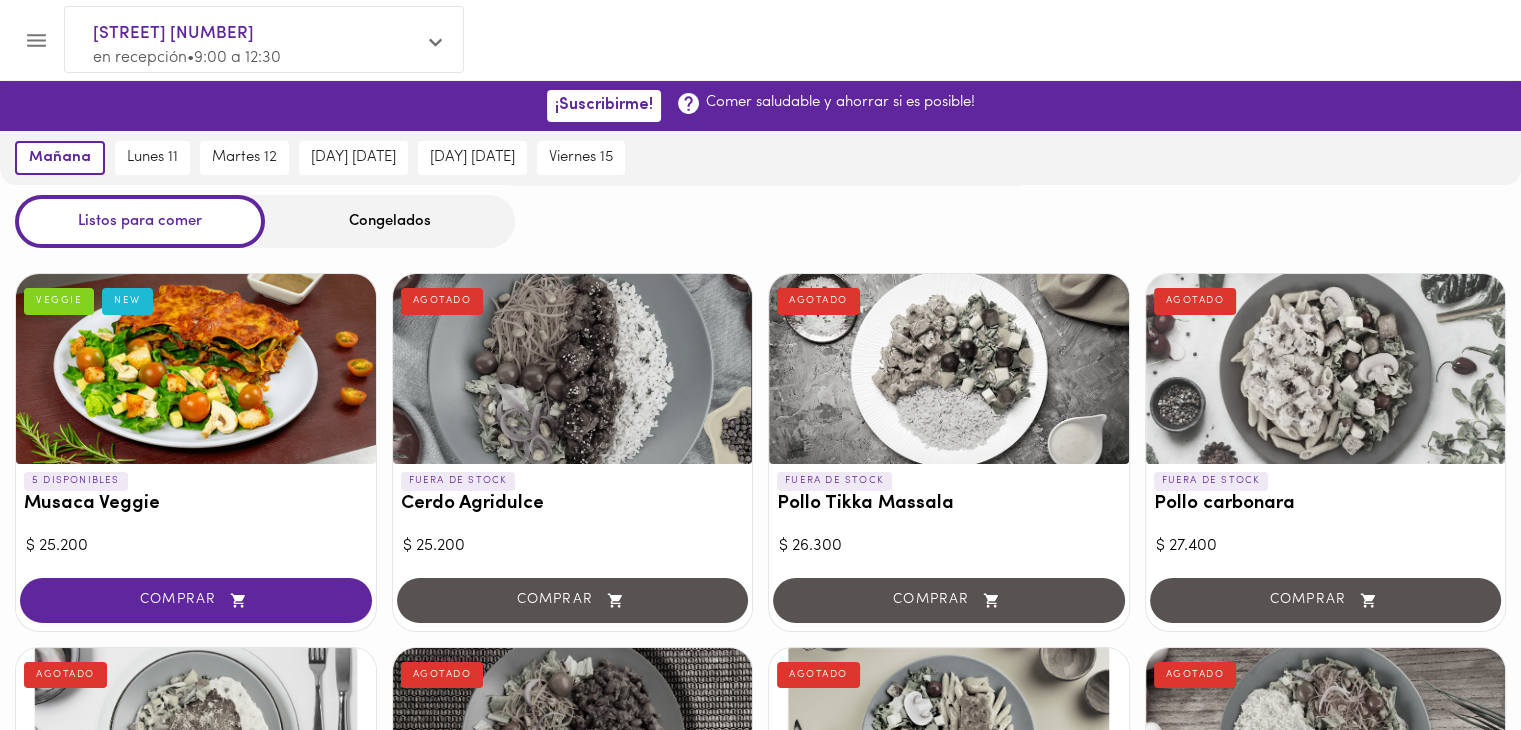 click at bounding box center [196, 369] 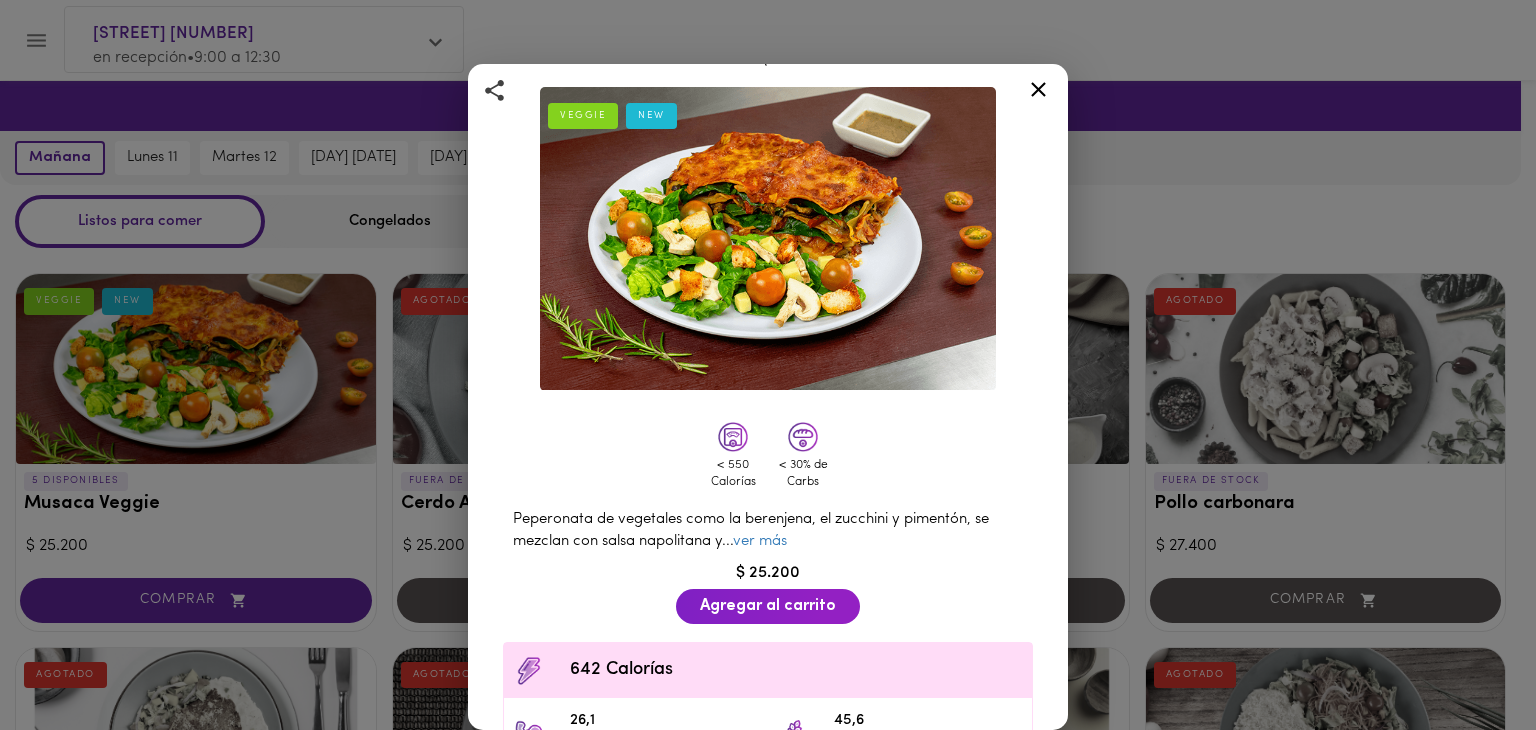 scroll, scrollTop: 84, scrollLeft: 0, axis: vertical 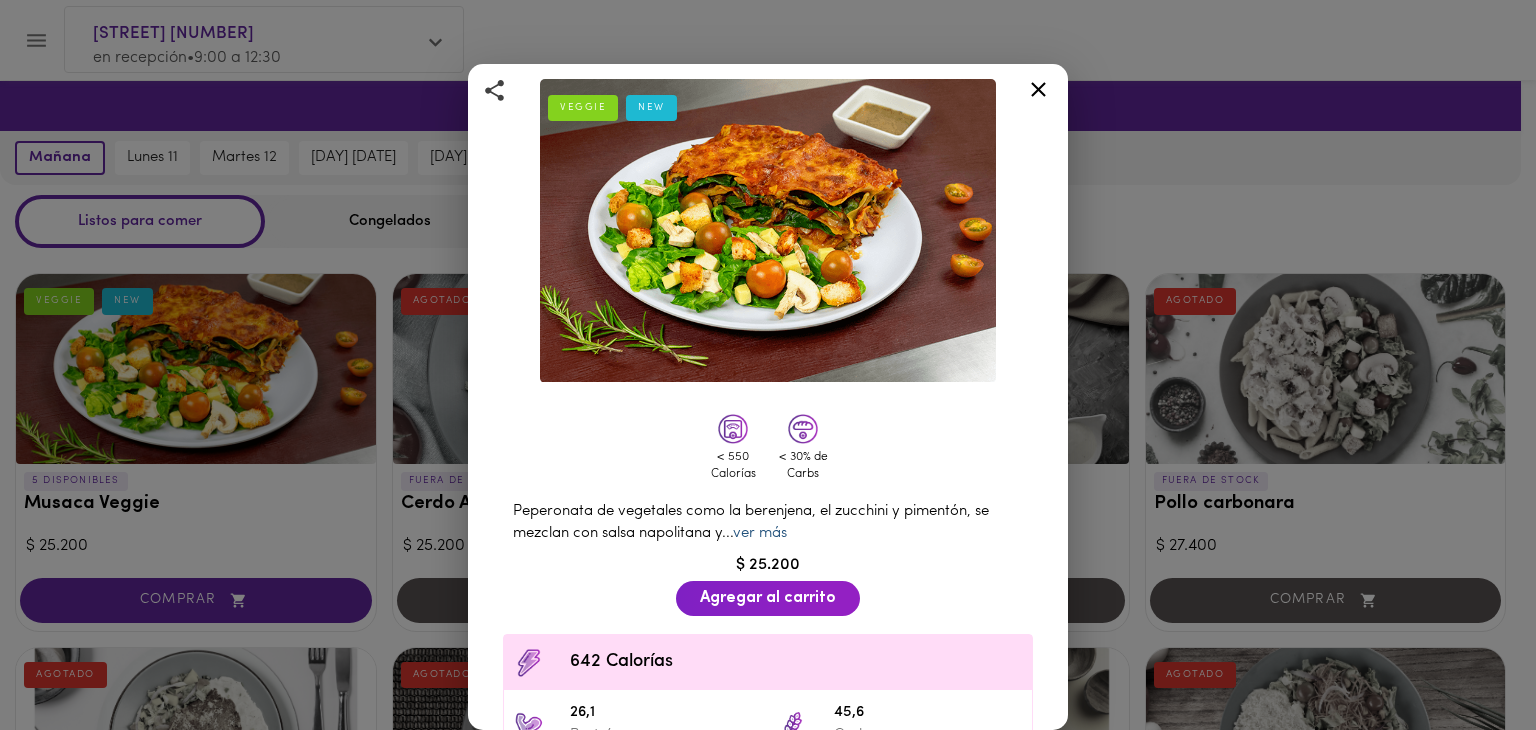 click on "ver más" at bounding box center [760, 533] 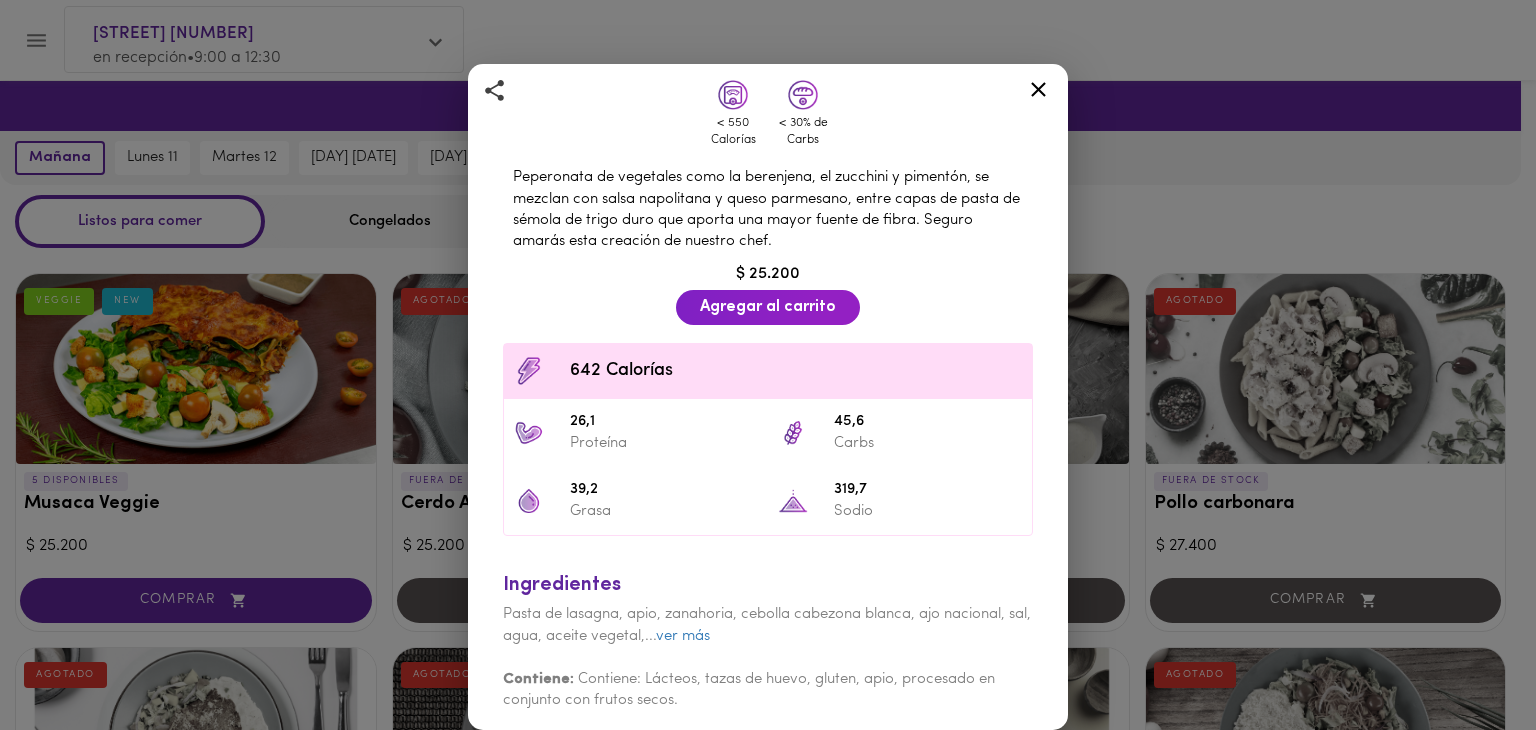 scroll, scrollTop: 417, scrollLeft: 0, axis: vertical 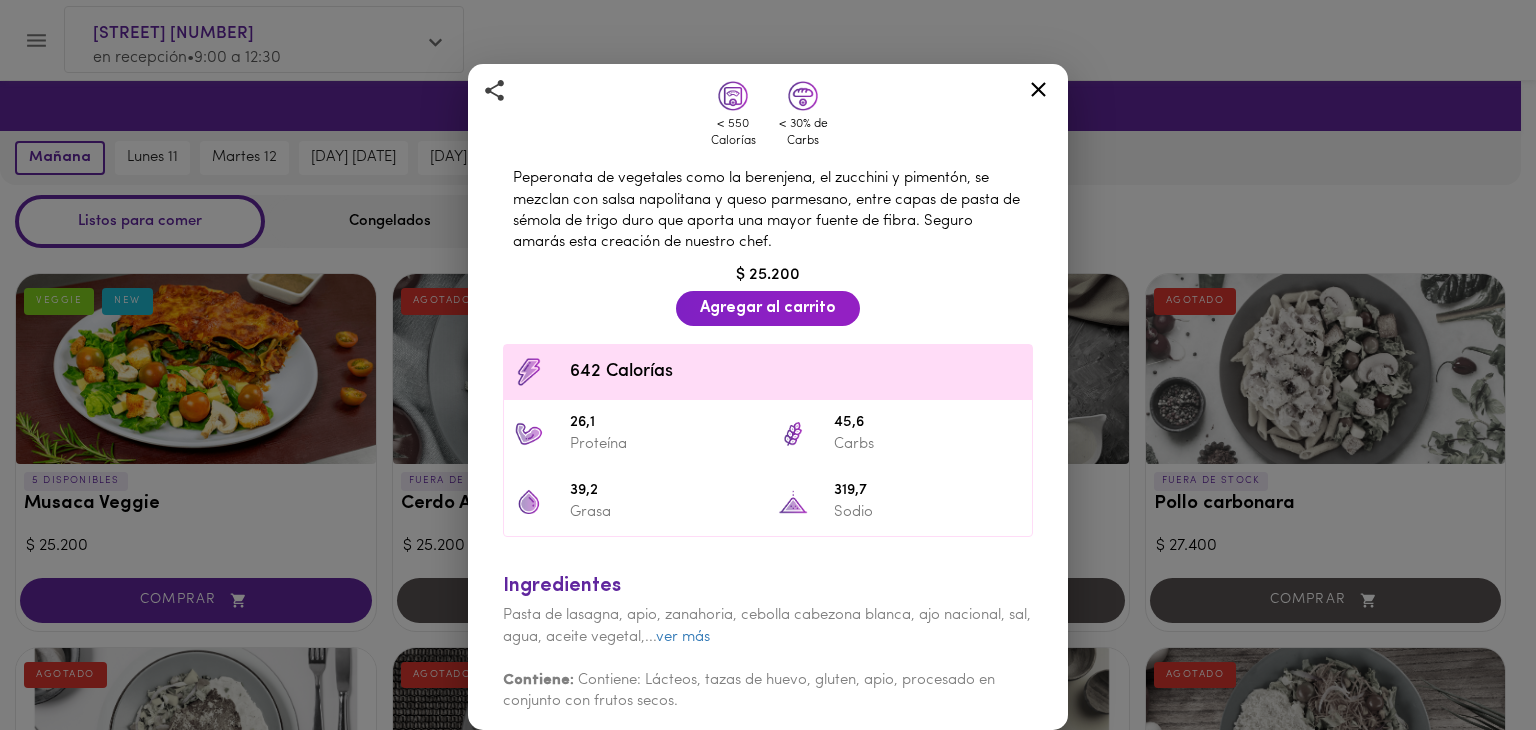 click 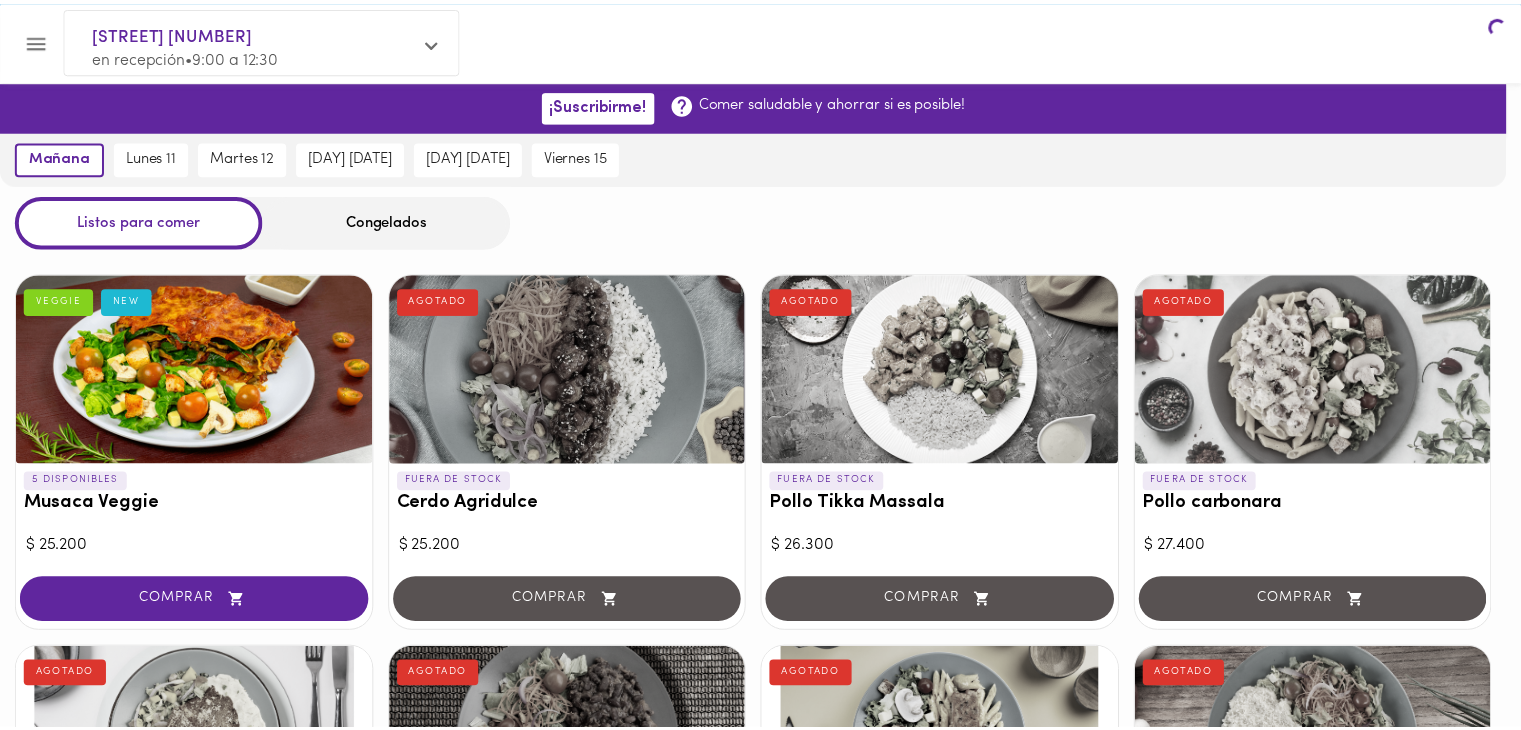 scroll, scrollTop: 0, scrollLeft: 0, axis: both 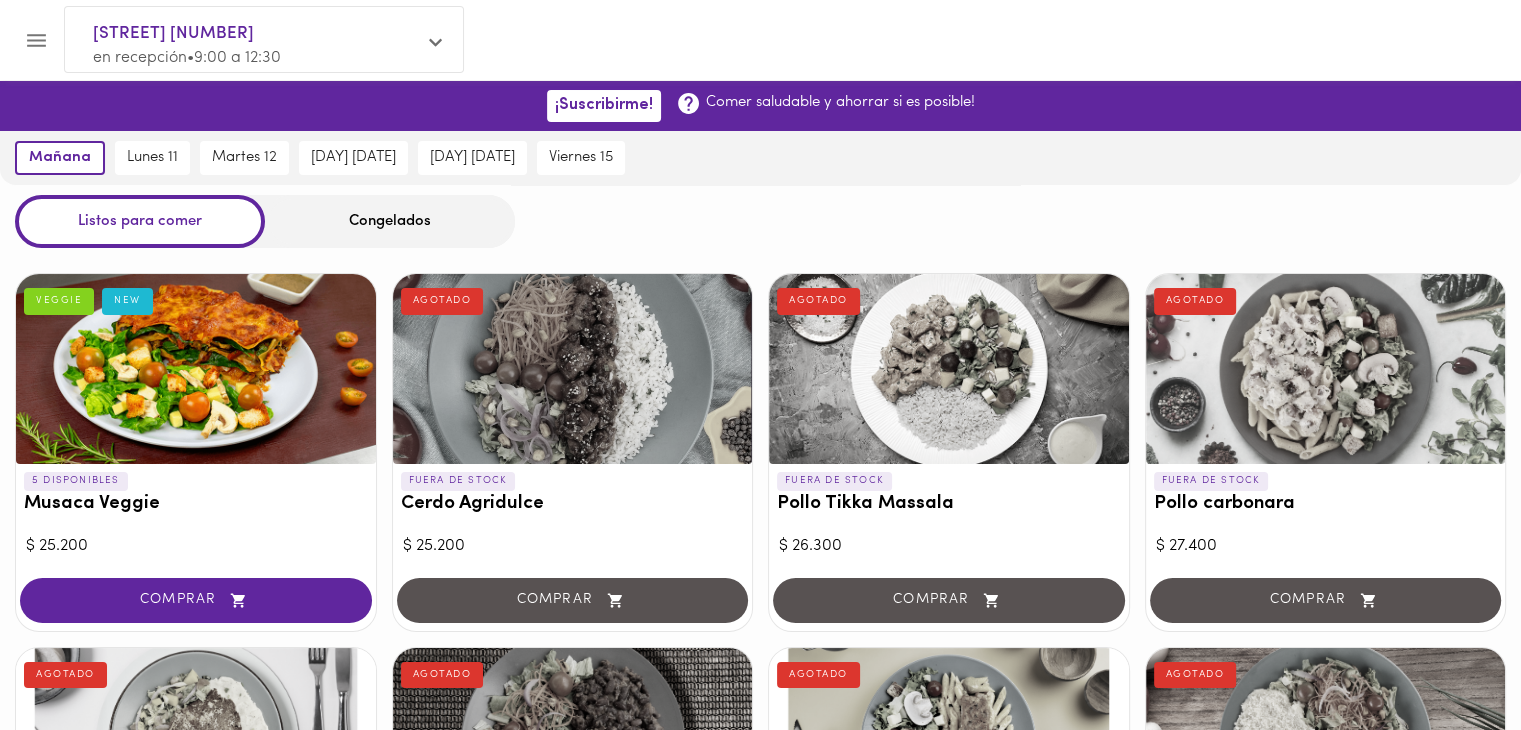 click on "¡Suscribirme! Comer saludable y ahorrar si es posible!" at bounding box center [760, 106] 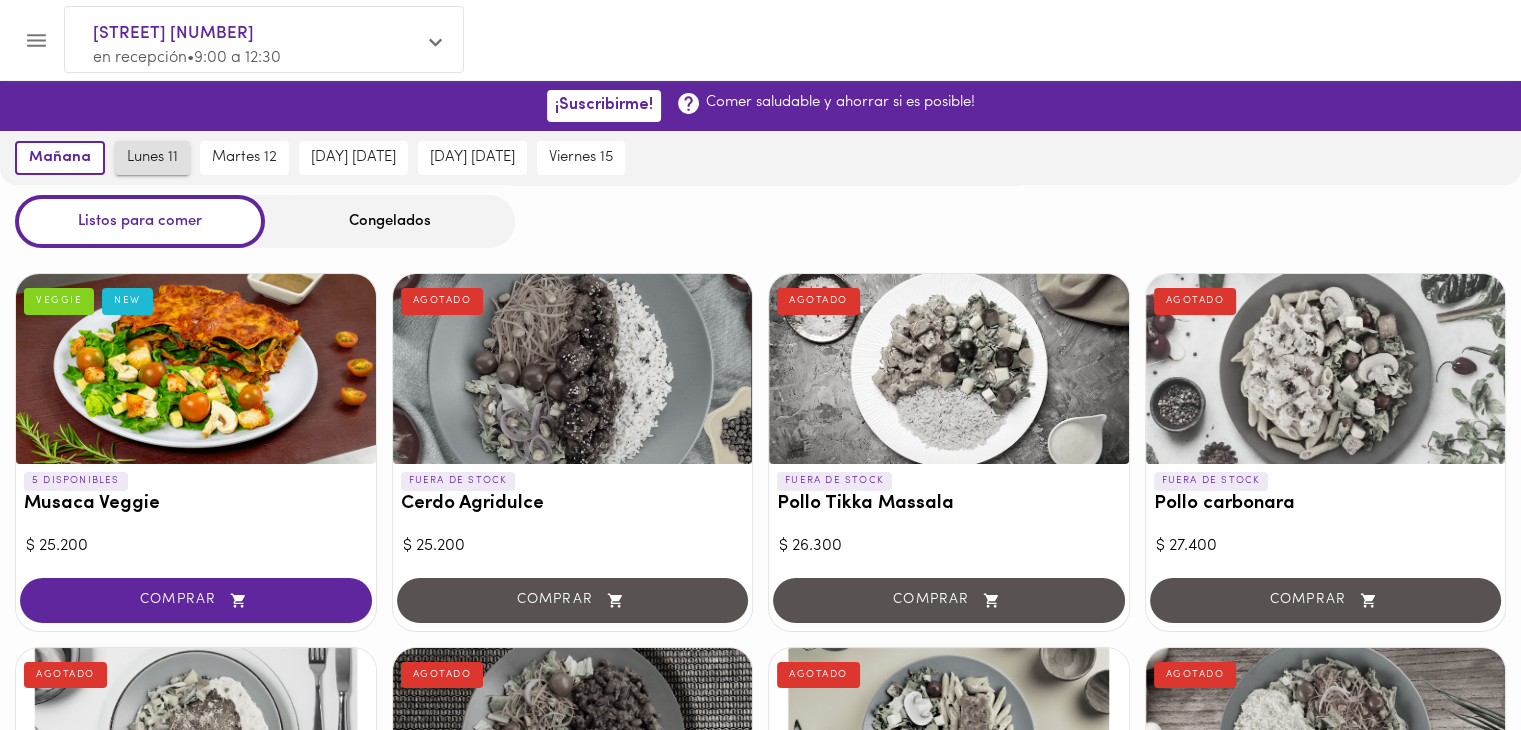 click on "lunes 11" at bounding box center (152, 158) 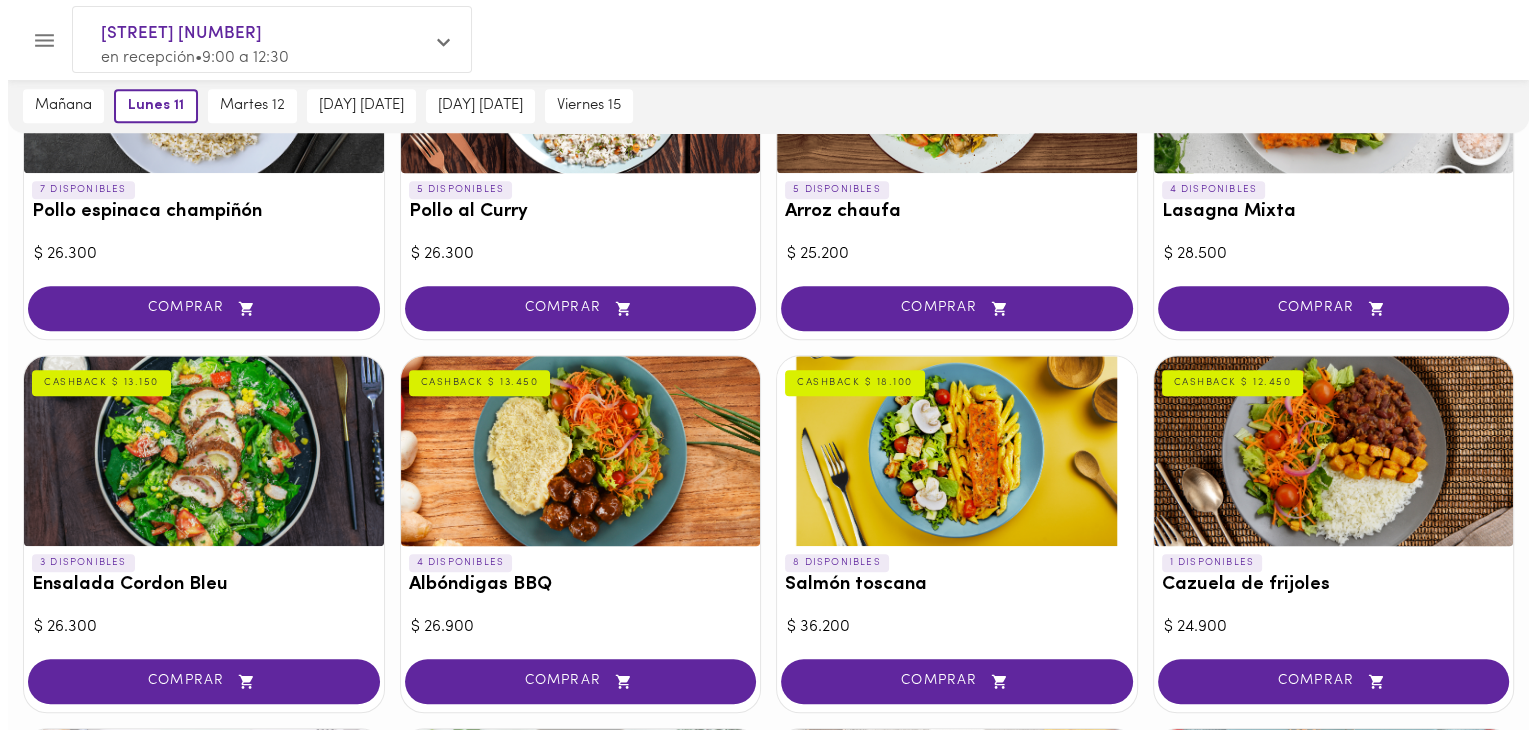scroll, scrollTop: 1237, scrollLeft: 0, axis: vertical 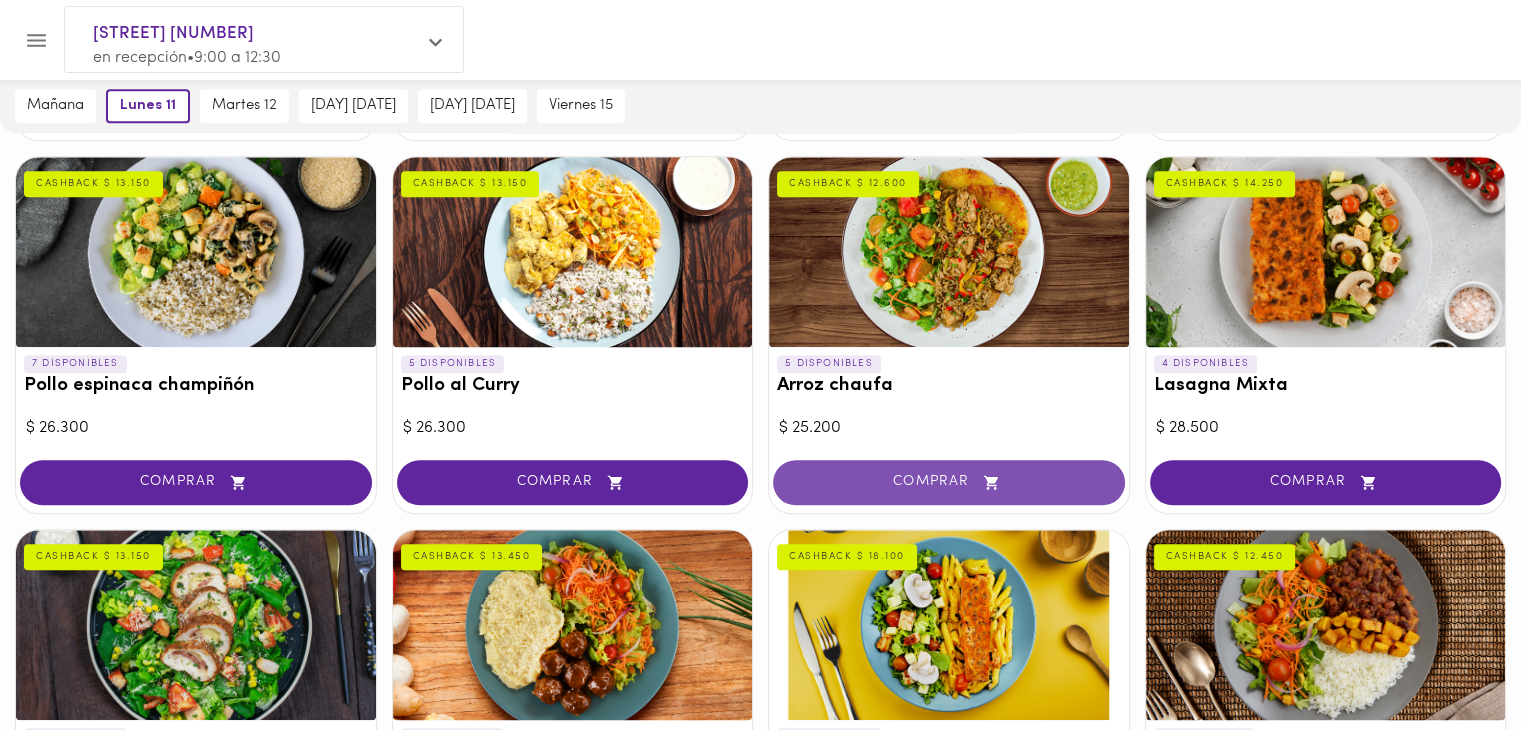click on "COMPRAR" at bounding box center [949, 482] 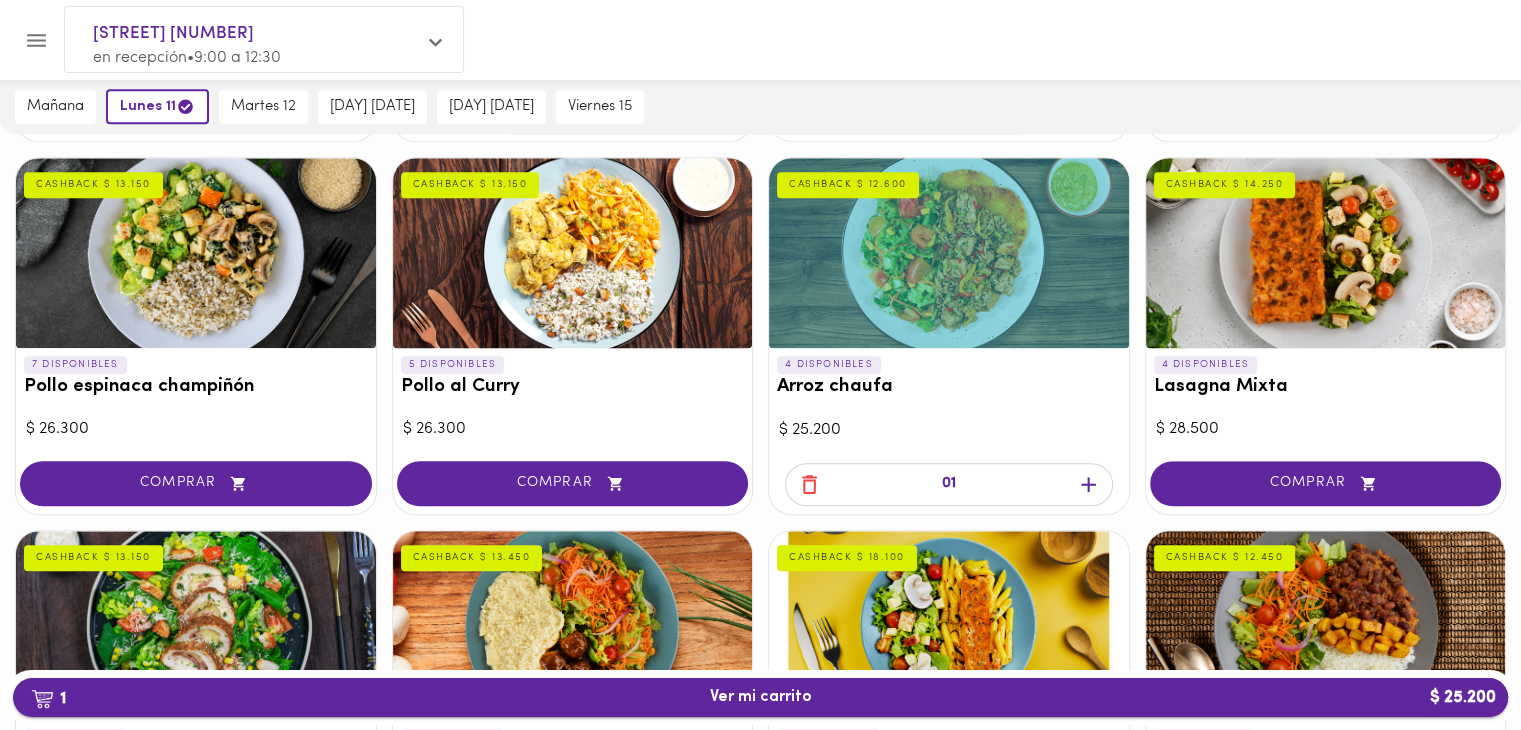 click on "1 Ver mi carrito $ 25.200" at bounding box center [760, 697] 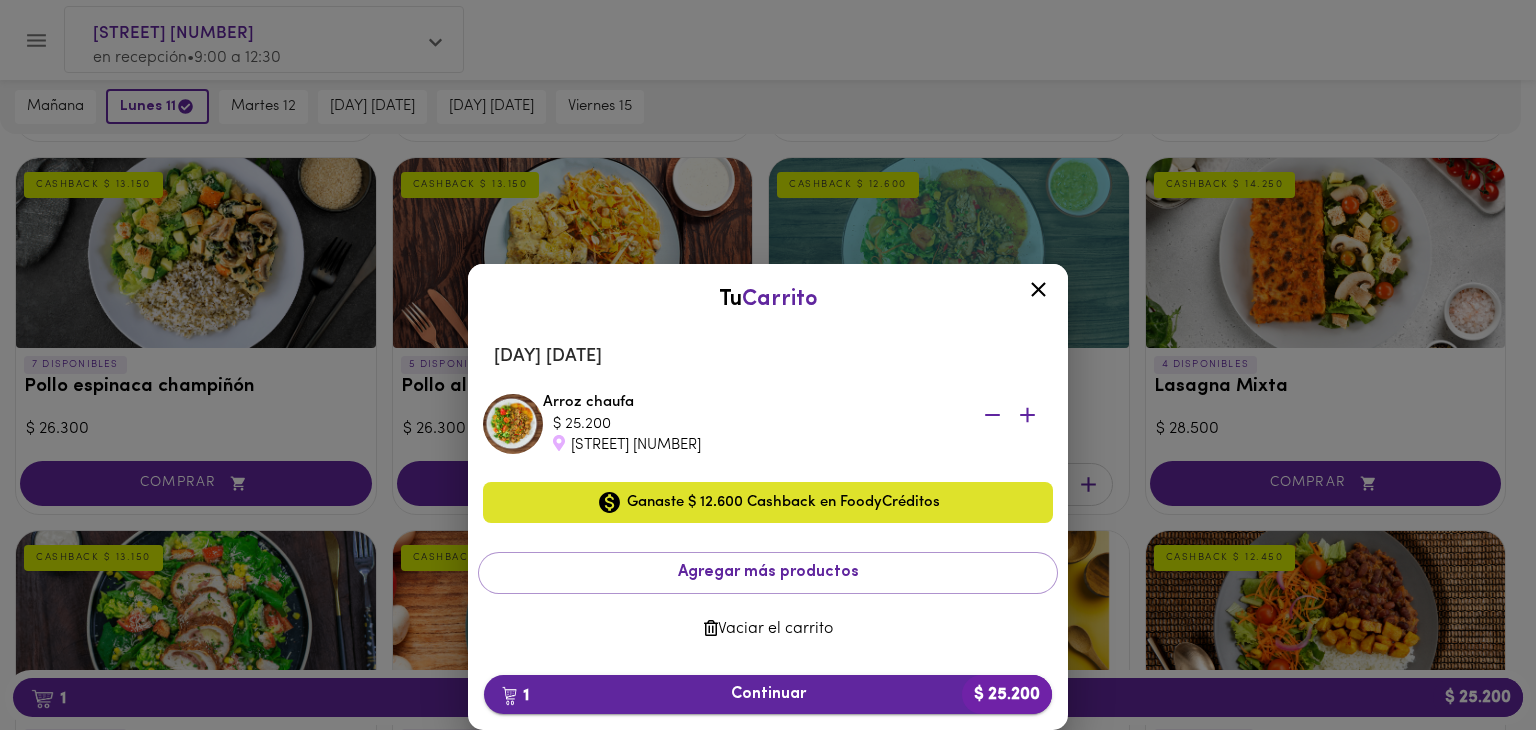 click on "1 Continuar $ 25.200" at bounding box center [768, 694] 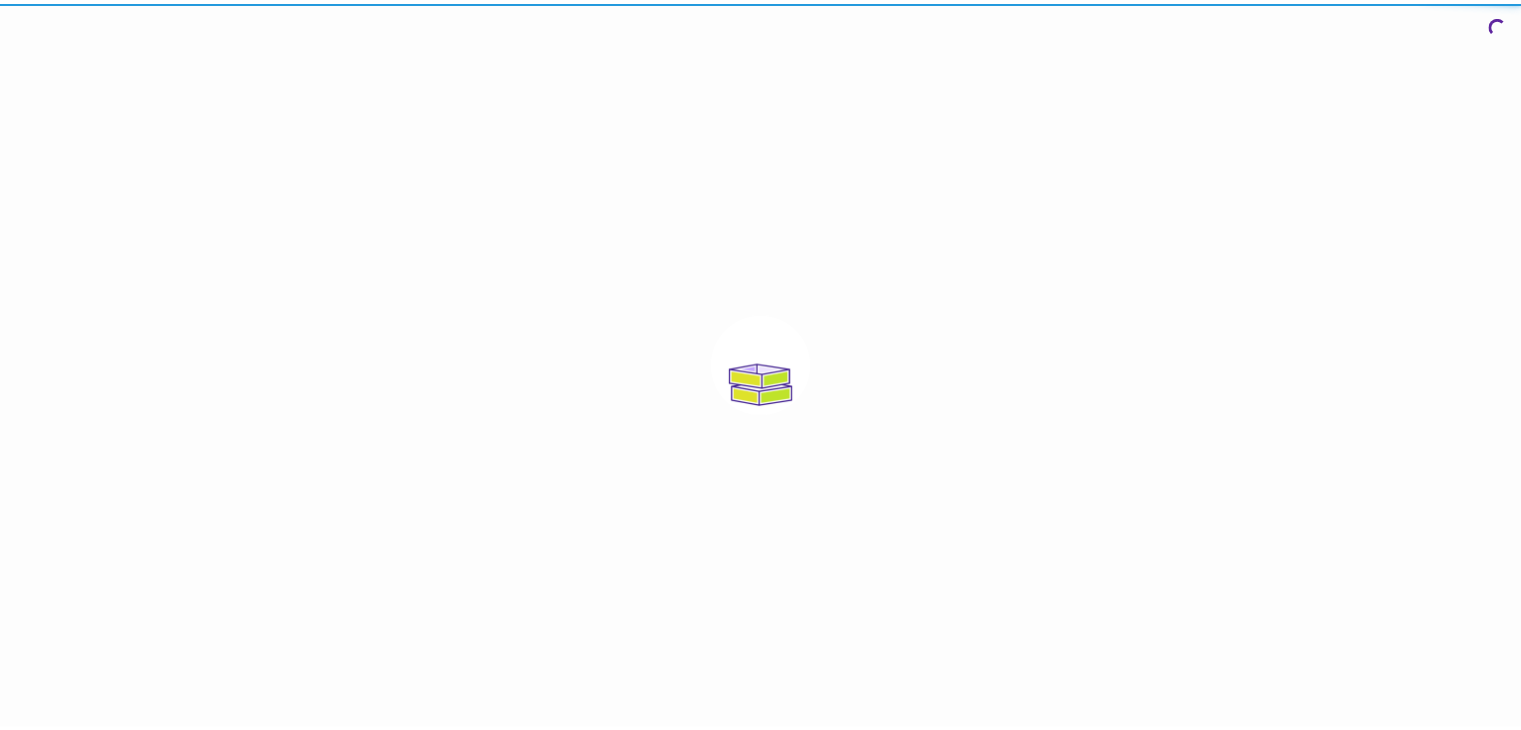scroll, scrollTop: 0, scrollLeft: 0, axis: both 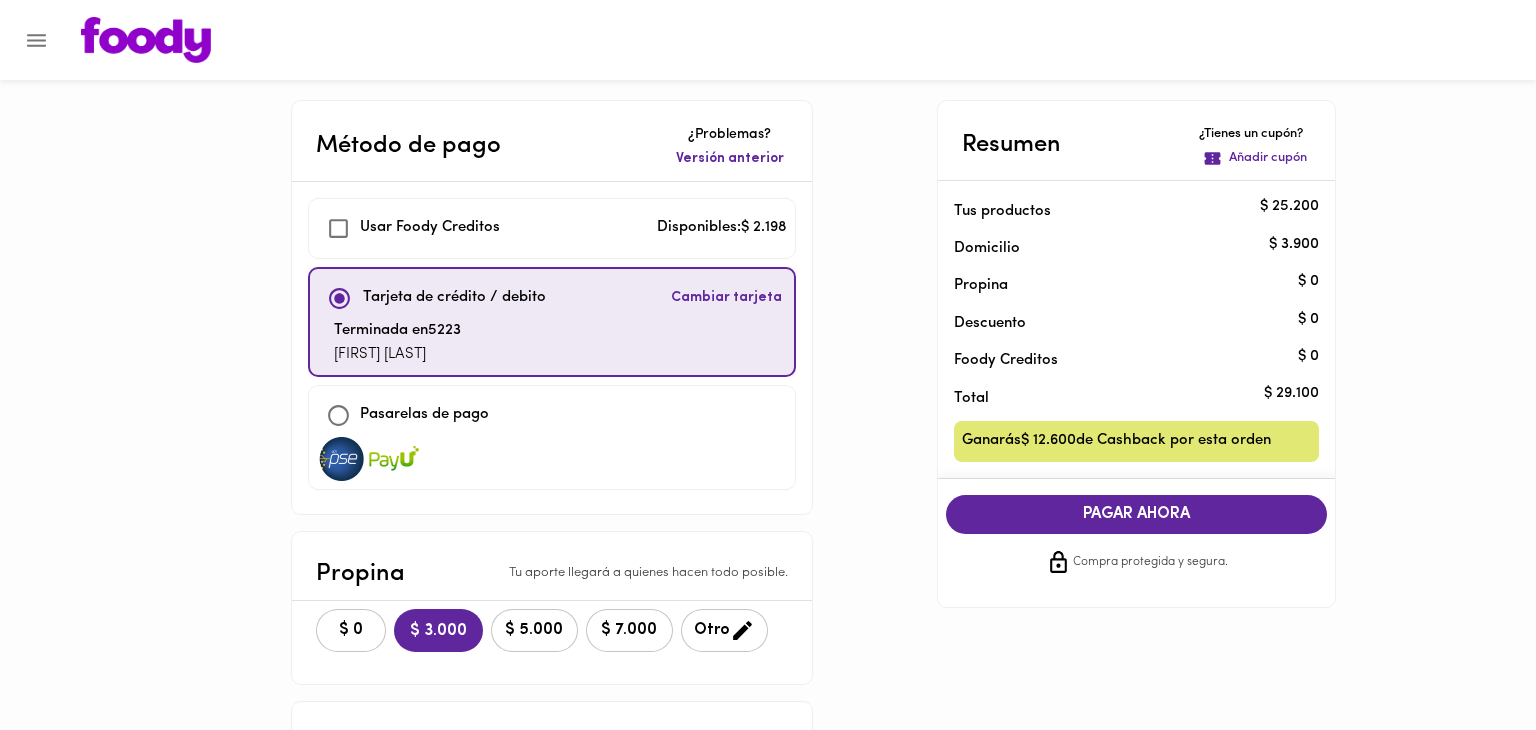 checkbox on "true" 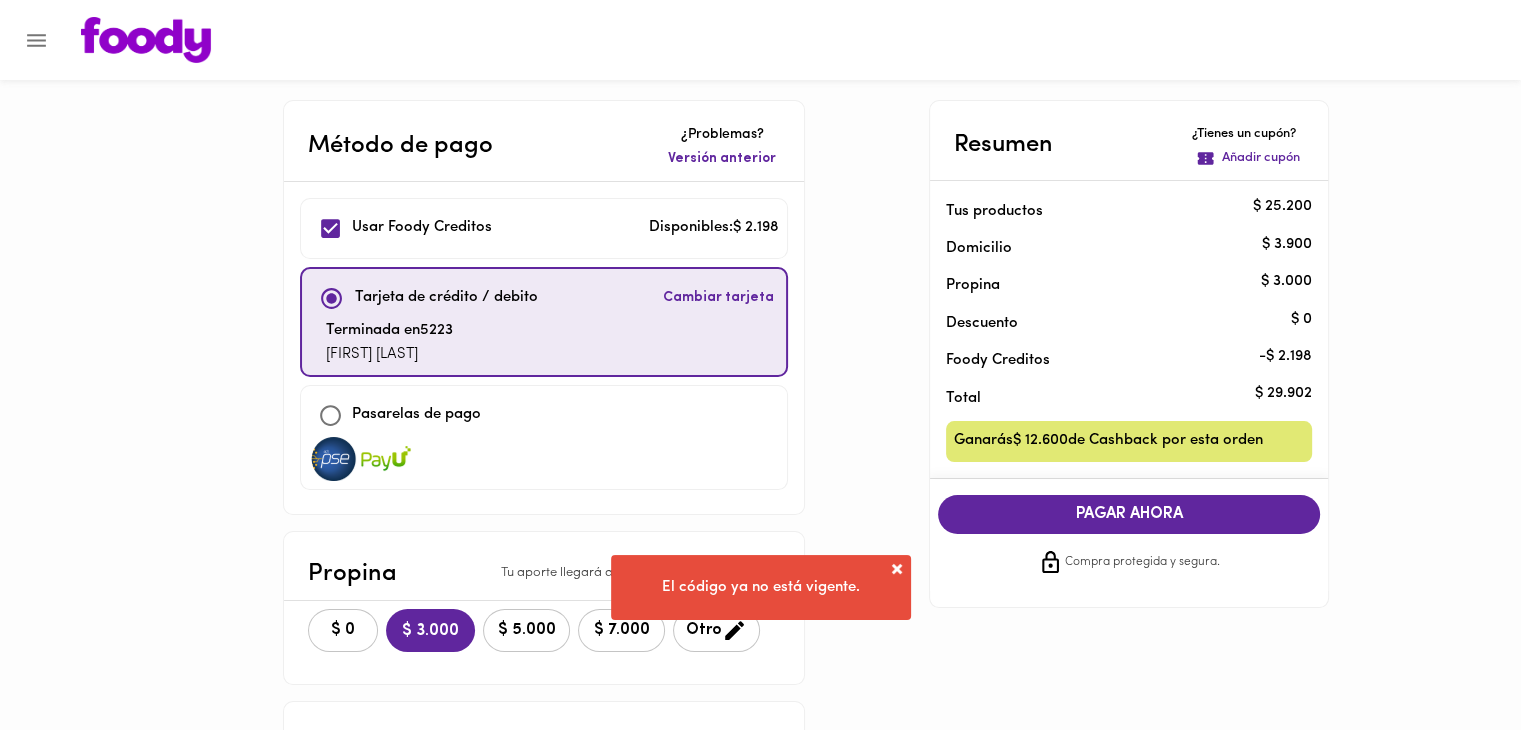 click at bounding box center [897, 569] 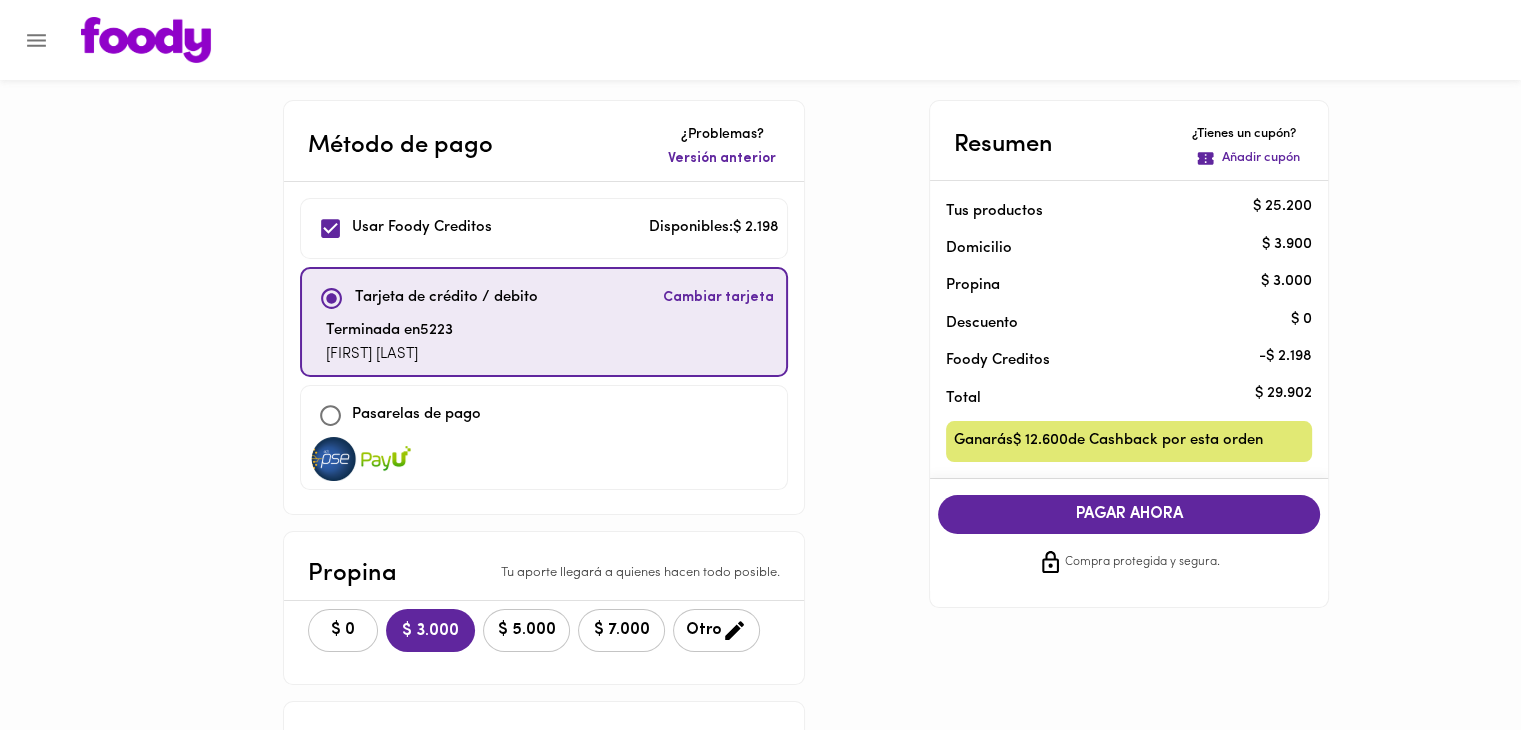 click on "$ 0" at bounding box center [343, 630] 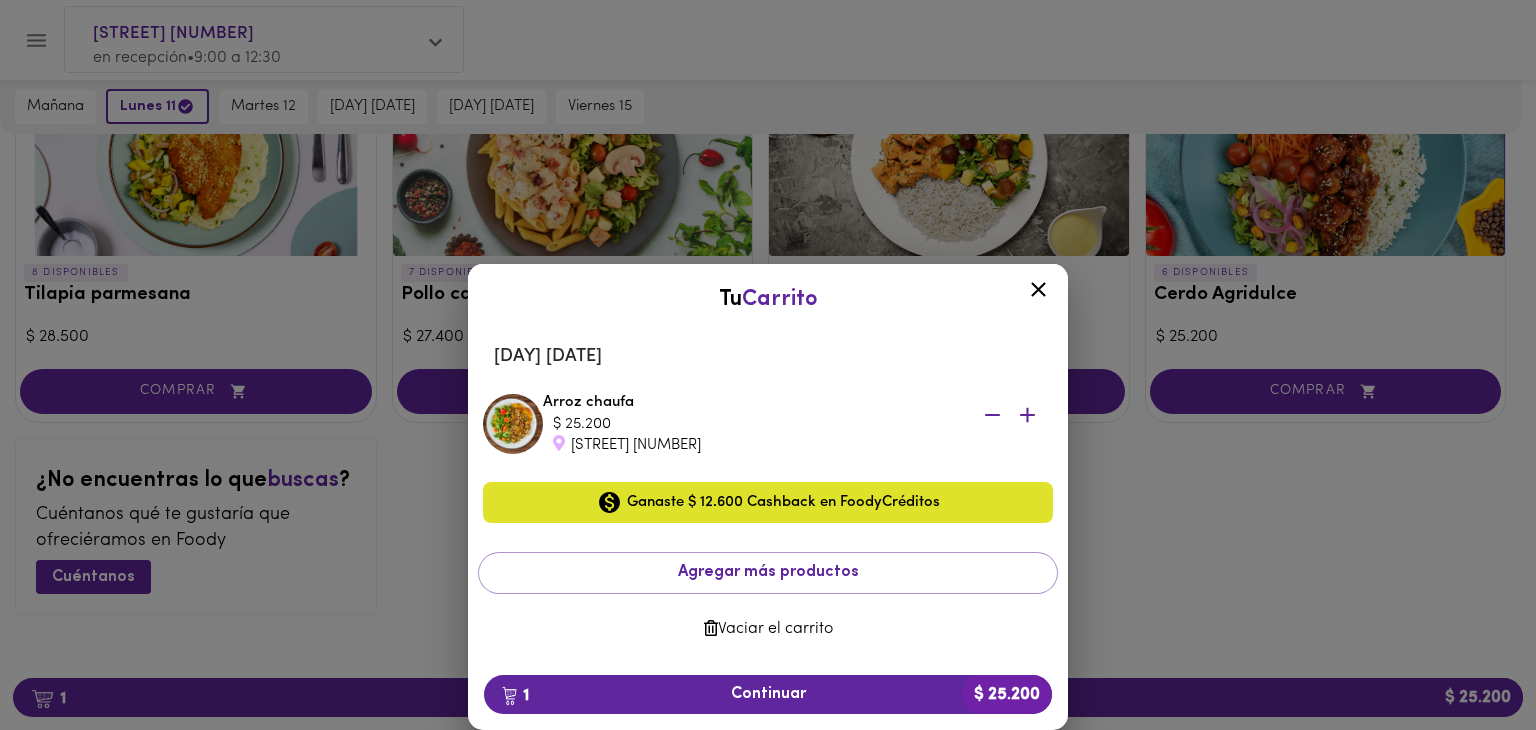 scroll, scrollTop: 0, scrollLeft: 0, axis: both 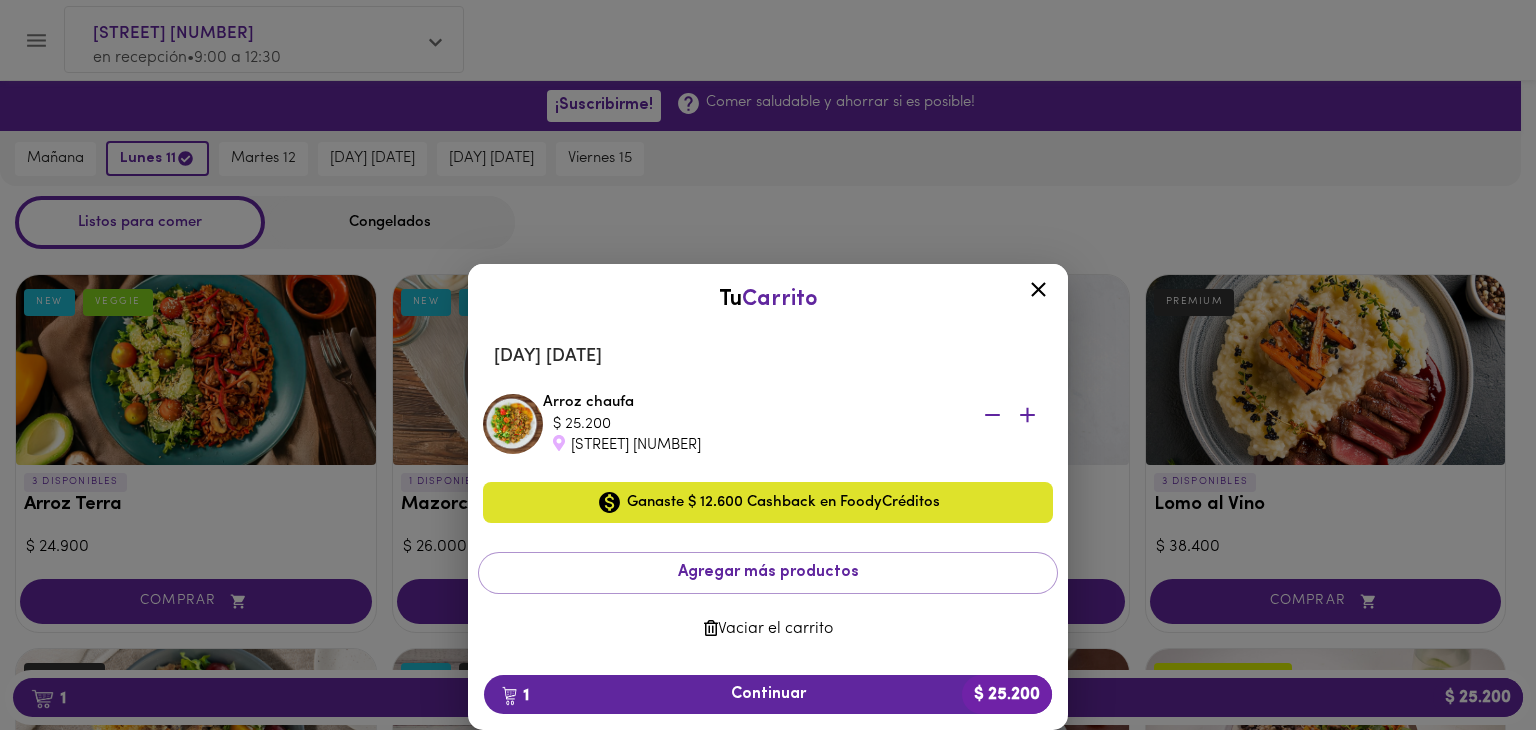 click 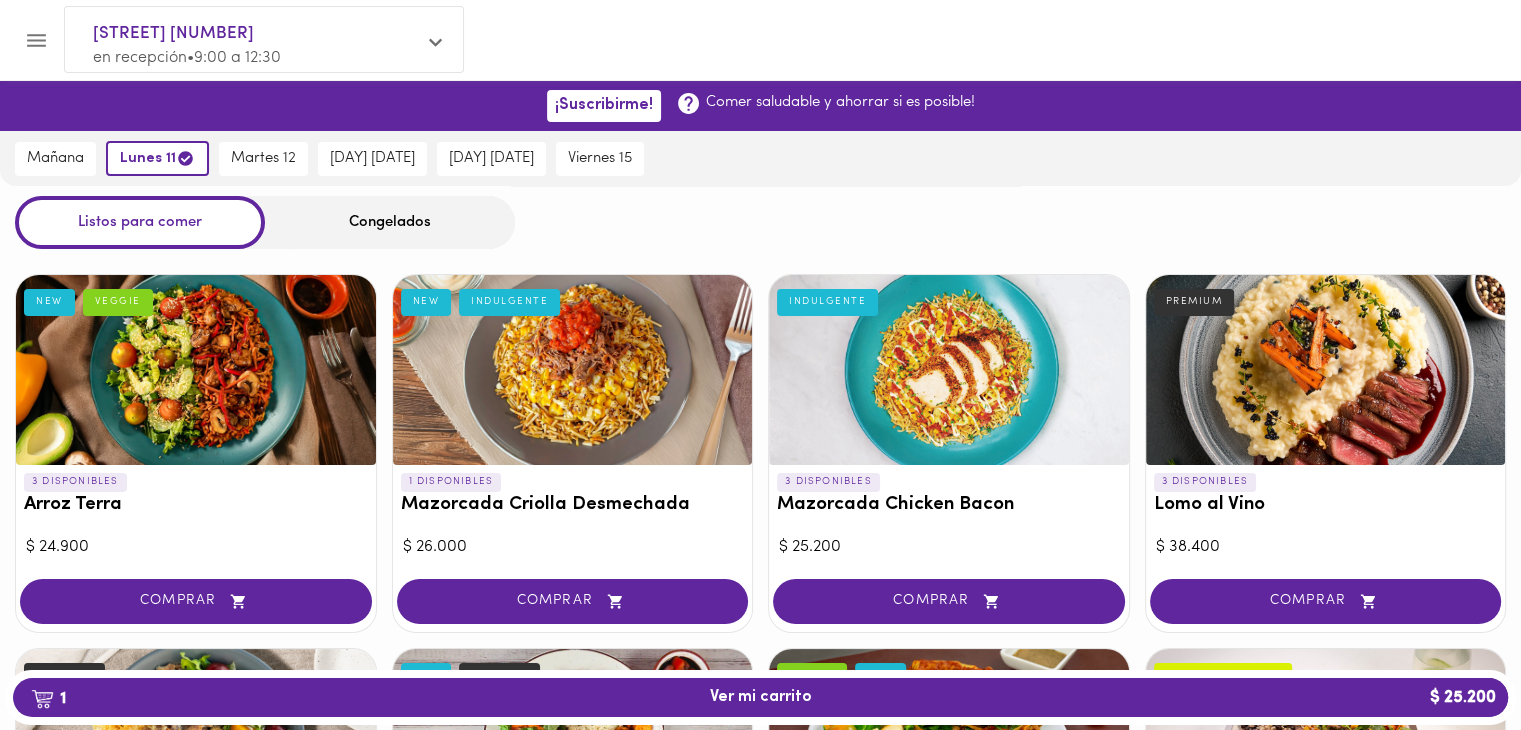 click on "1 Ver mi carrito $ 25.200" at bounding box center [761, 697] 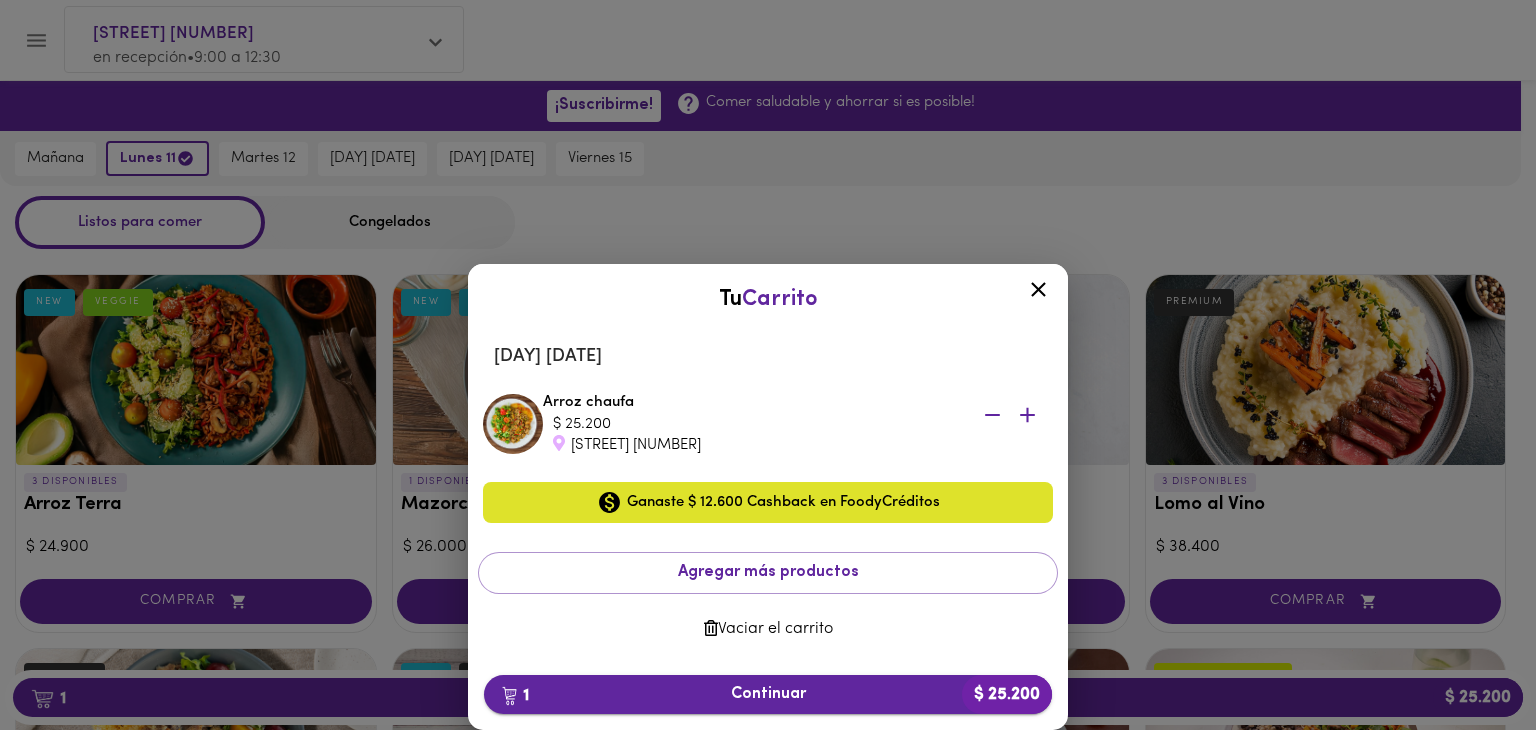click on "1 Continuar $ 25.200" at bounding box center [768, 694] 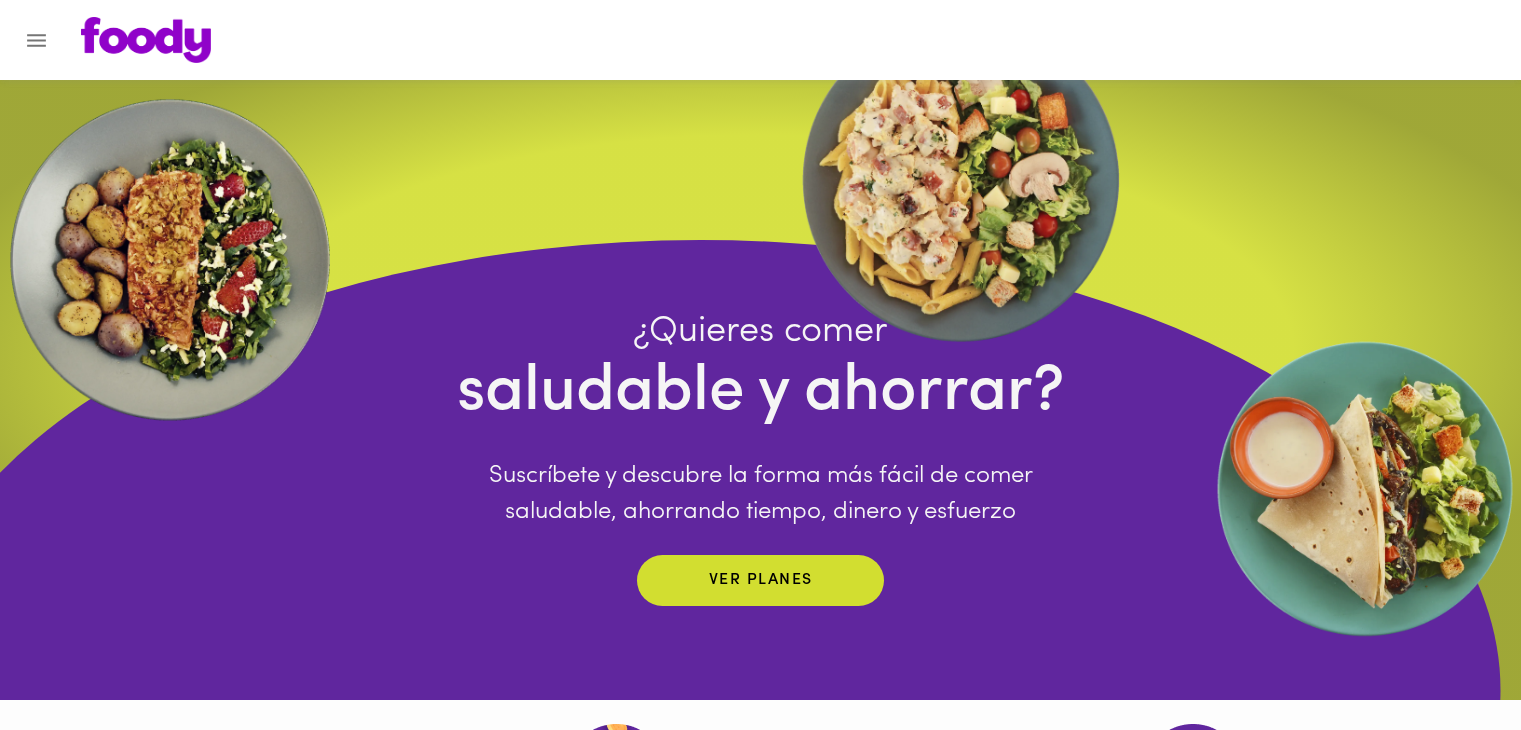 scroll, scrollTop: 0, scrollLeft: 0, axis: both 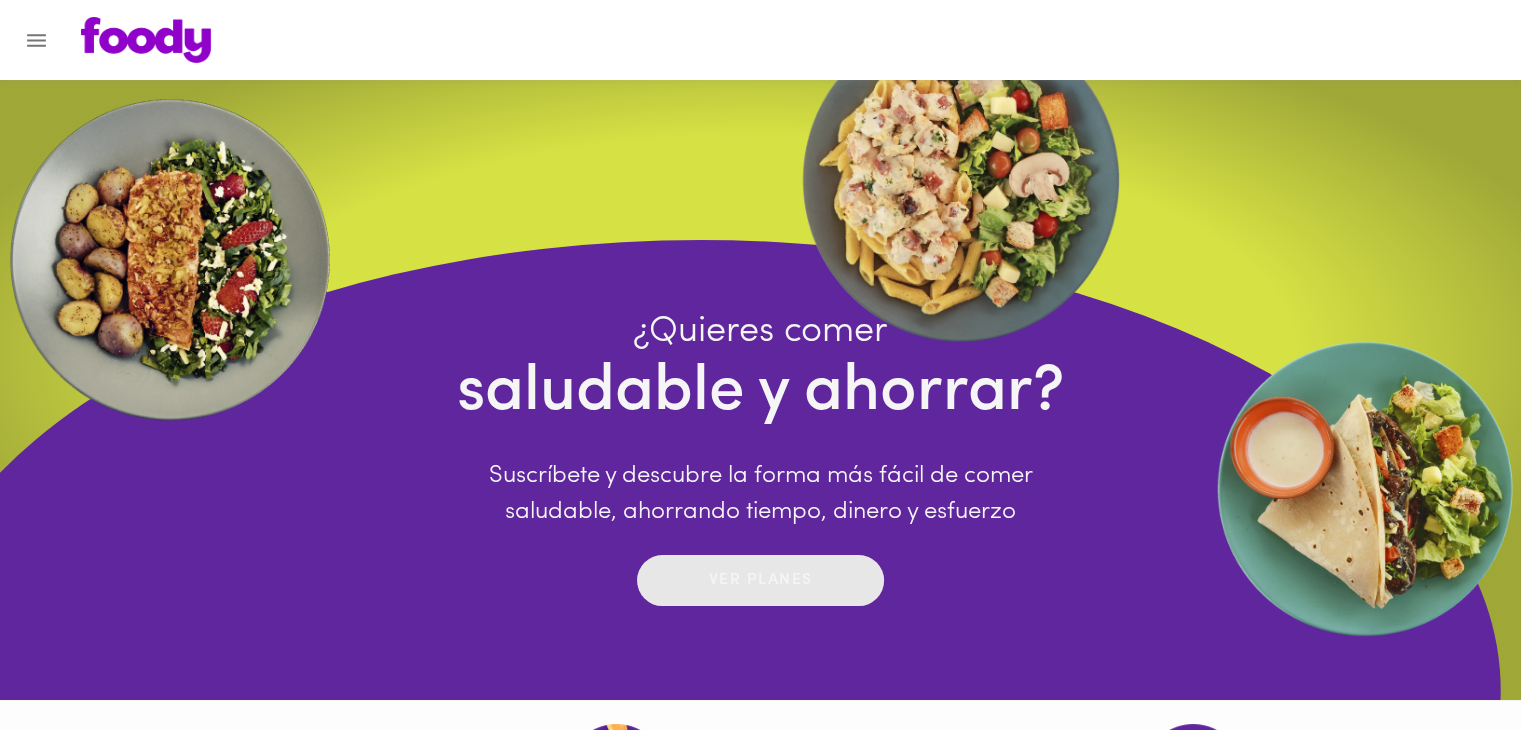click on "Ver planes" at bounding box center [760, 580] 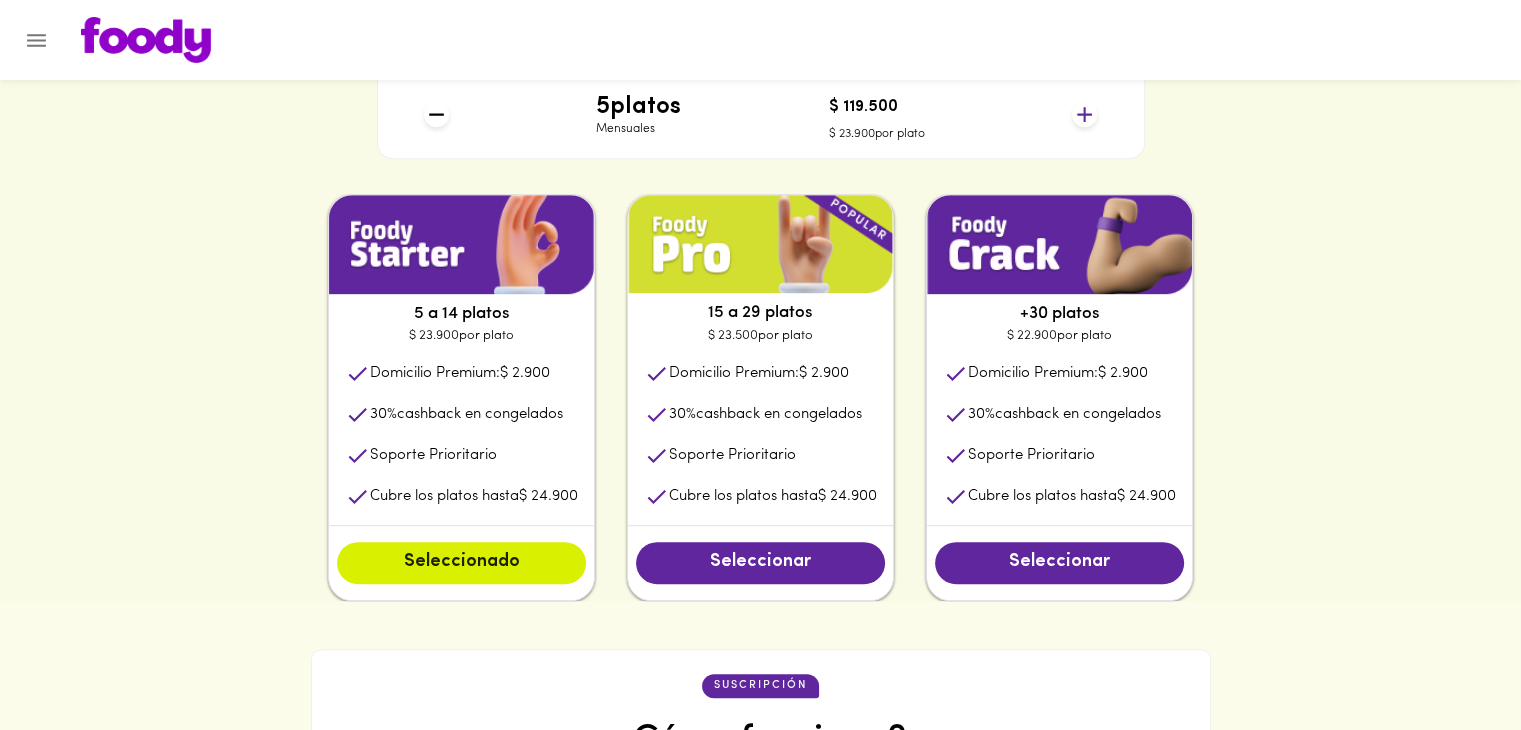 scroll, scrollTop: 1033, scrollLeft: 0, axis: vertical 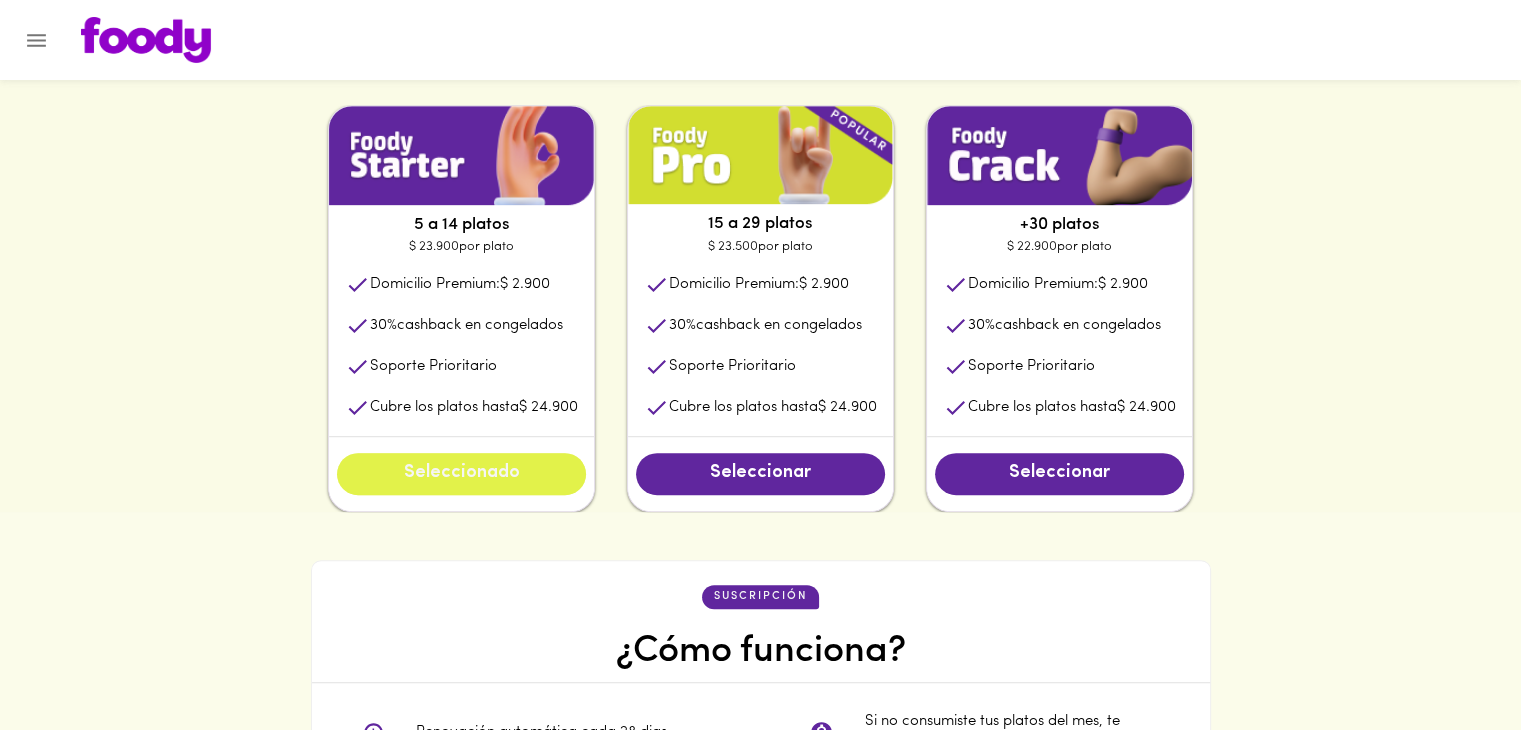 click on "Seleccionado" at bounding box center (461, 474) 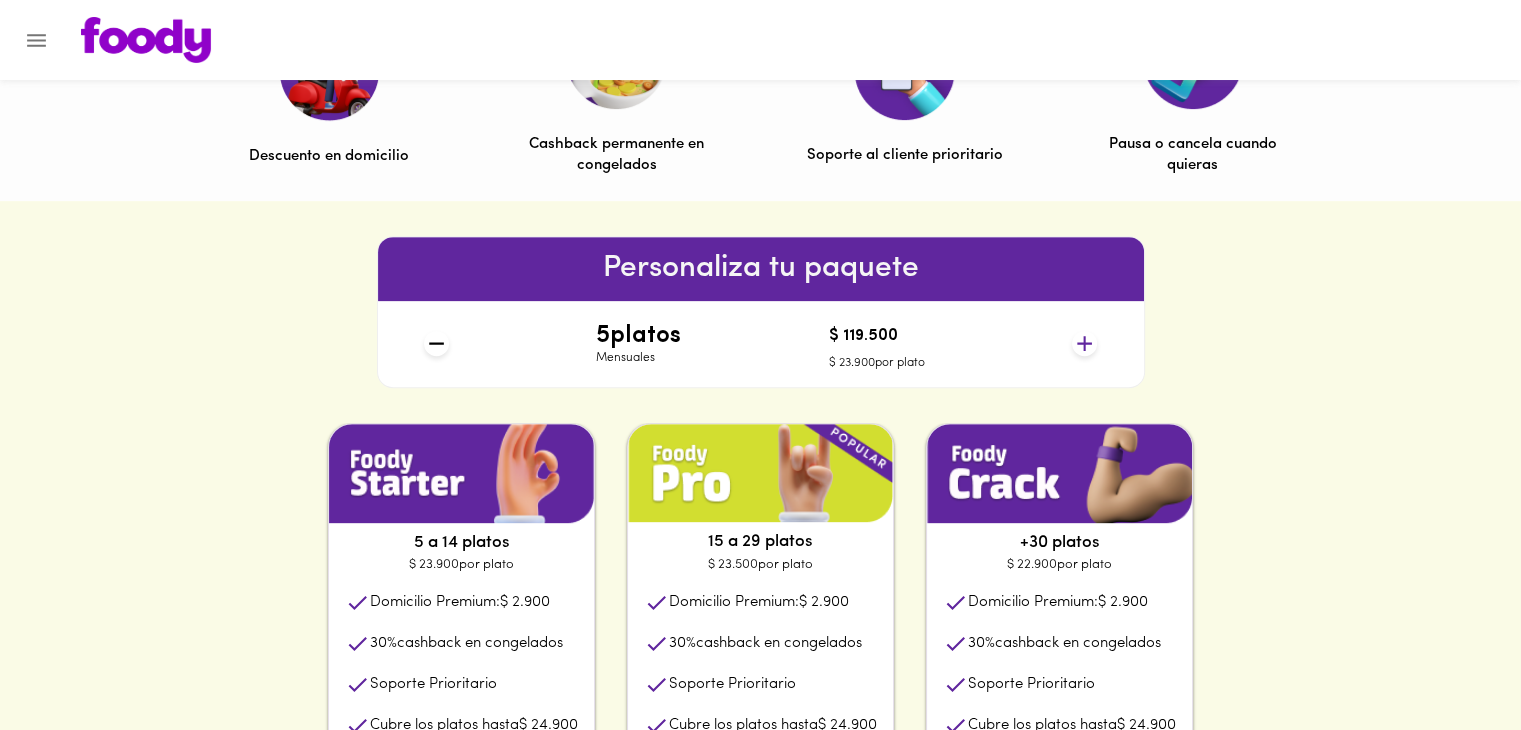 scroll, scrollTop: 700, scrollLeft: 0, axis: vertical 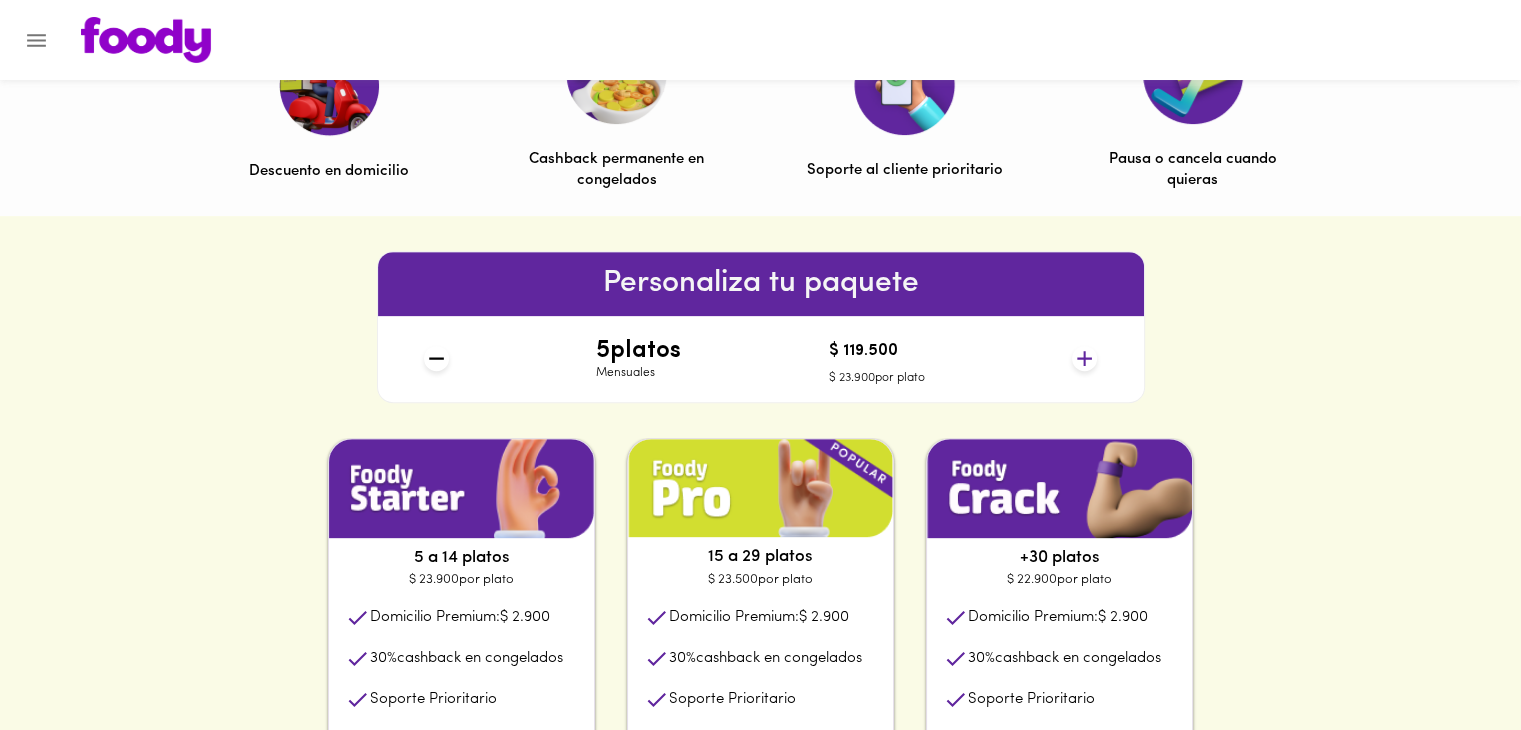 click 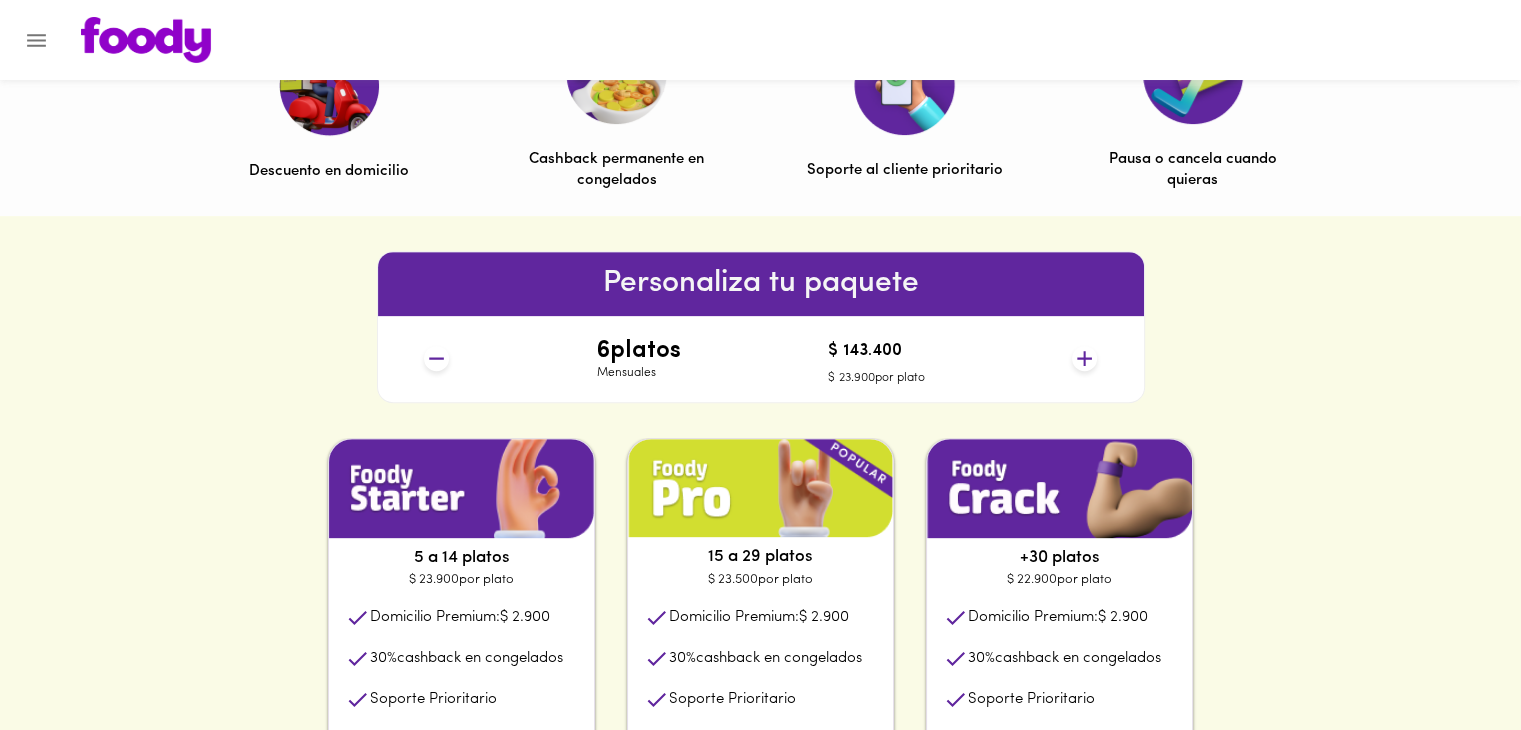 click 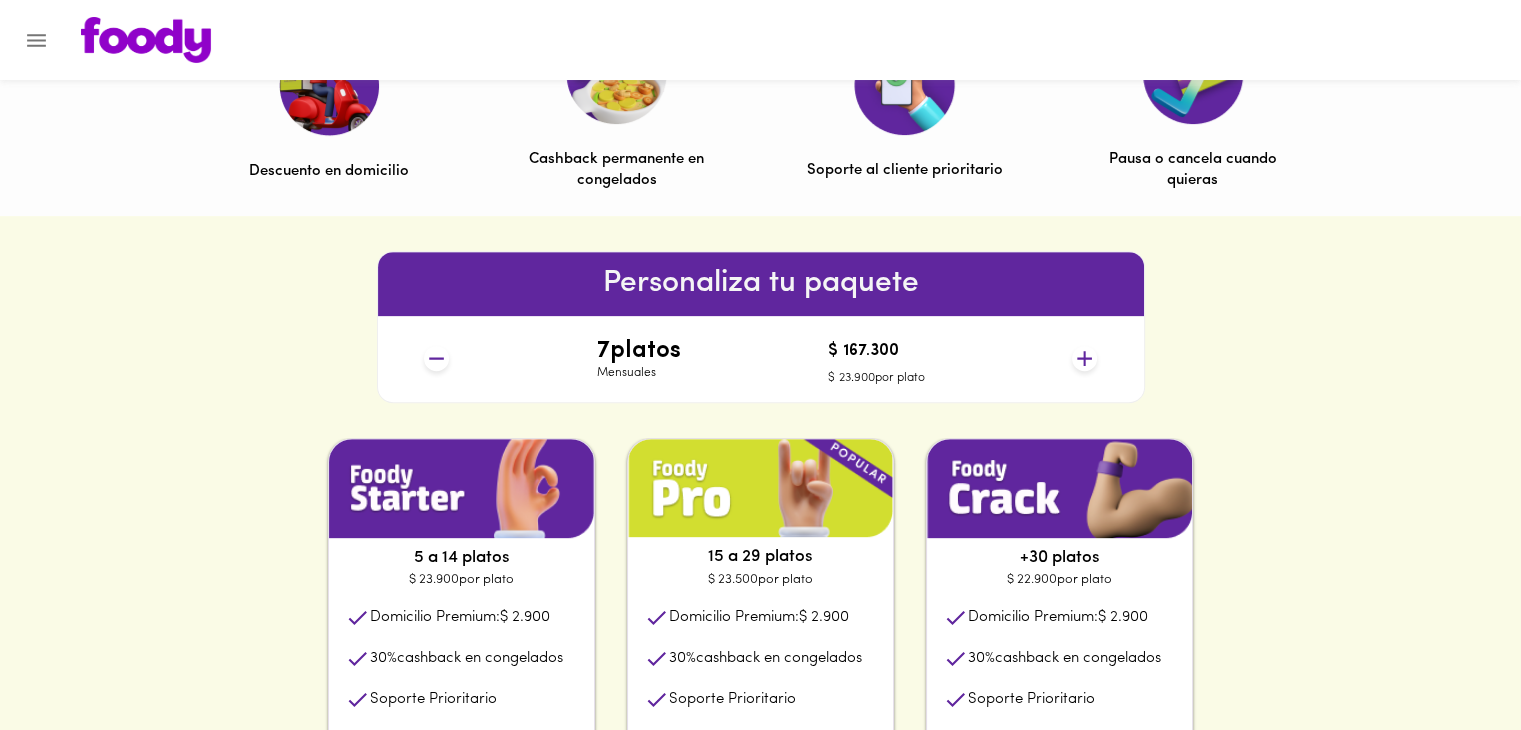 click 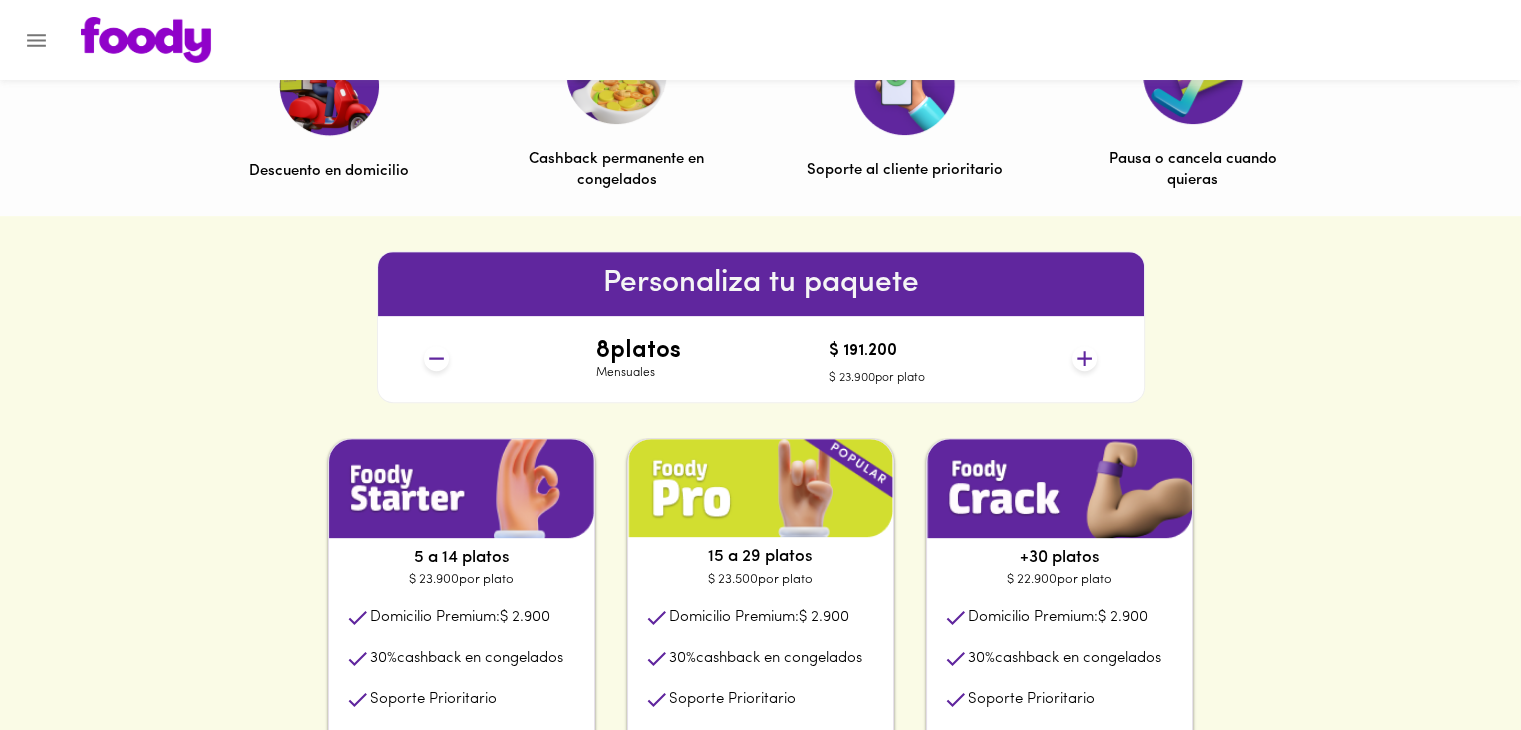 click 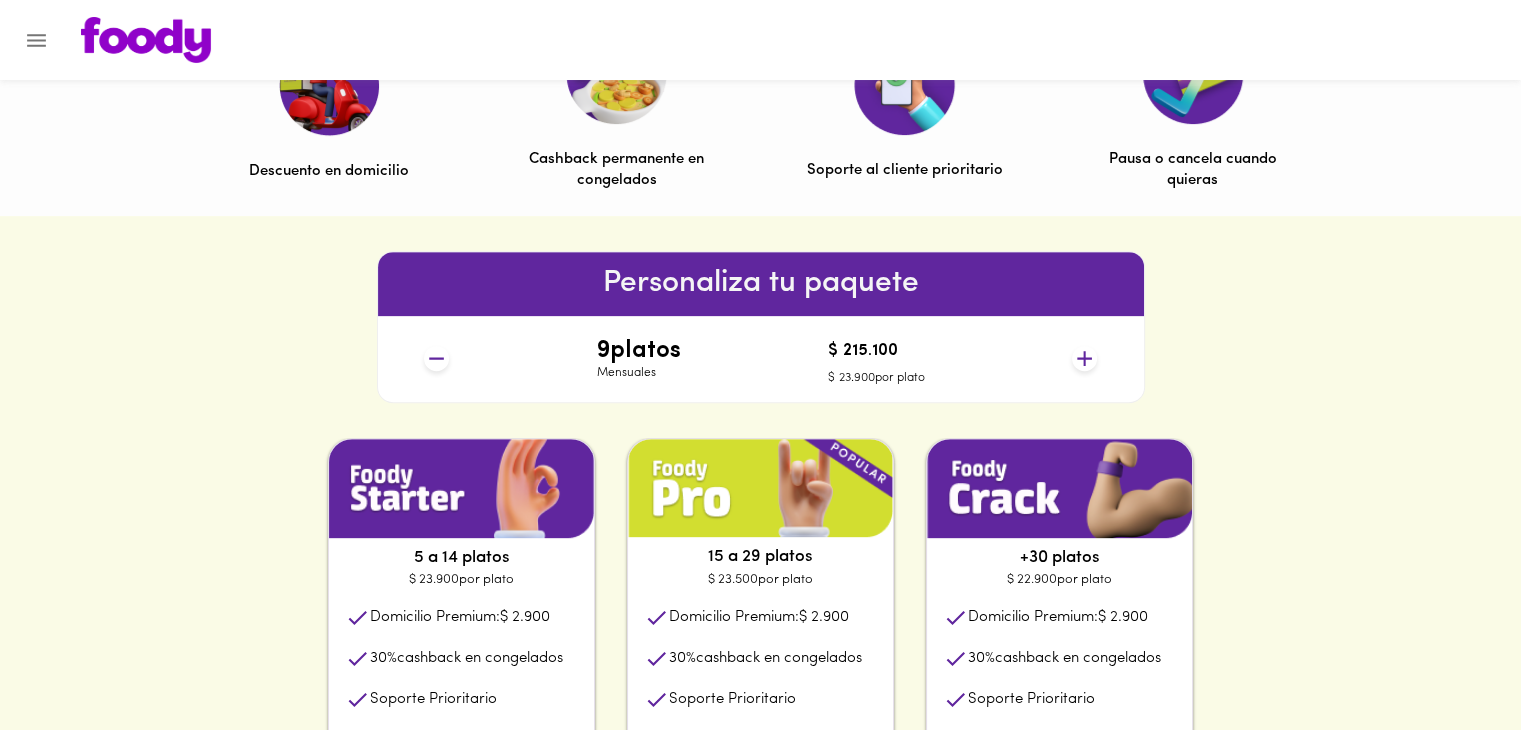 click 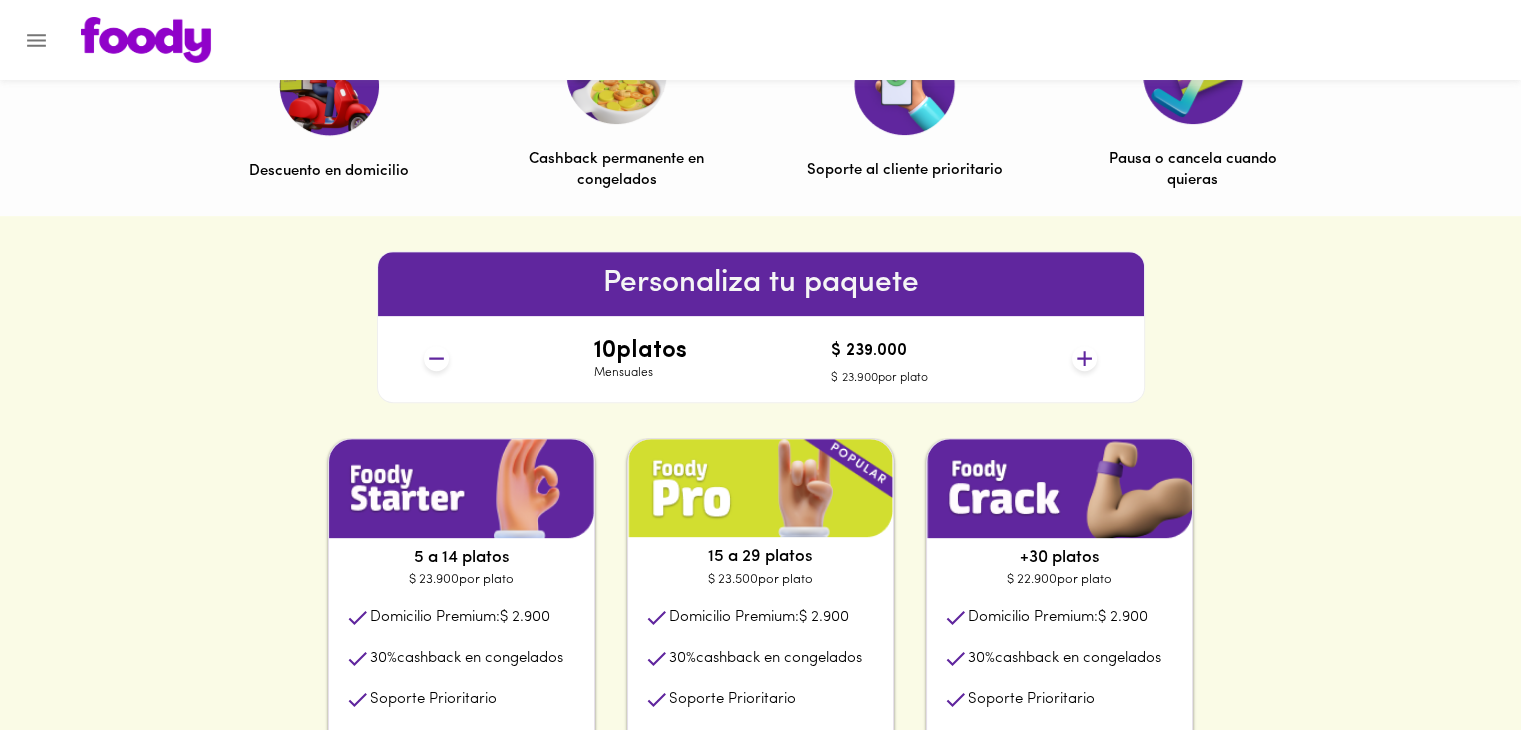 click 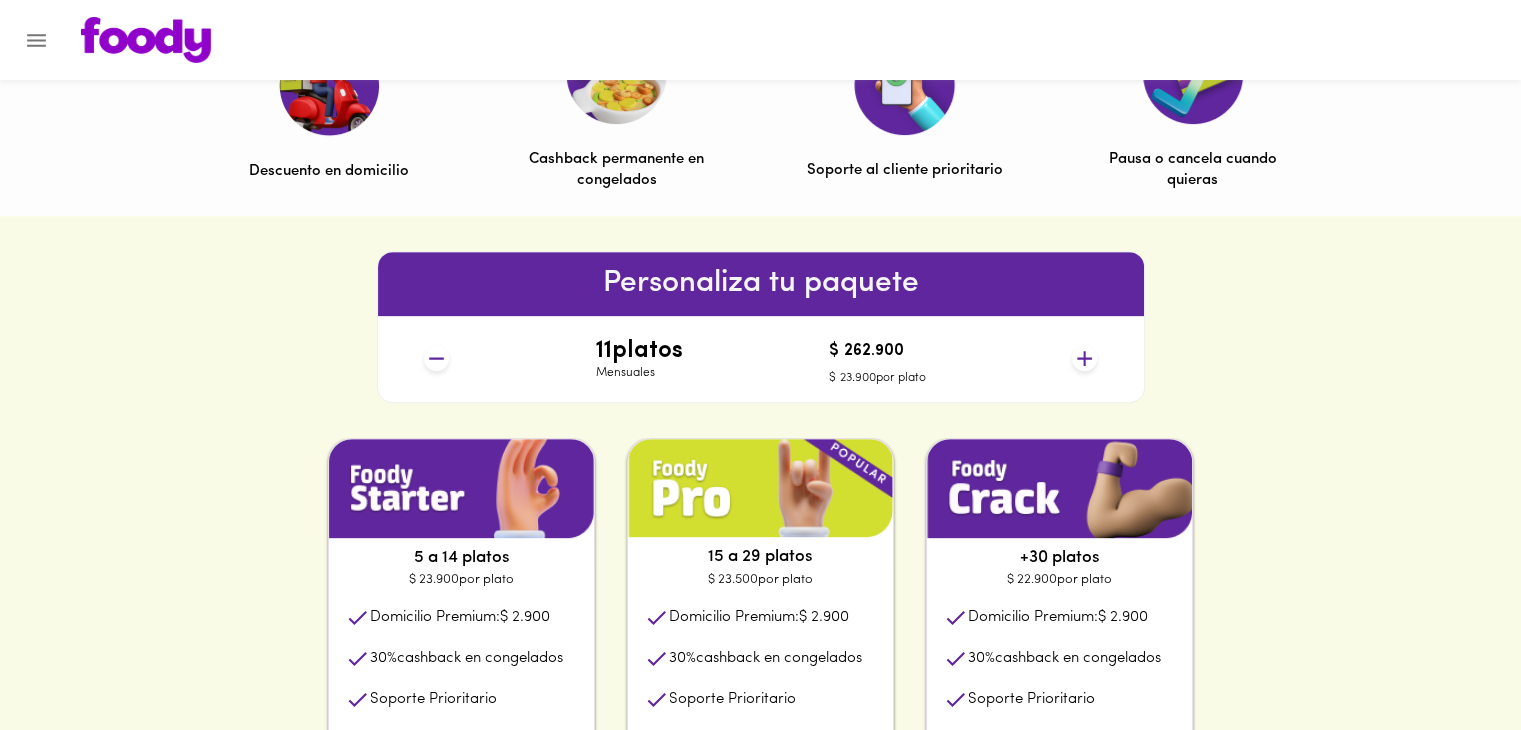click 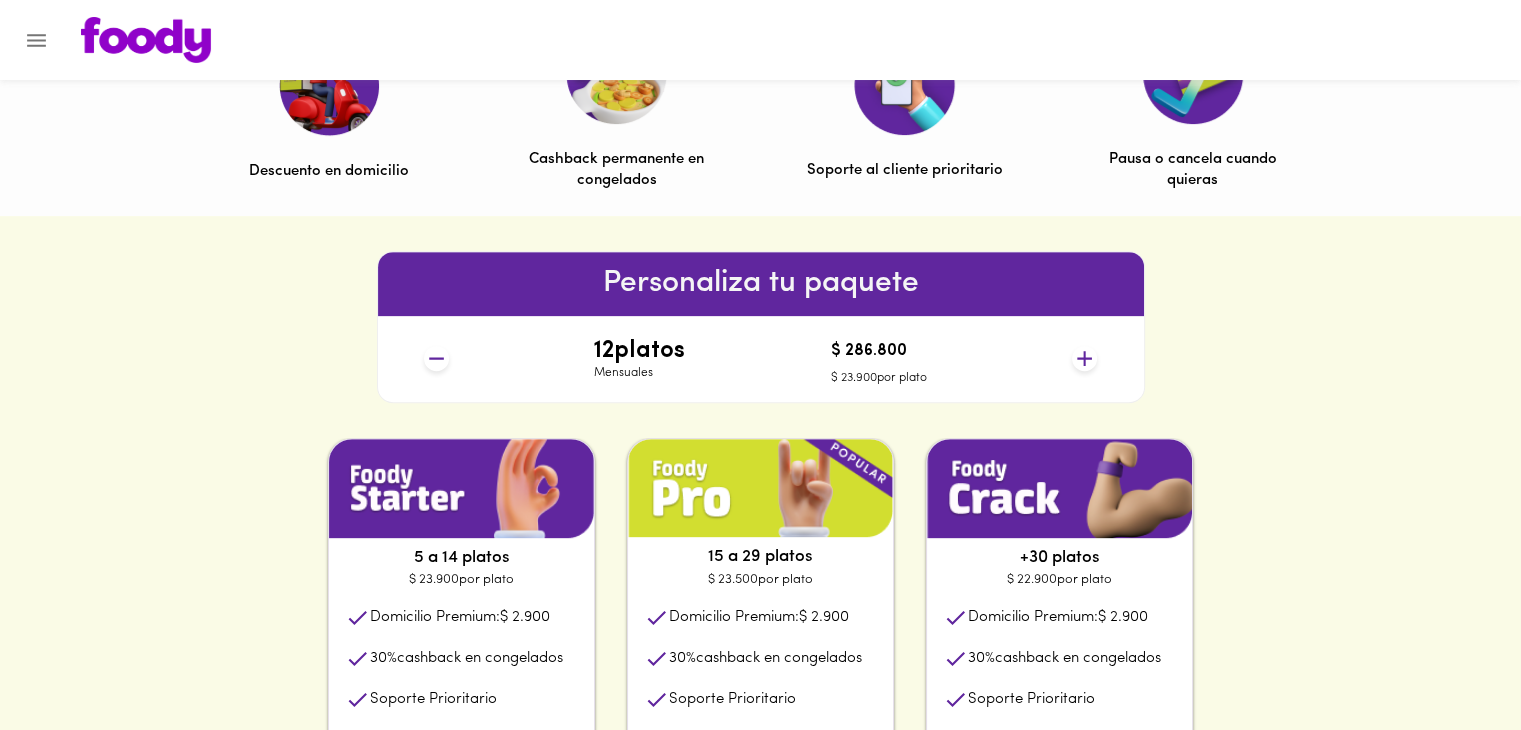 click 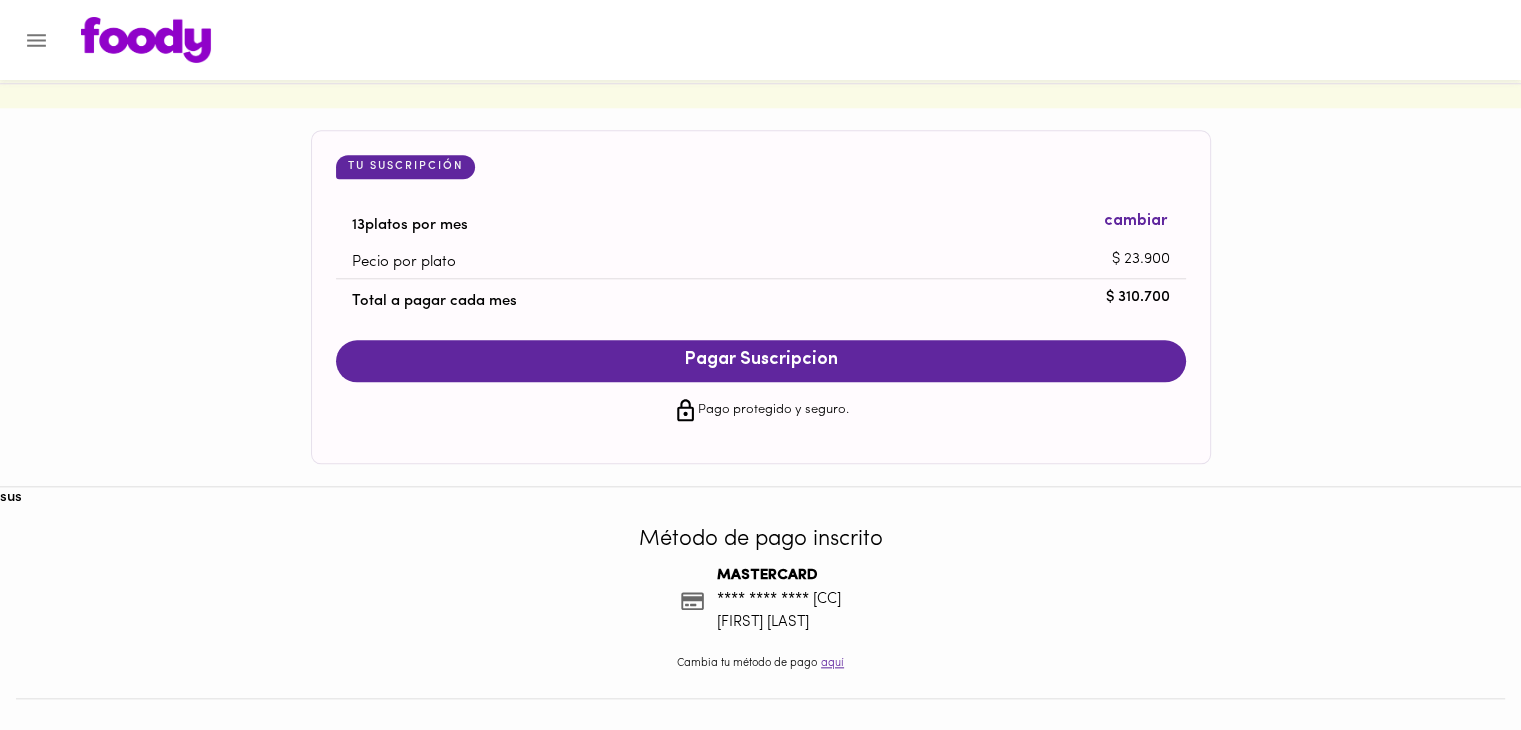 scroll, scrollTop: 1947, scrollLeft: 0, axis: vertical 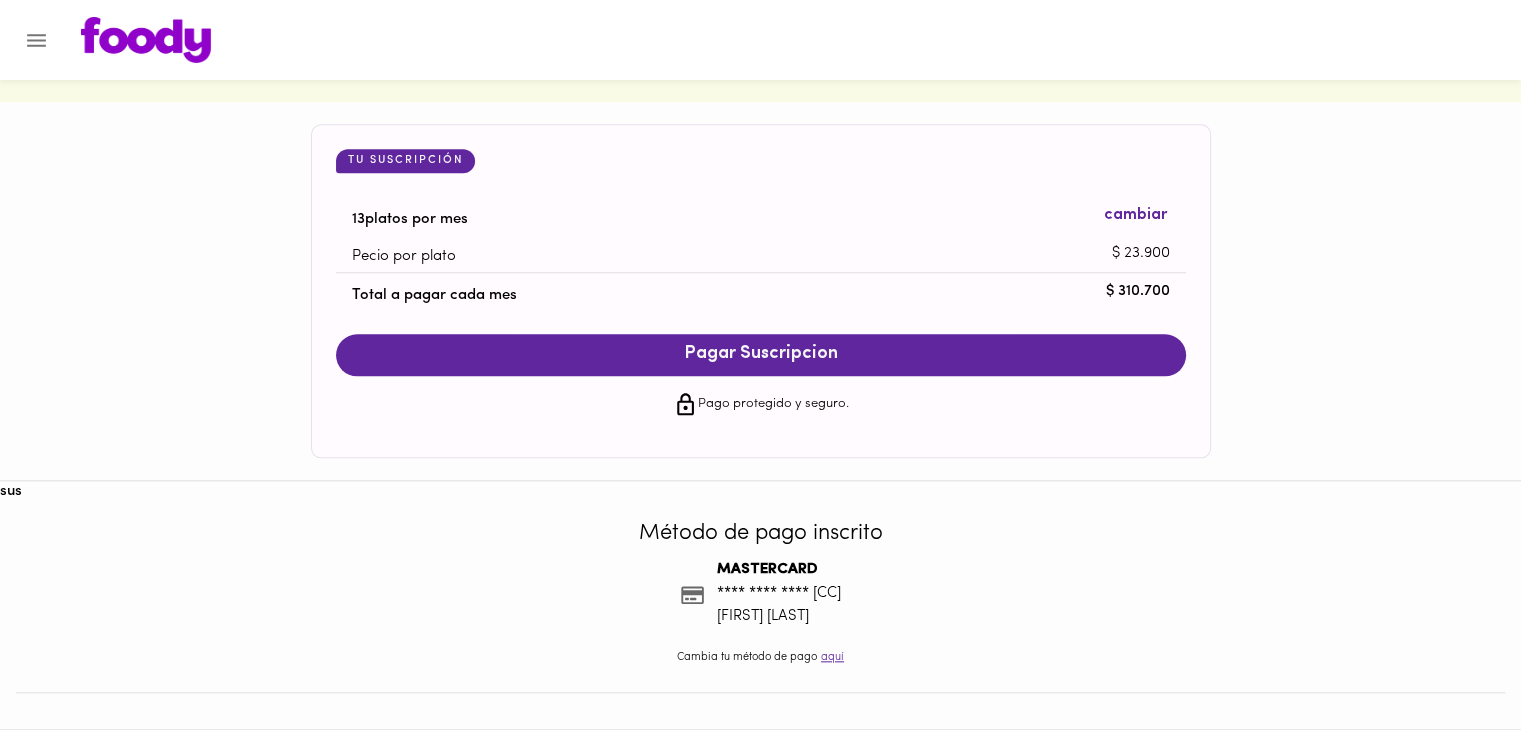 click on "Pagar Suscripcion" at bounding box center [761, 355] 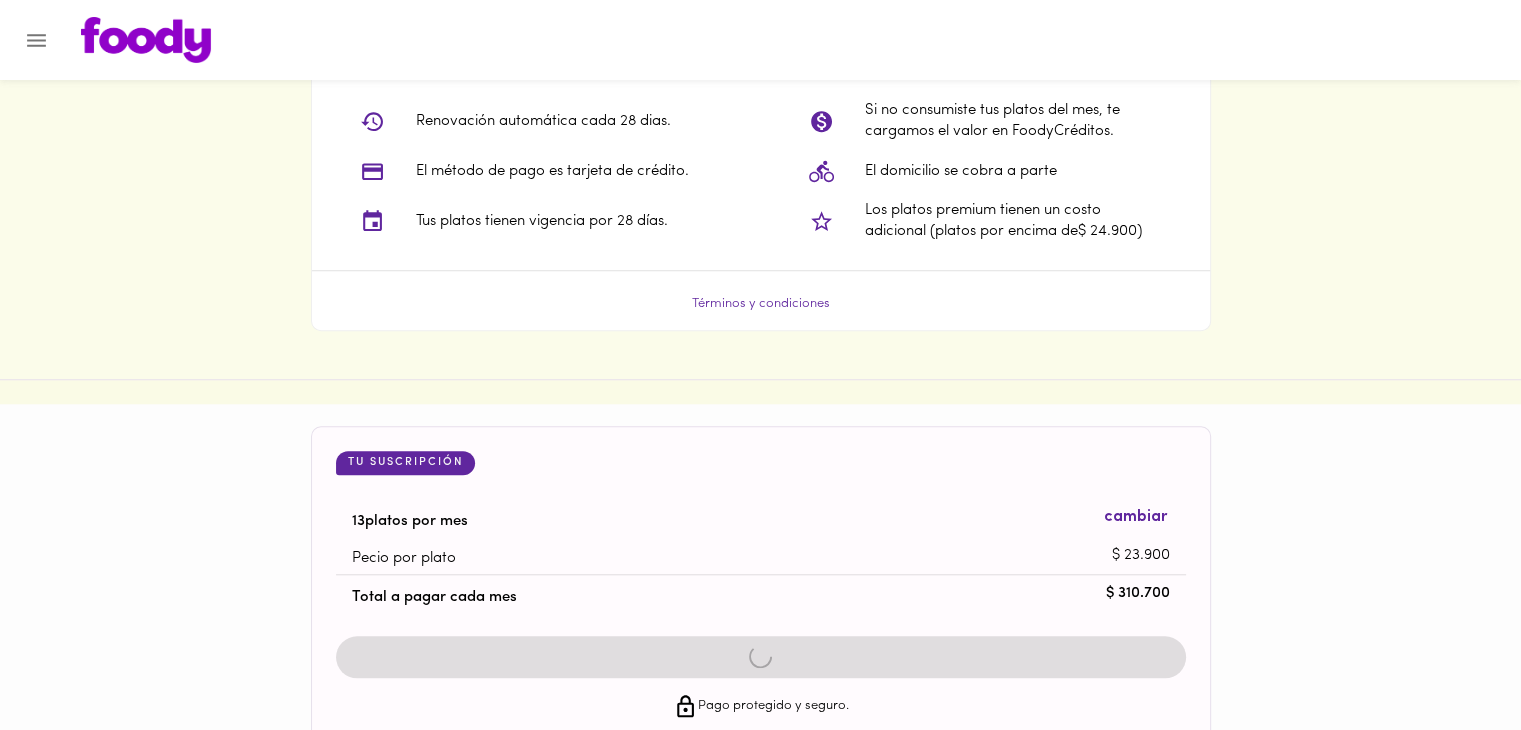 scroll, scrollTop: 1280, scrollLeft: 0, axis: vertical 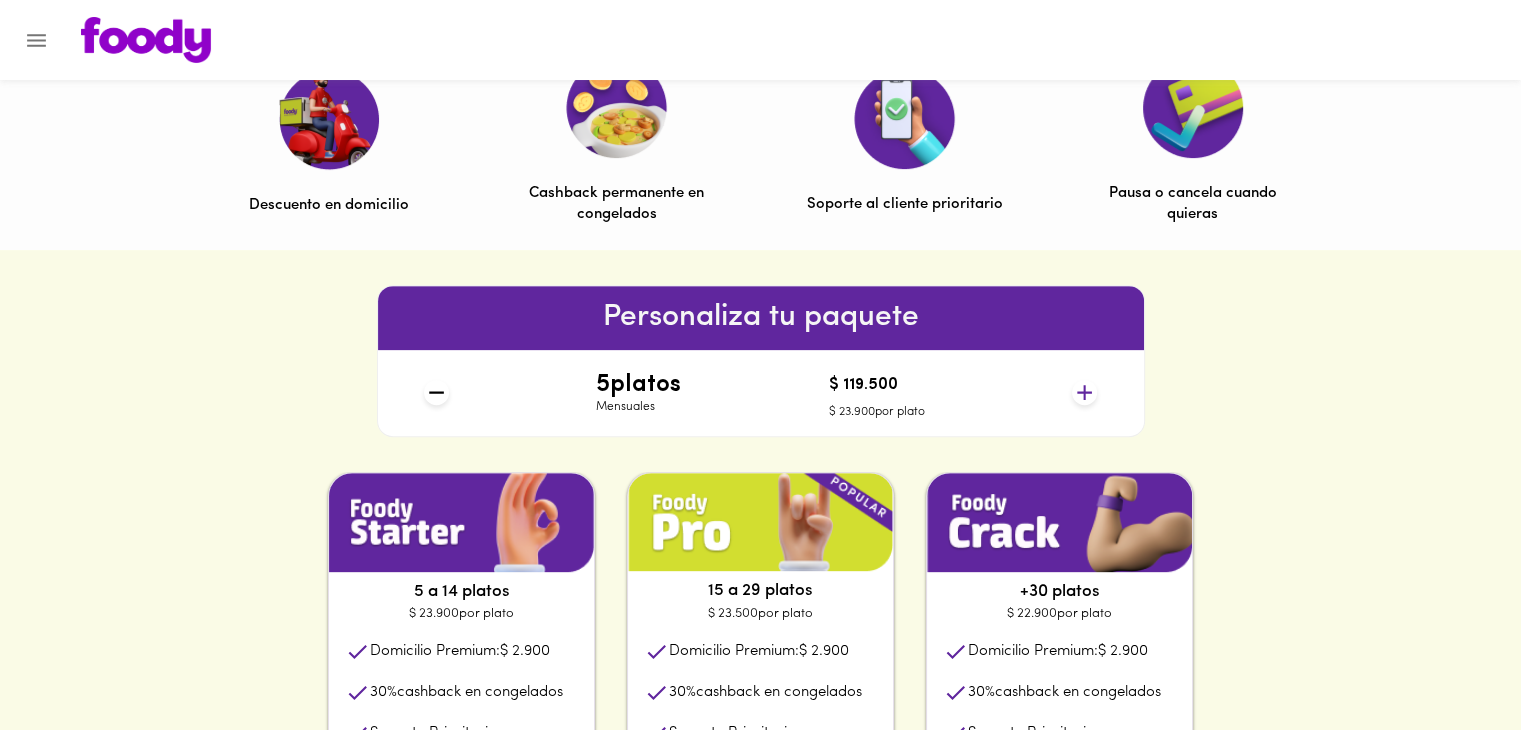 click 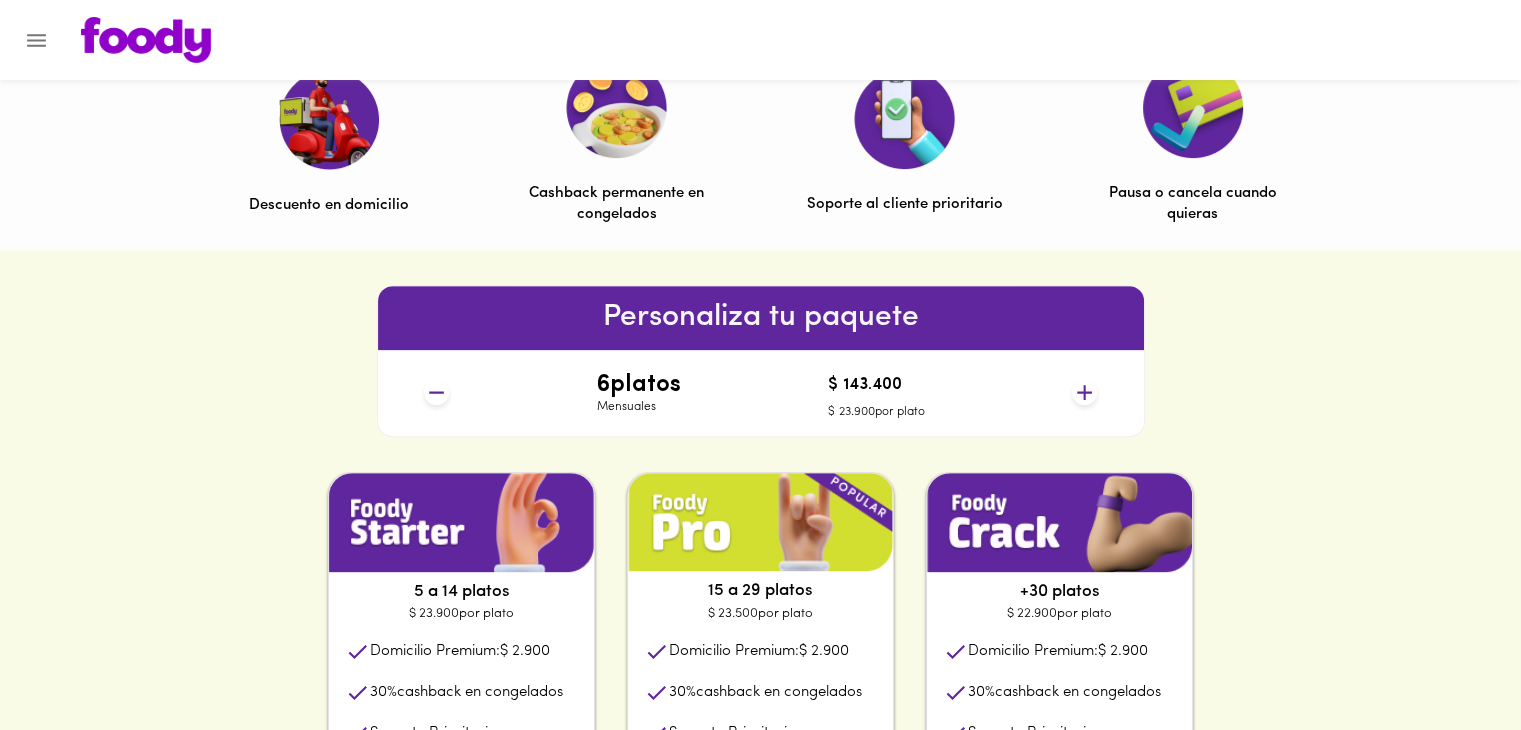 click 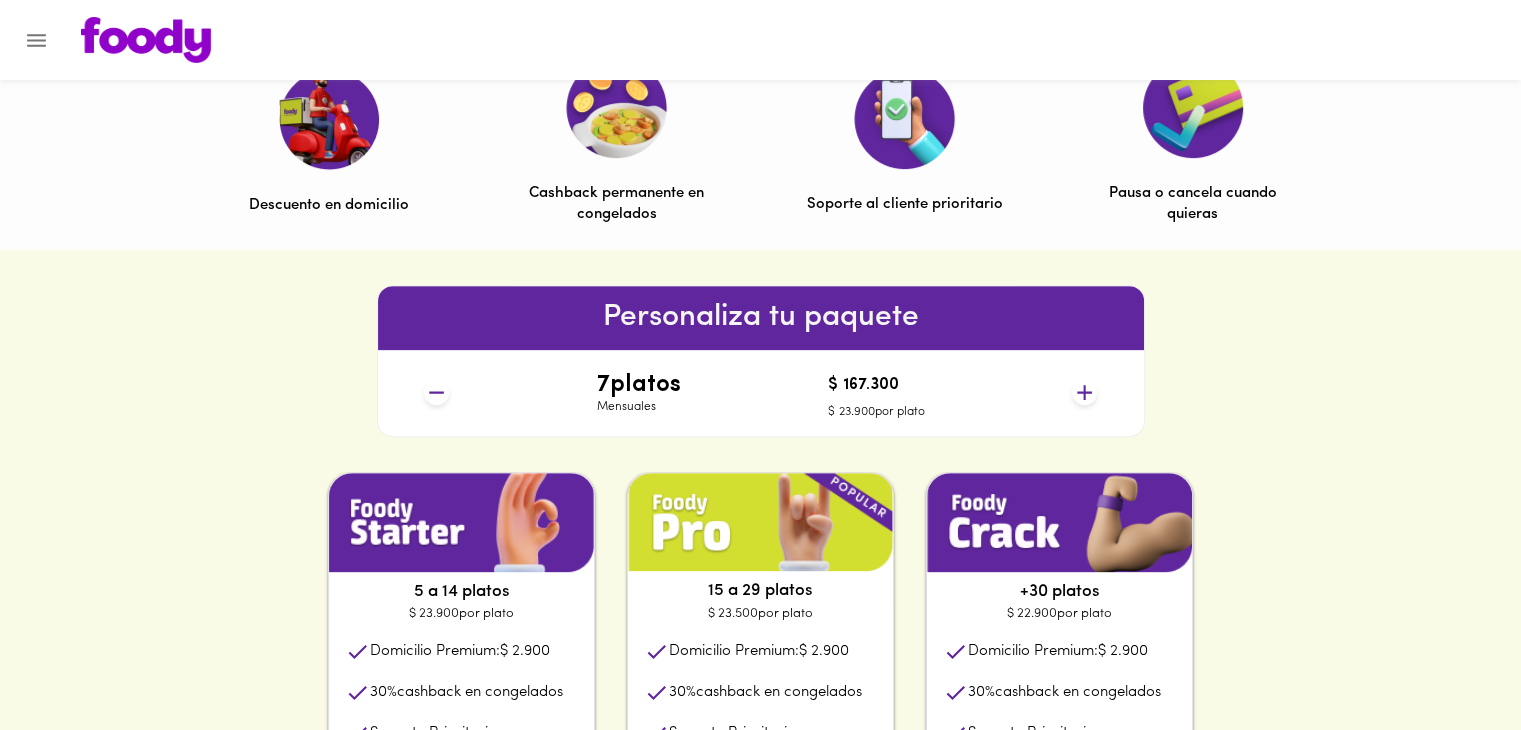 click 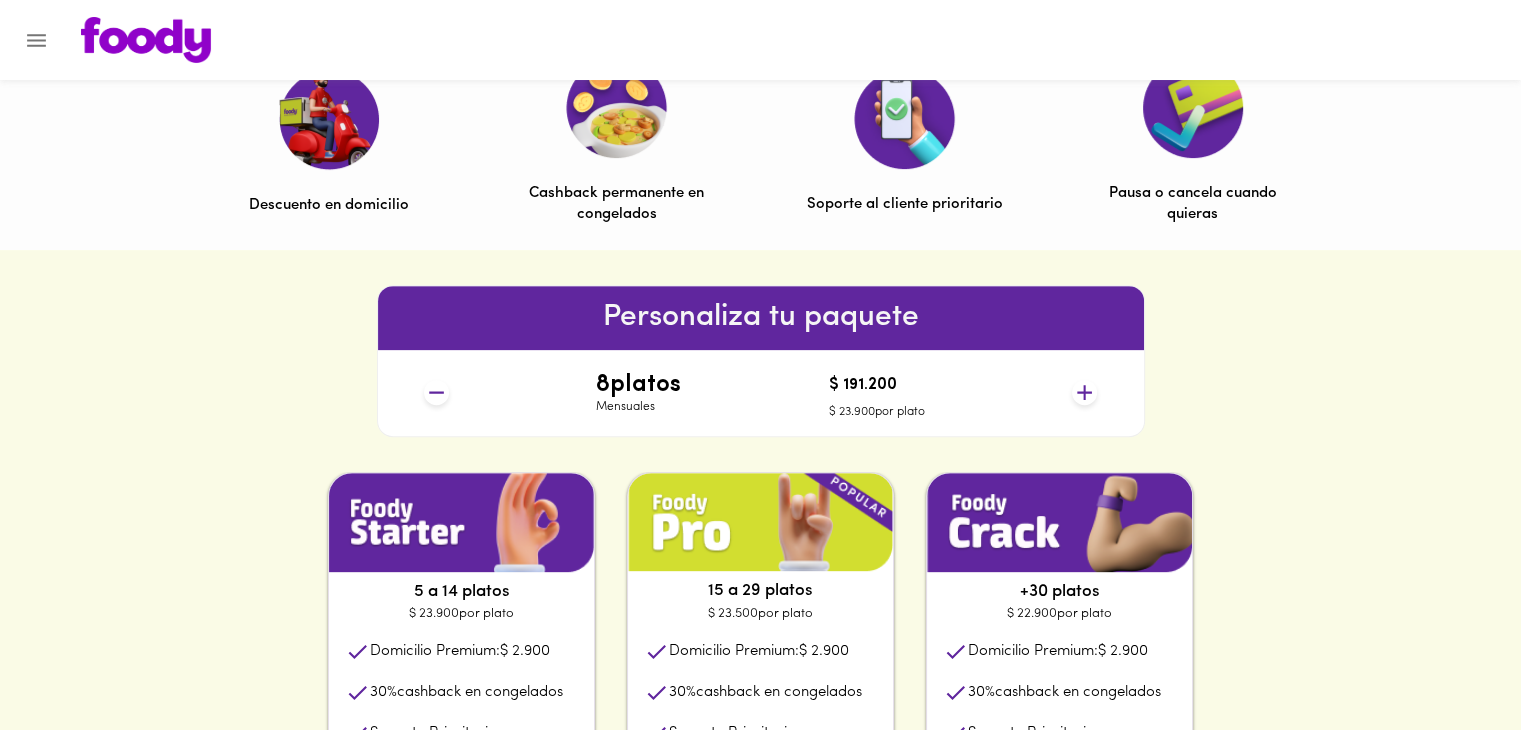 click 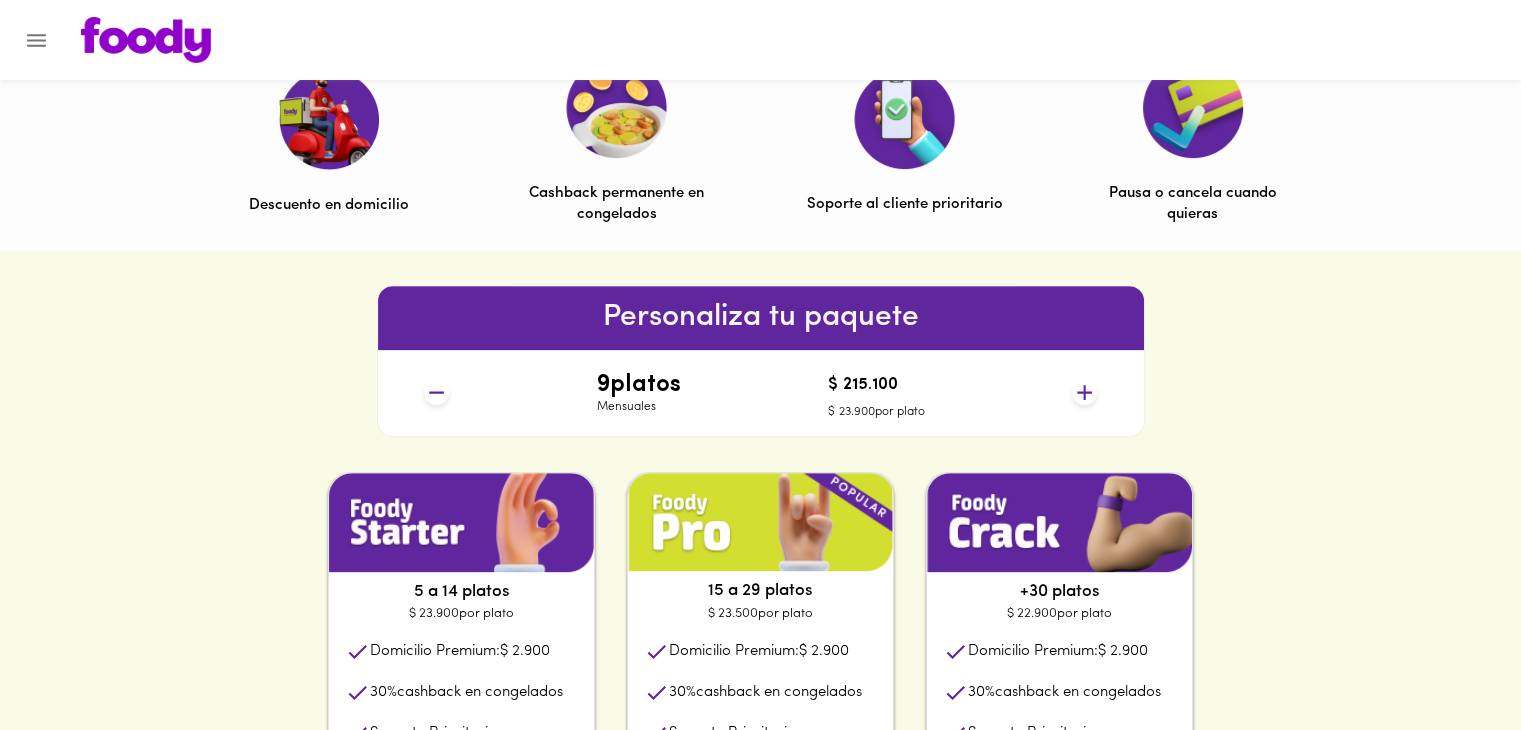 click 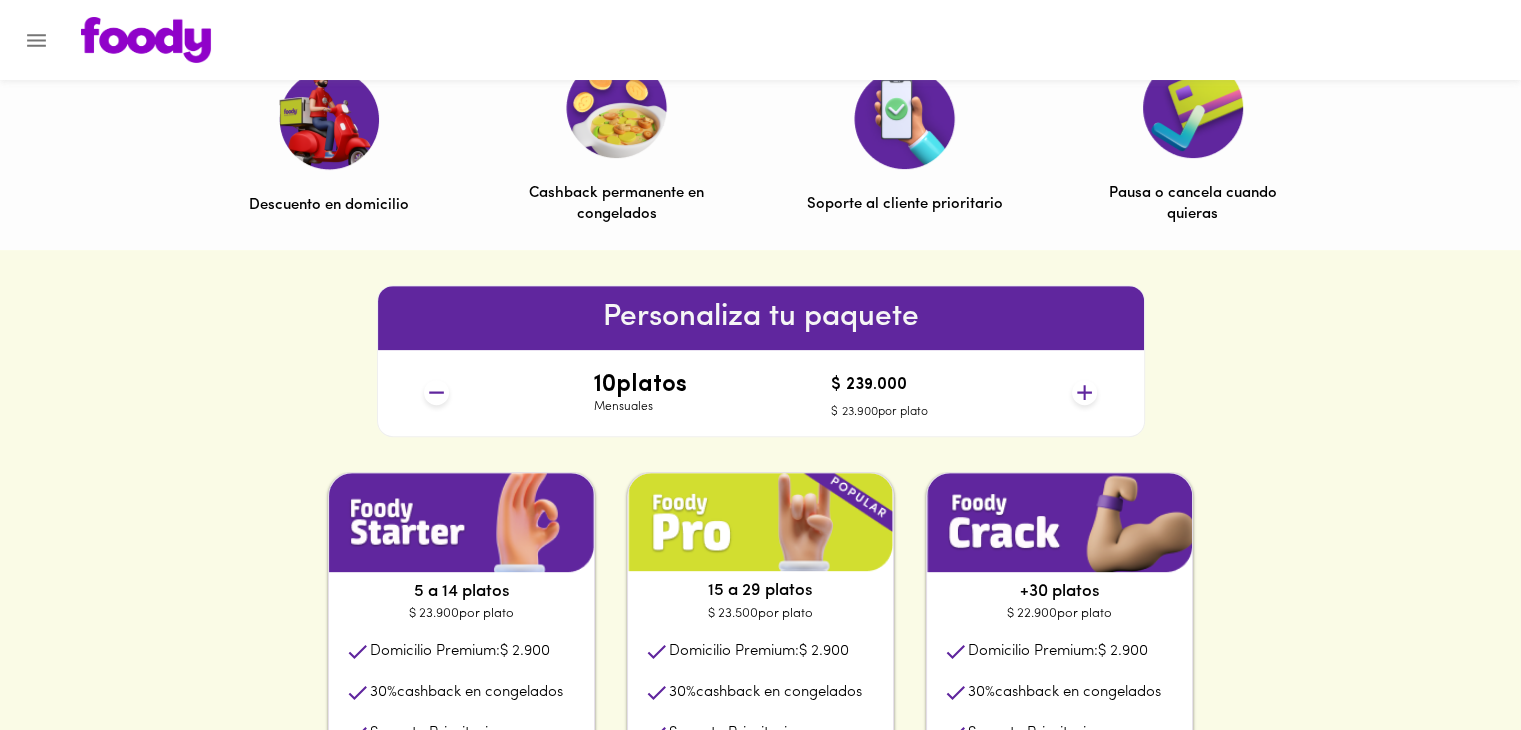 click 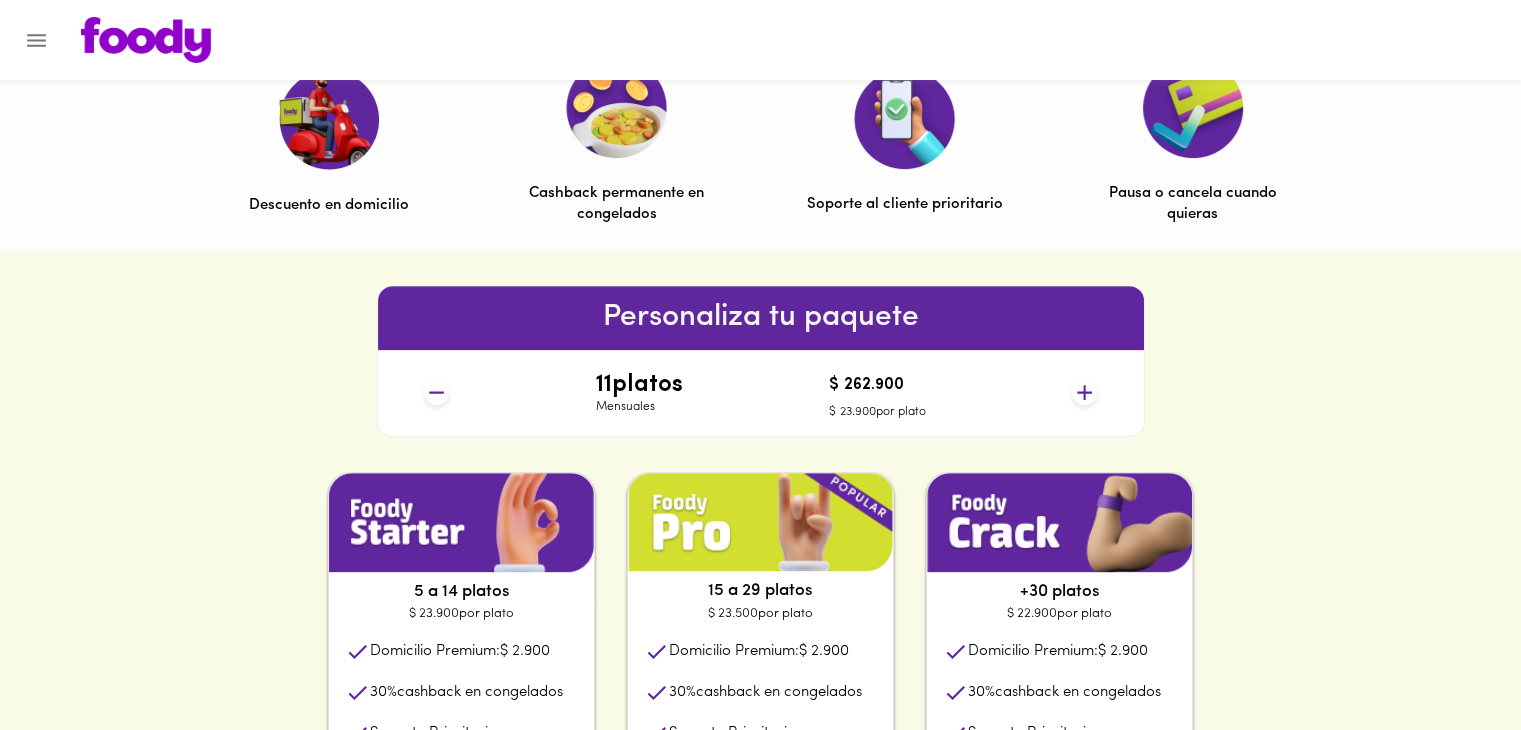 click 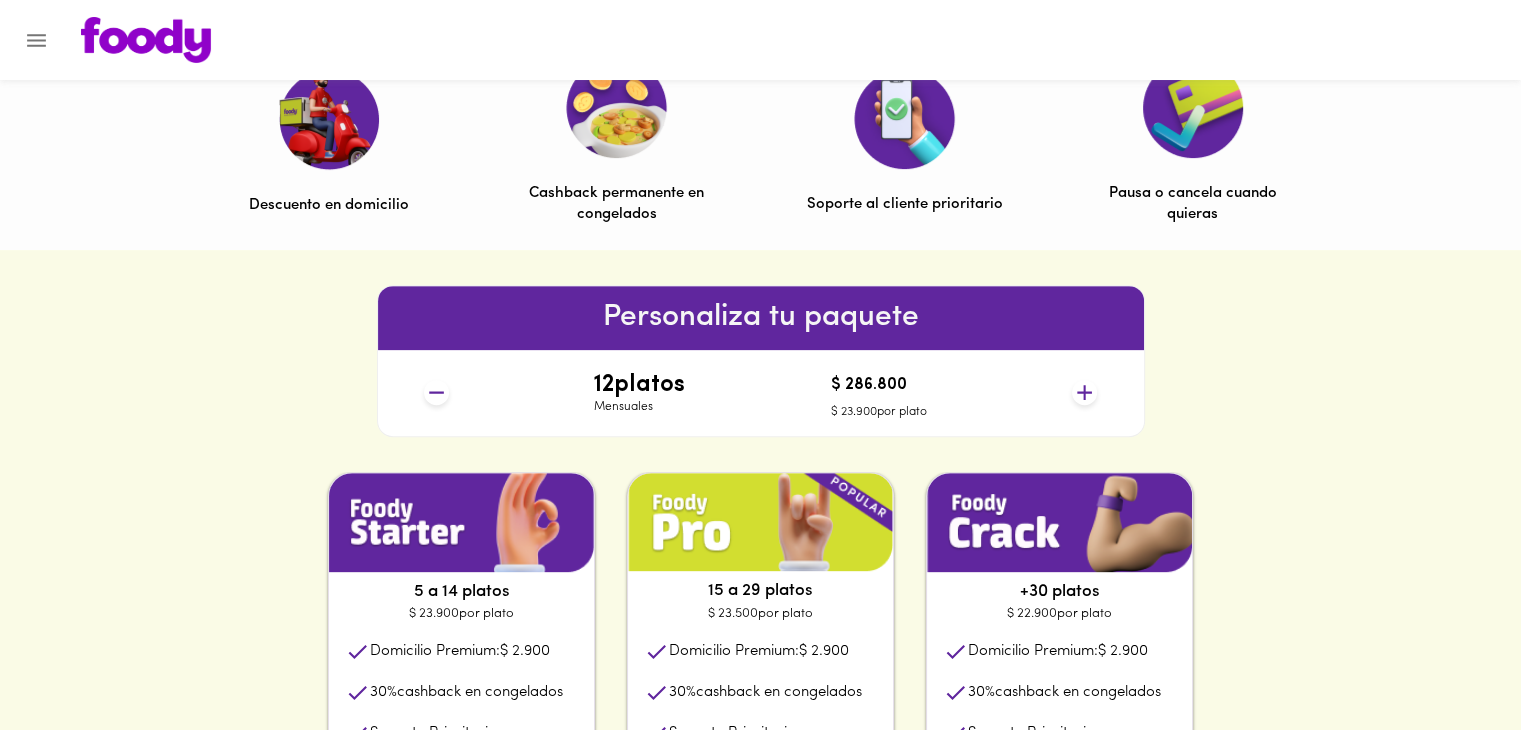 click 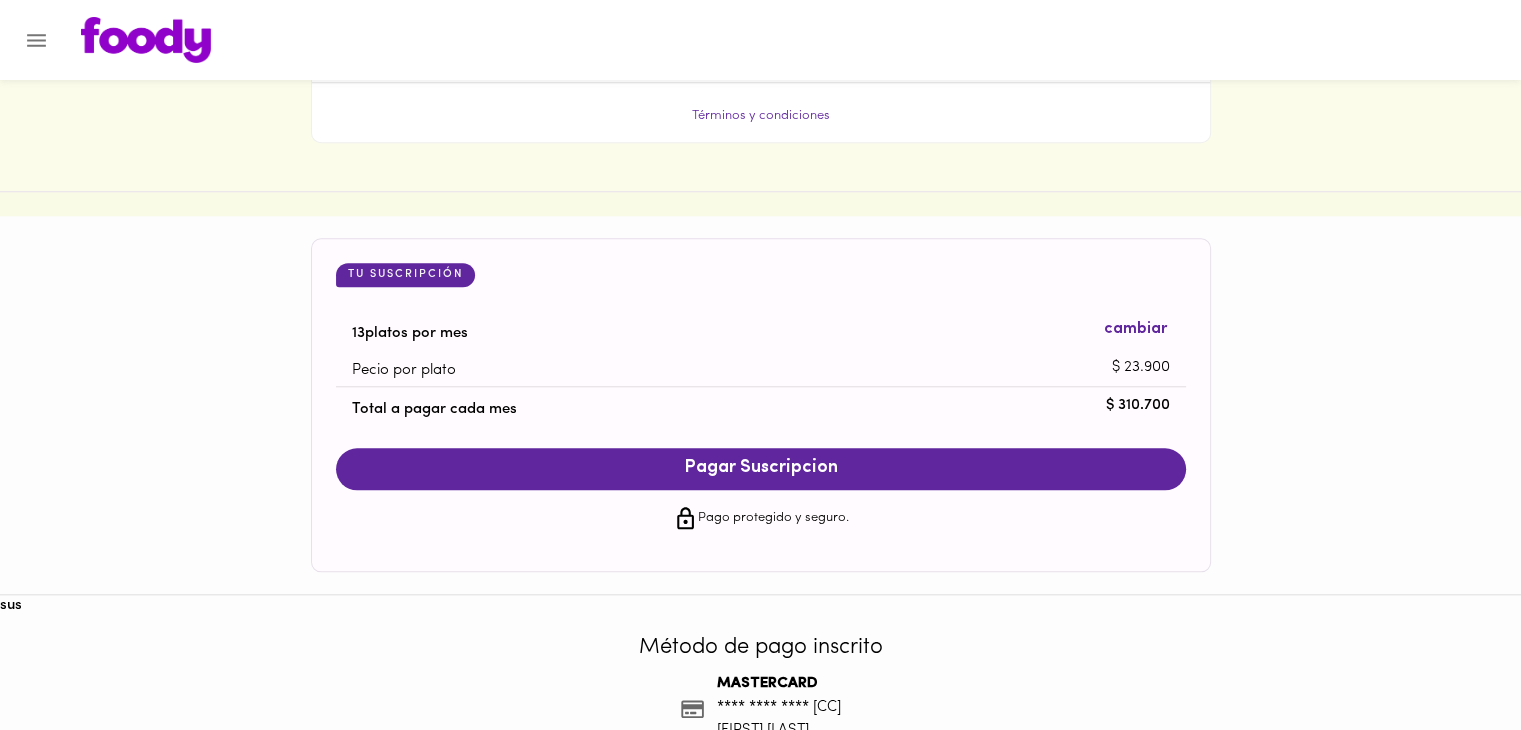 scroll, scrollTop: 1833, scrollLeft: 0, axis: vertical 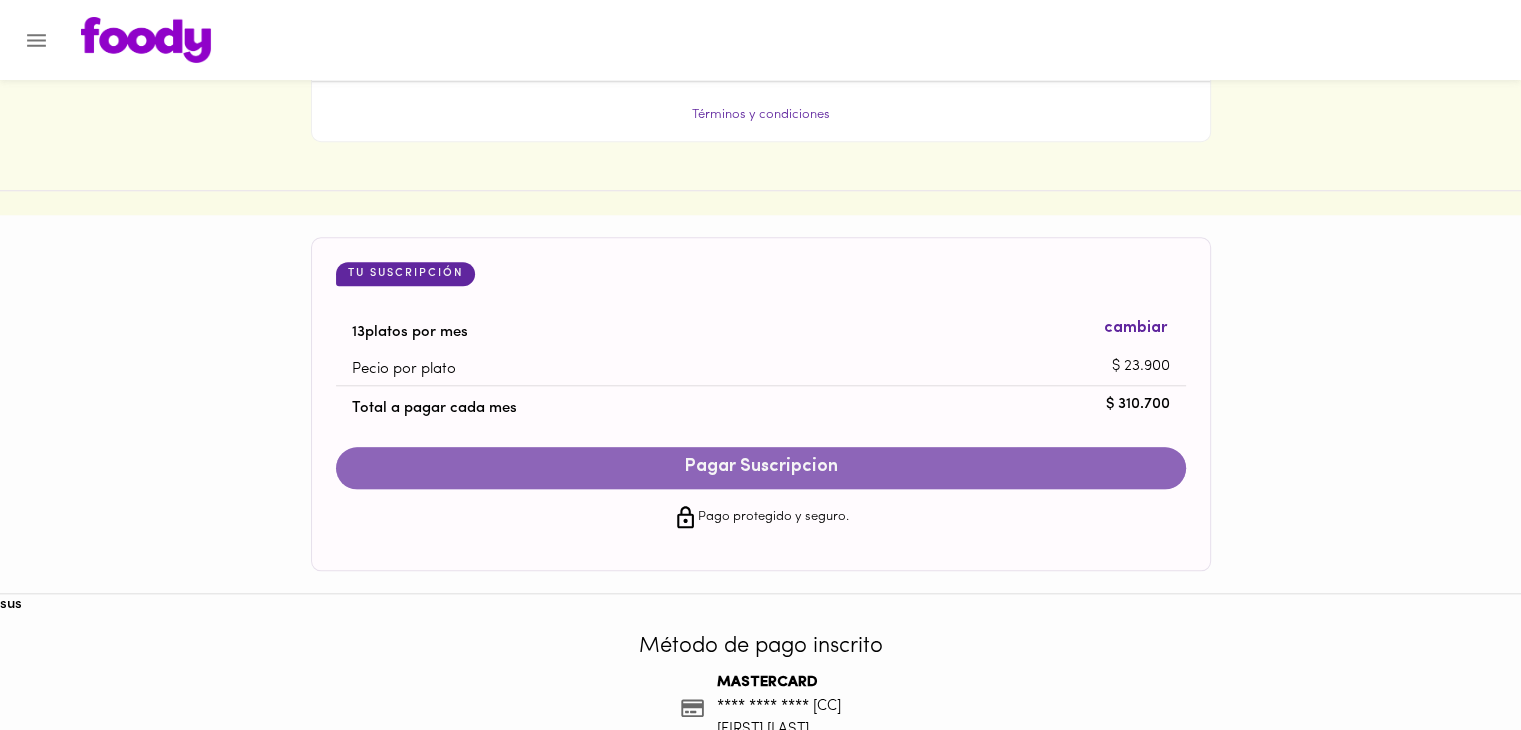 click on "Pagar Suscripcion" at bounding box center [761, 468] 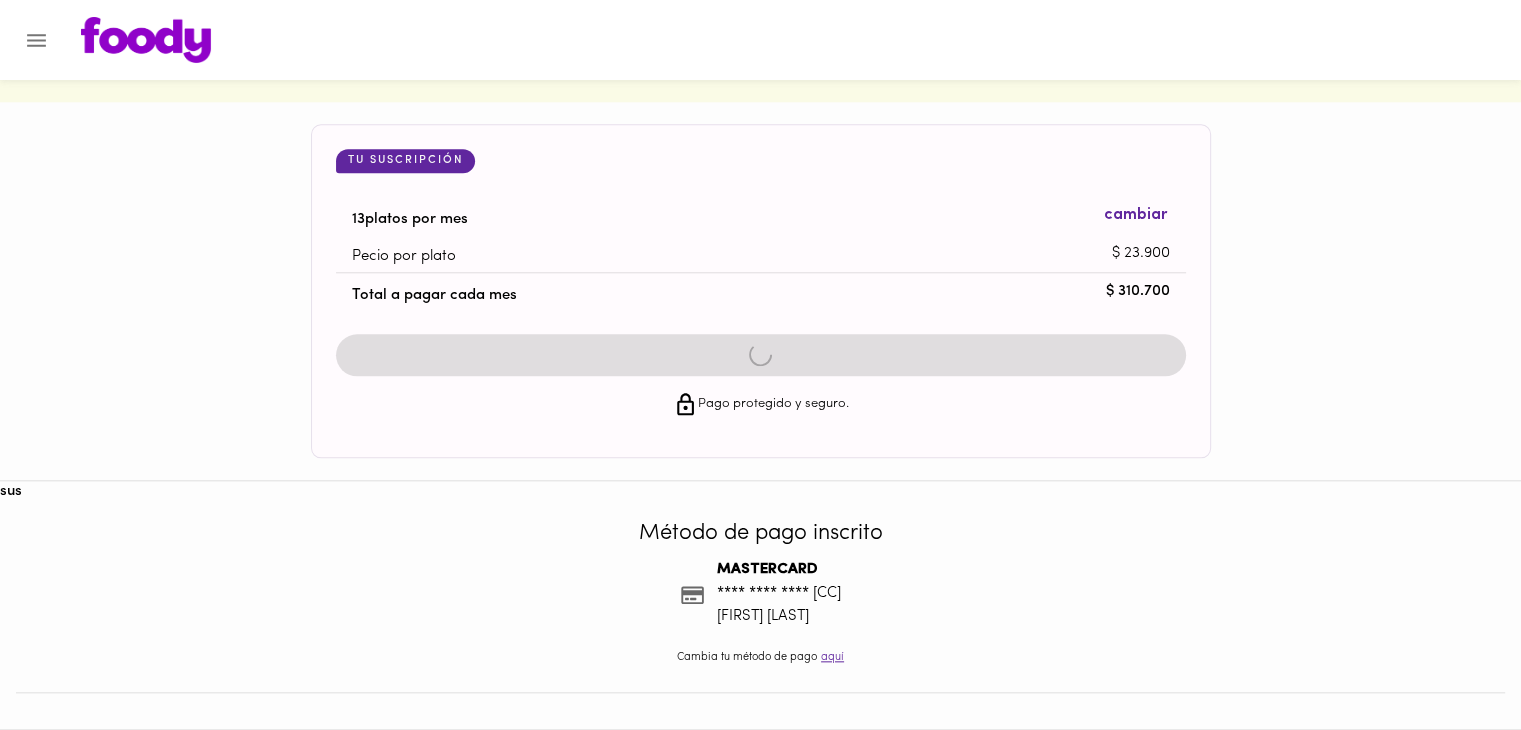 scroll, scrollTop: 1773, scrollLeft: 0, axis: vertical 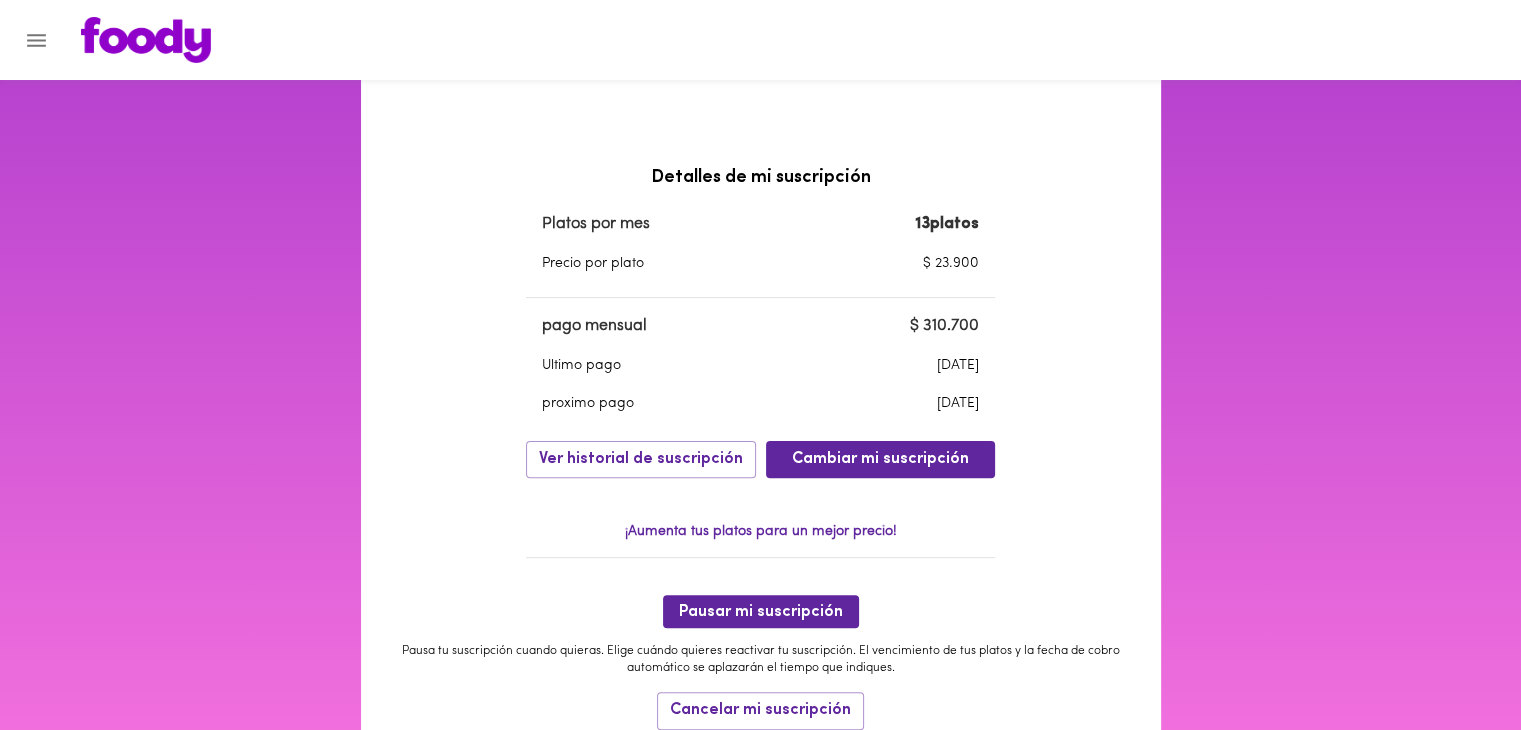 click on "Mi suscripción Estado de suscripción Activa Tu suscripción se renueva con un cobro automático todos los meses. Cambia tu método de pago  aquí MASTERCARD **** **** **** 5223 Geraldine Diaz   Mi saldo 13  Platos disponibles Vencimiento:  7/9/2025   Más información Detalles de mi suscripción  Platos por mes 13  platos Precio por plato $ 23.900 pago mensual $ 310.700 Ultimo pago 8/8/2025 proximo pago 7/9/2025 Ver historial de suscripción Cambiar mi suscripción ¡Aumenta tus platos para un mejor precio! Pausar mi suscripción Pausa tu suscripción cuando quieras. Elige cuándo quieres reactivar tu suscripción. El vencimiento de tus platos y la fecha de cobro automático se aplazarán el tiempo que indiques. Cancelar mi suscripción Al cancelar tu suscripción dejaremos de realizar los cobros automáticos mensuales y convertiremos tus platos restantes en FoodyCréditos. Si deseas eliminar tu método de pago inscrito, debes hacerlo aquí" at bounding box center [761, 231] 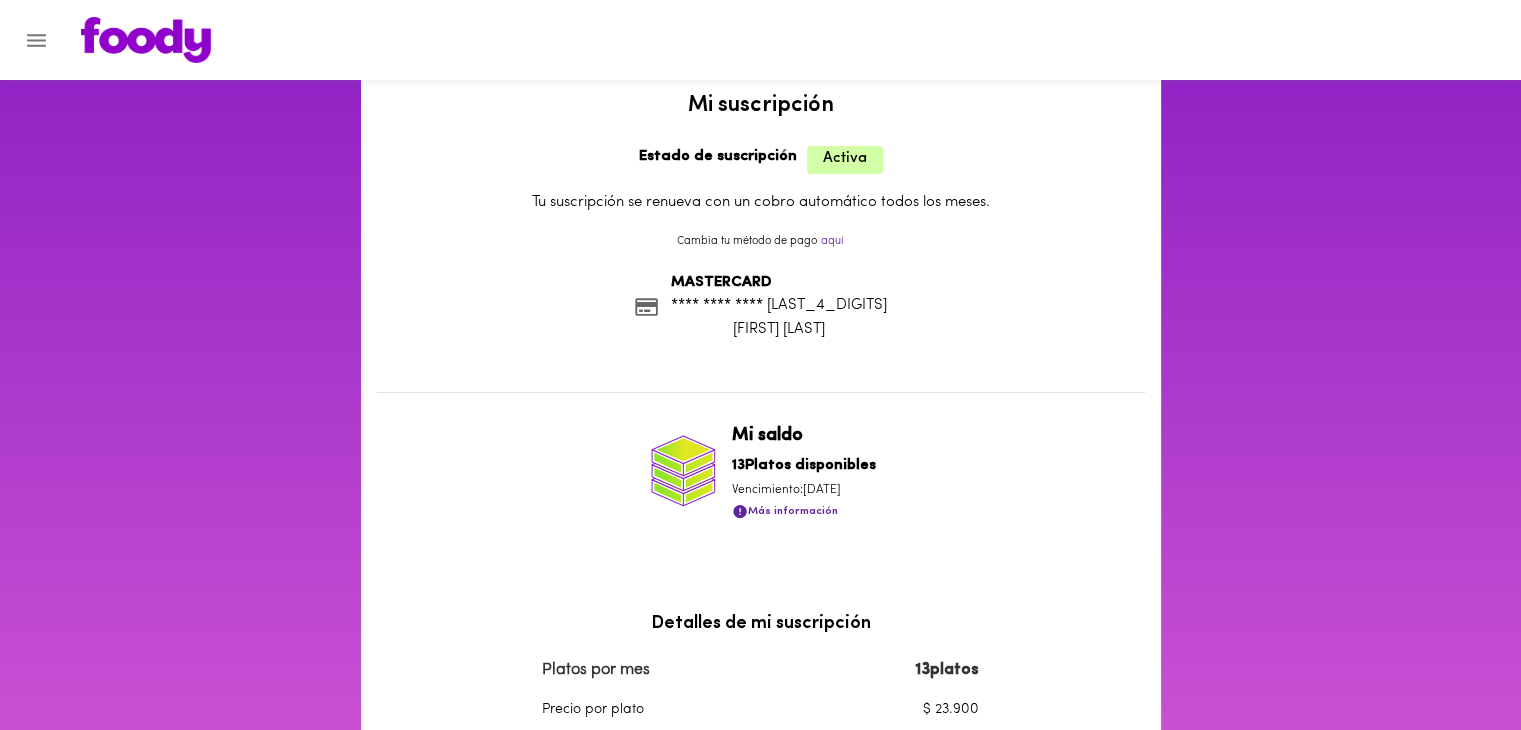scroll, scrollTop: 0, scrollLeft: 0, axis: both 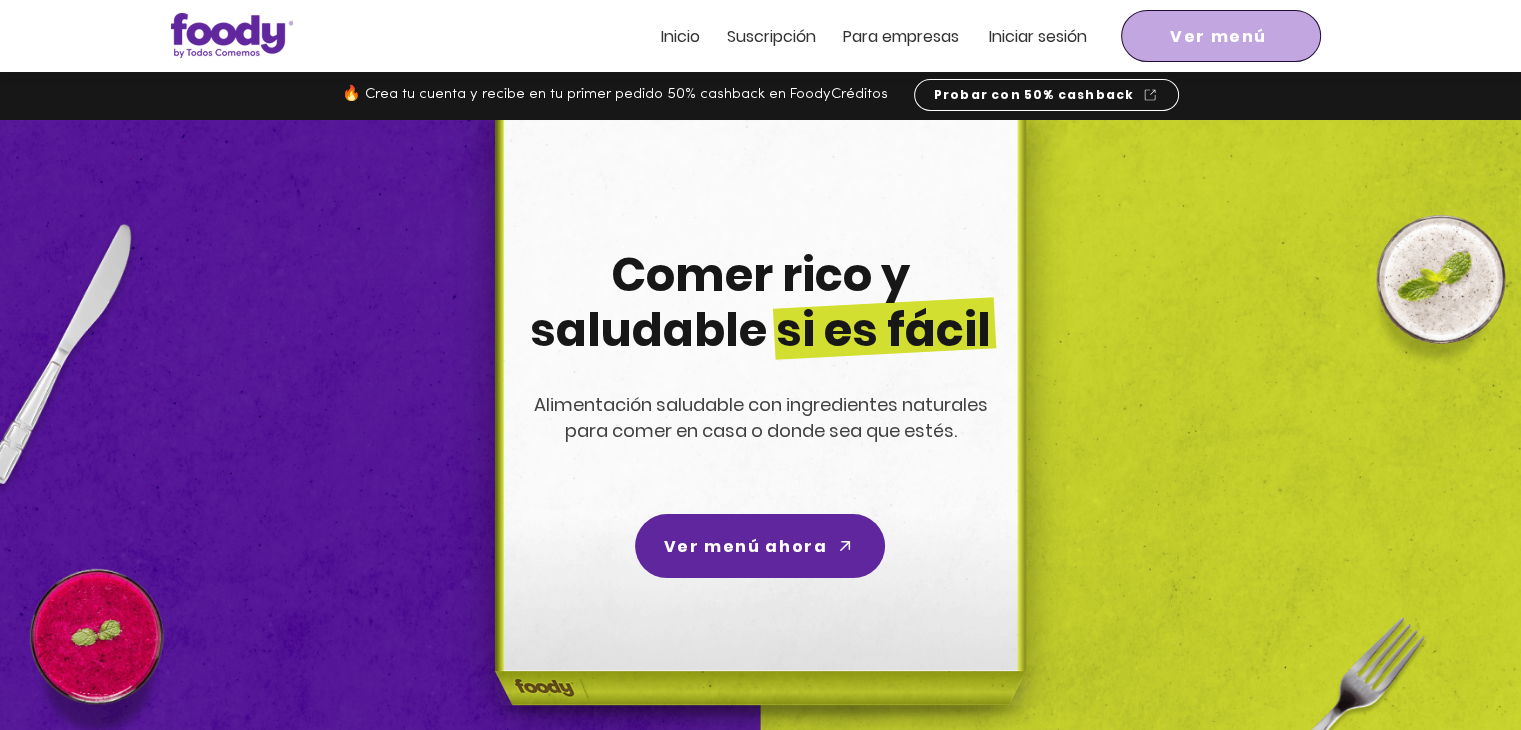 click on "Ver menú" at bounding box center [1221, 36] 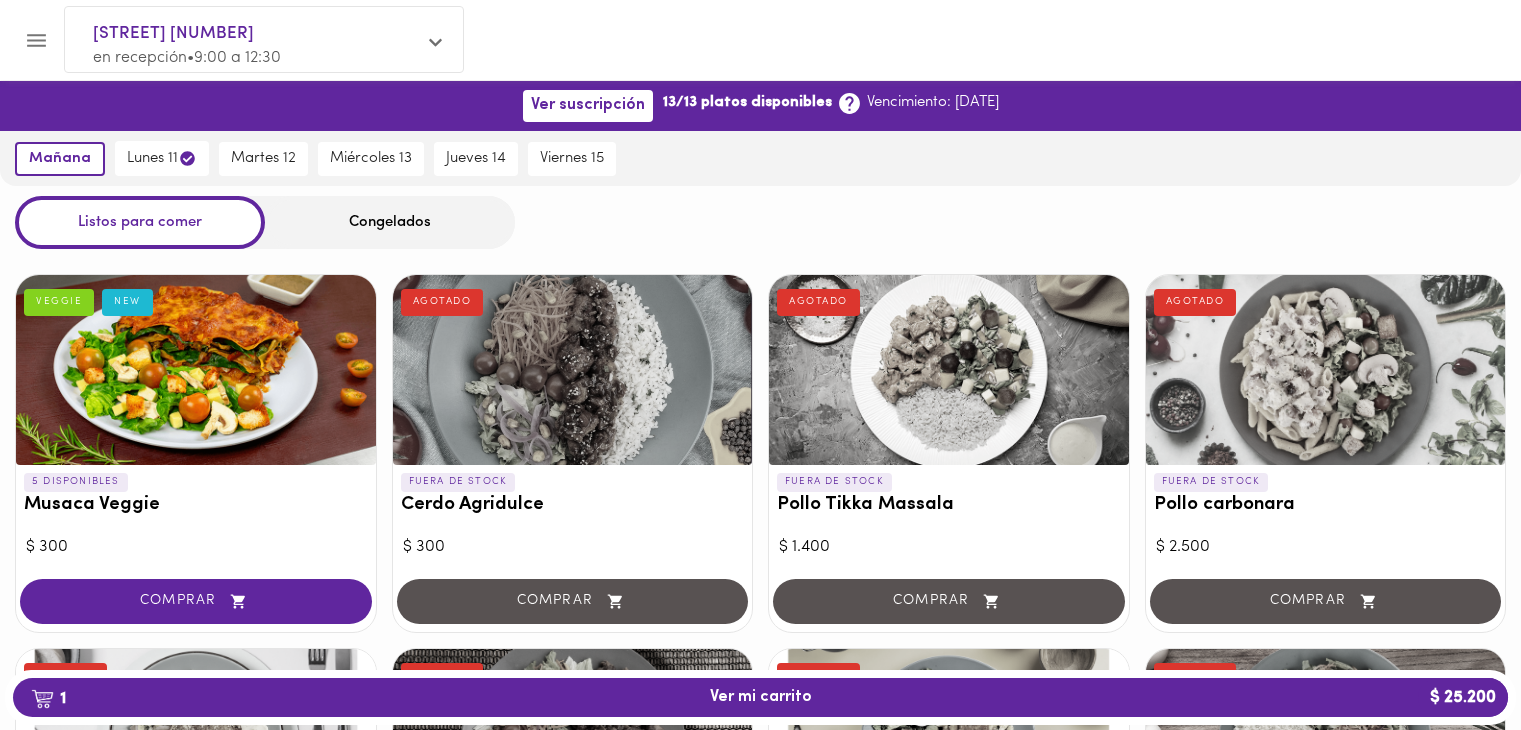 scroll, scrollTop: 0, scrollLeft: 0, axis: both 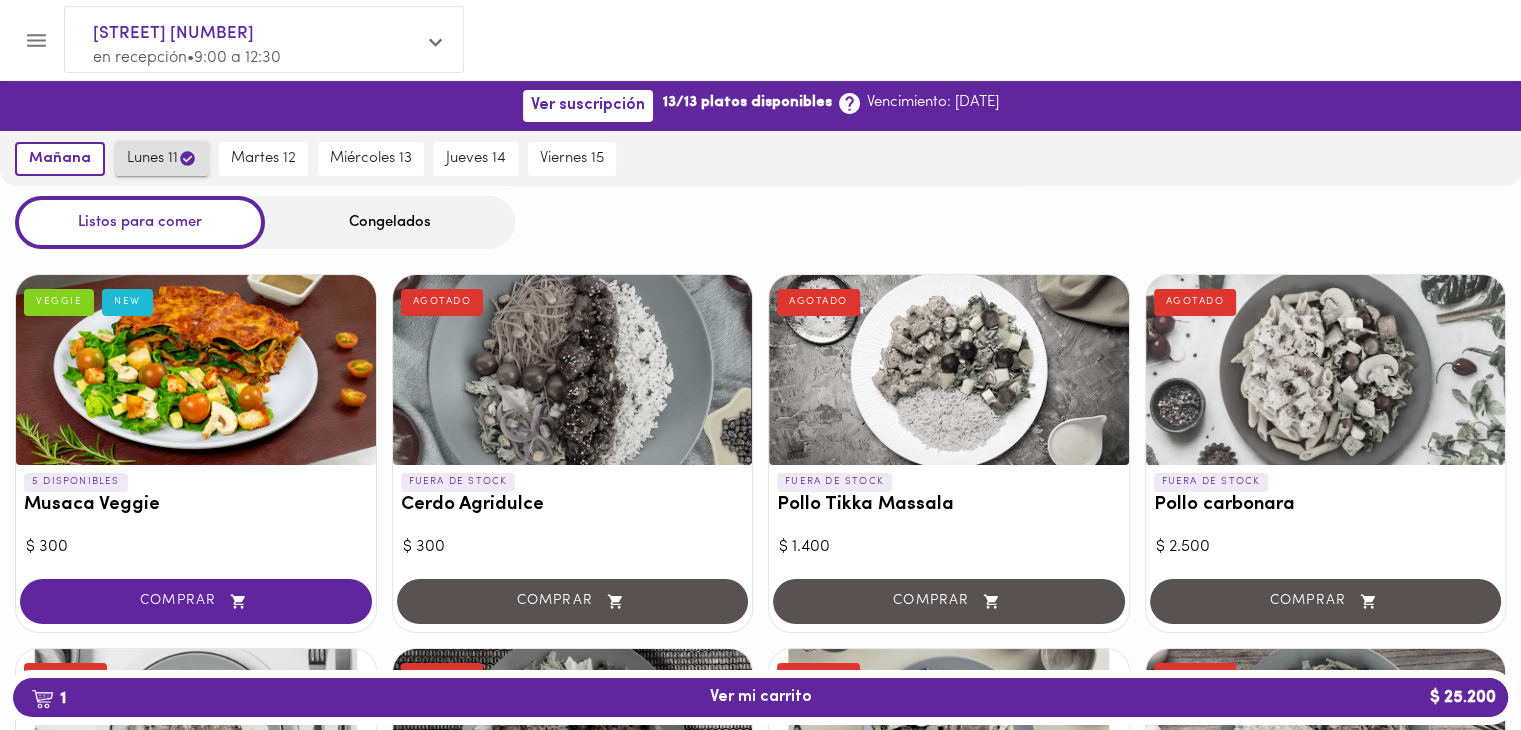 click on "lunes 11" at bounding box center [162, 158] 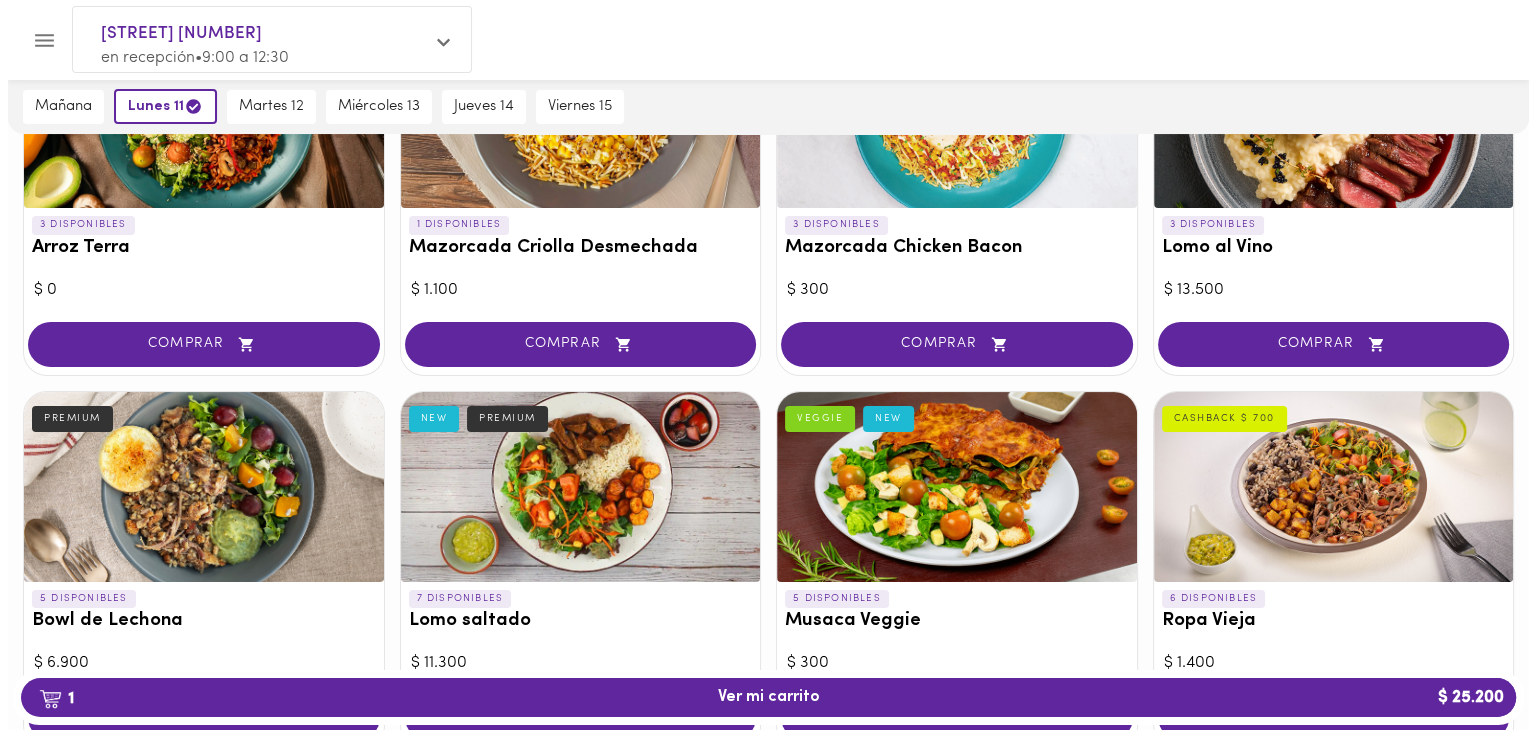 scroll, scrollTop: 404, scrollLeft: 0, axis: vertical 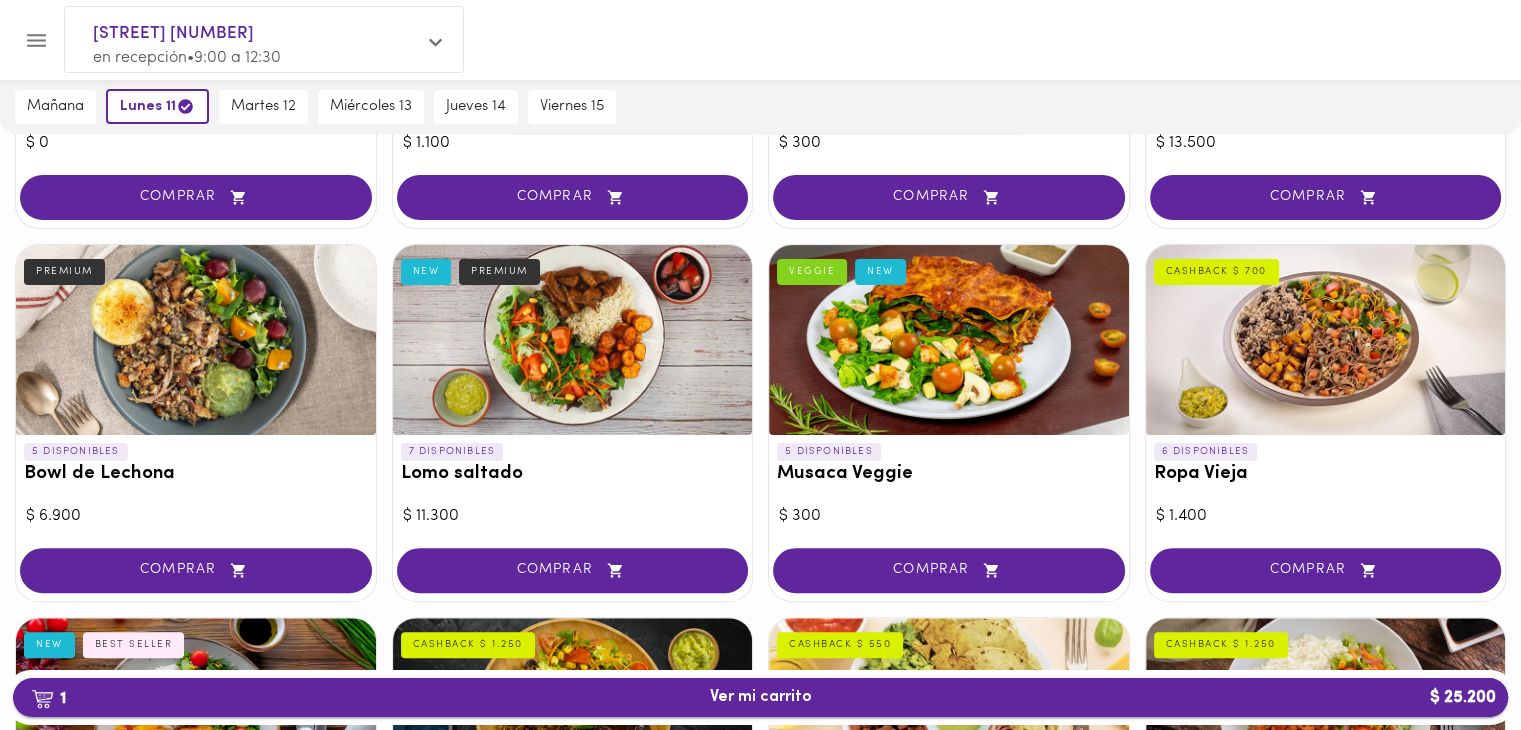 click on "1 Ver mi carrito $ 25.200" at bounding box center (760, 697) 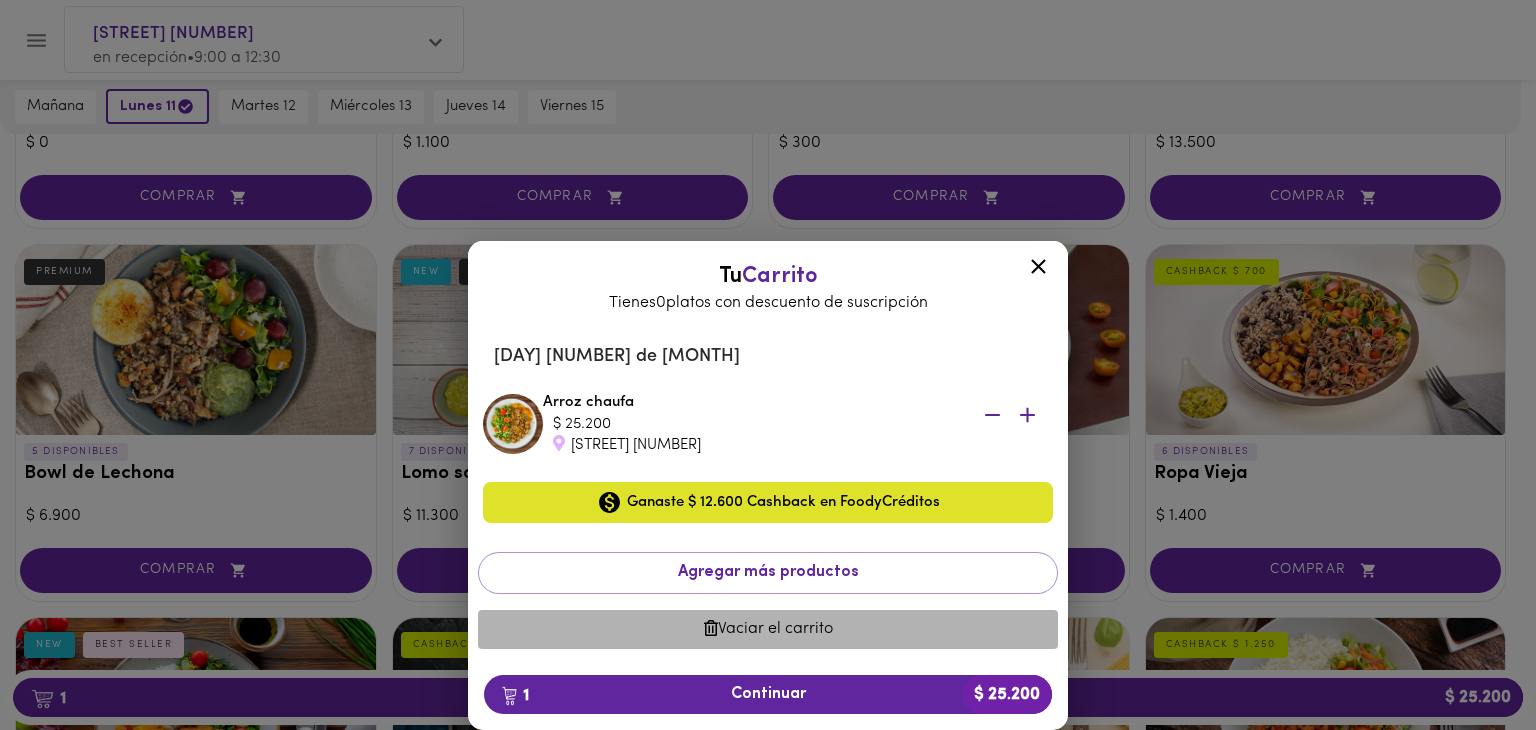 click on "Vaciar el carrito" at bounding box center [768, 629] 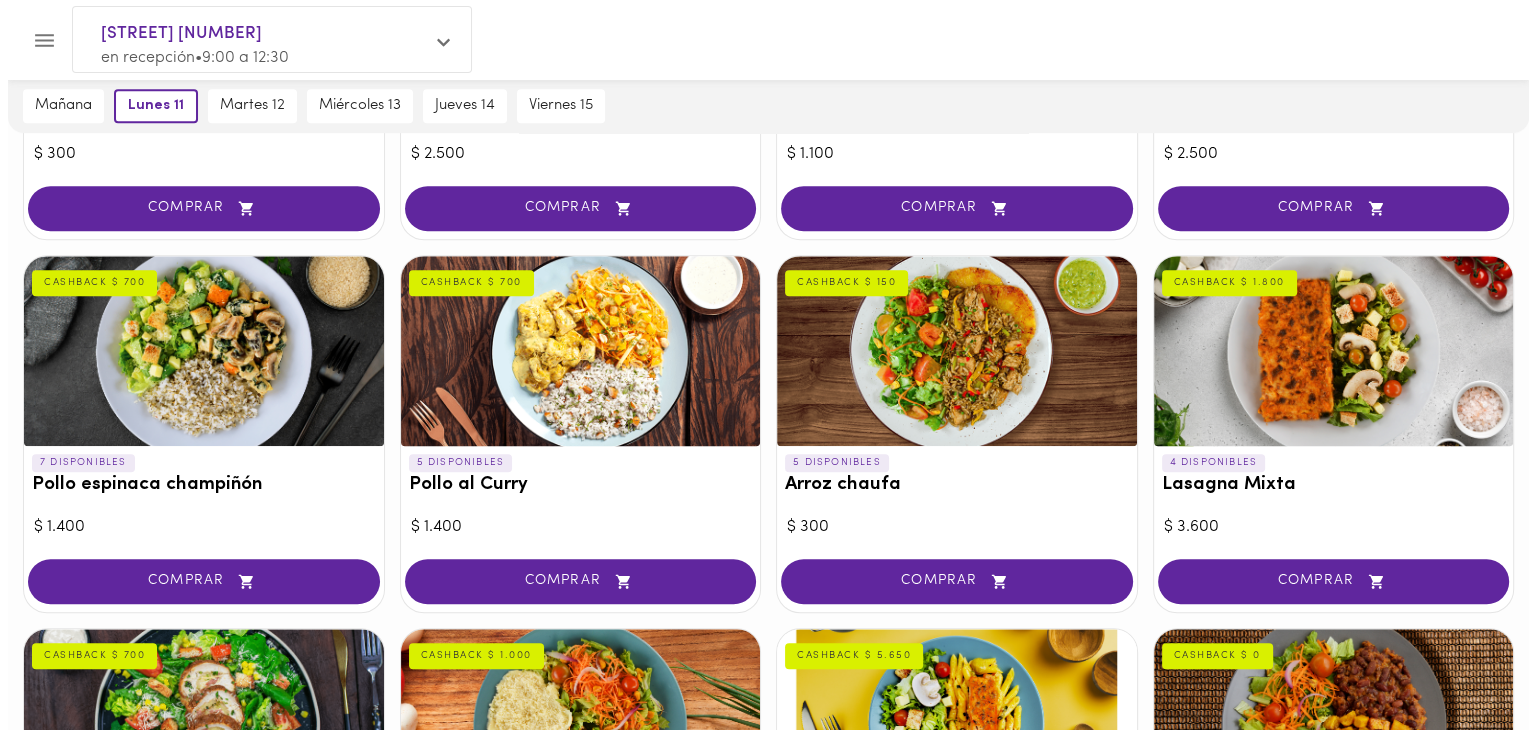 scroll, scrollTop: 1198, scrollLeft: 0, axis: vertical 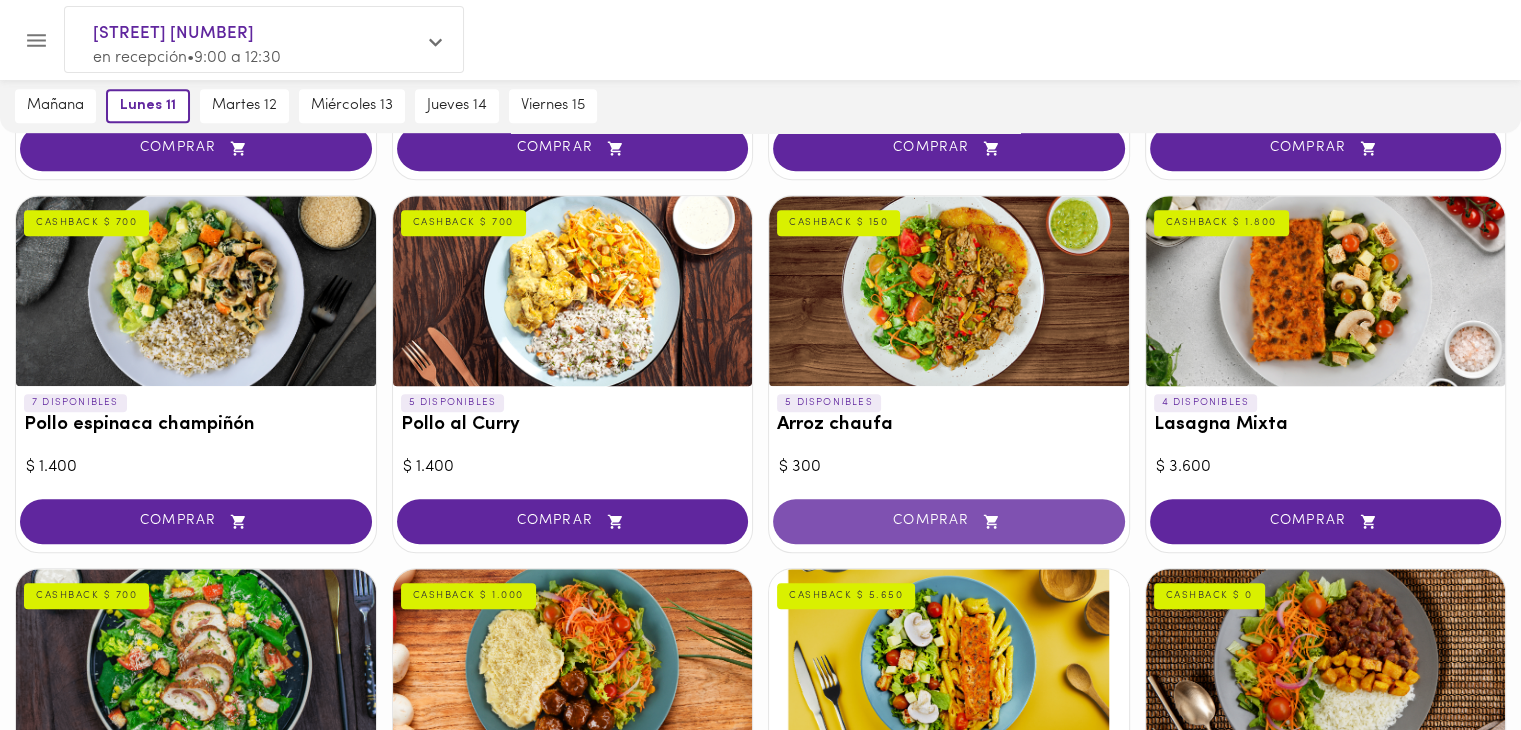 click on "COMPRAR" at bounding box center [949, 521] 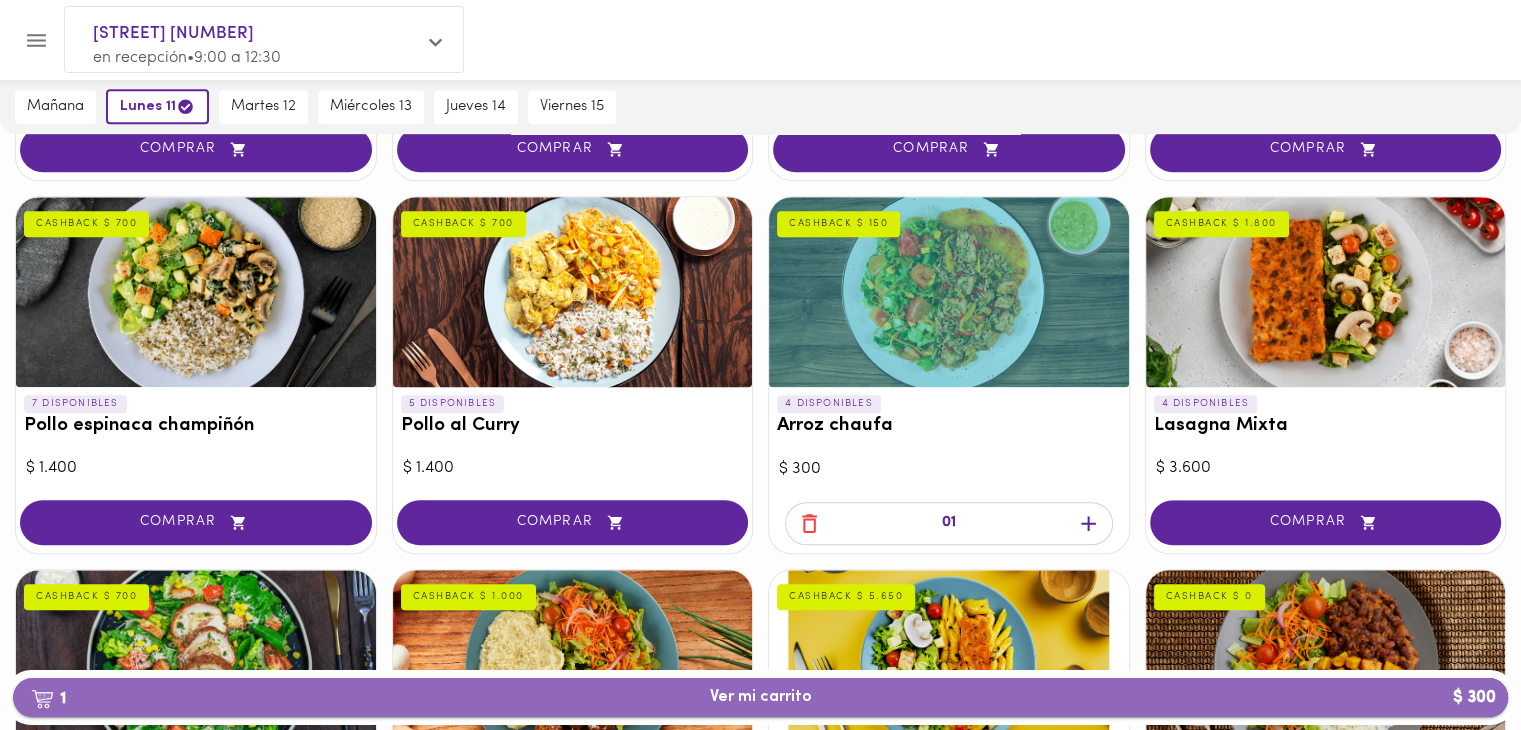 click on "1 Ver mi carrito $ 300" at bounding box center [760, 697] 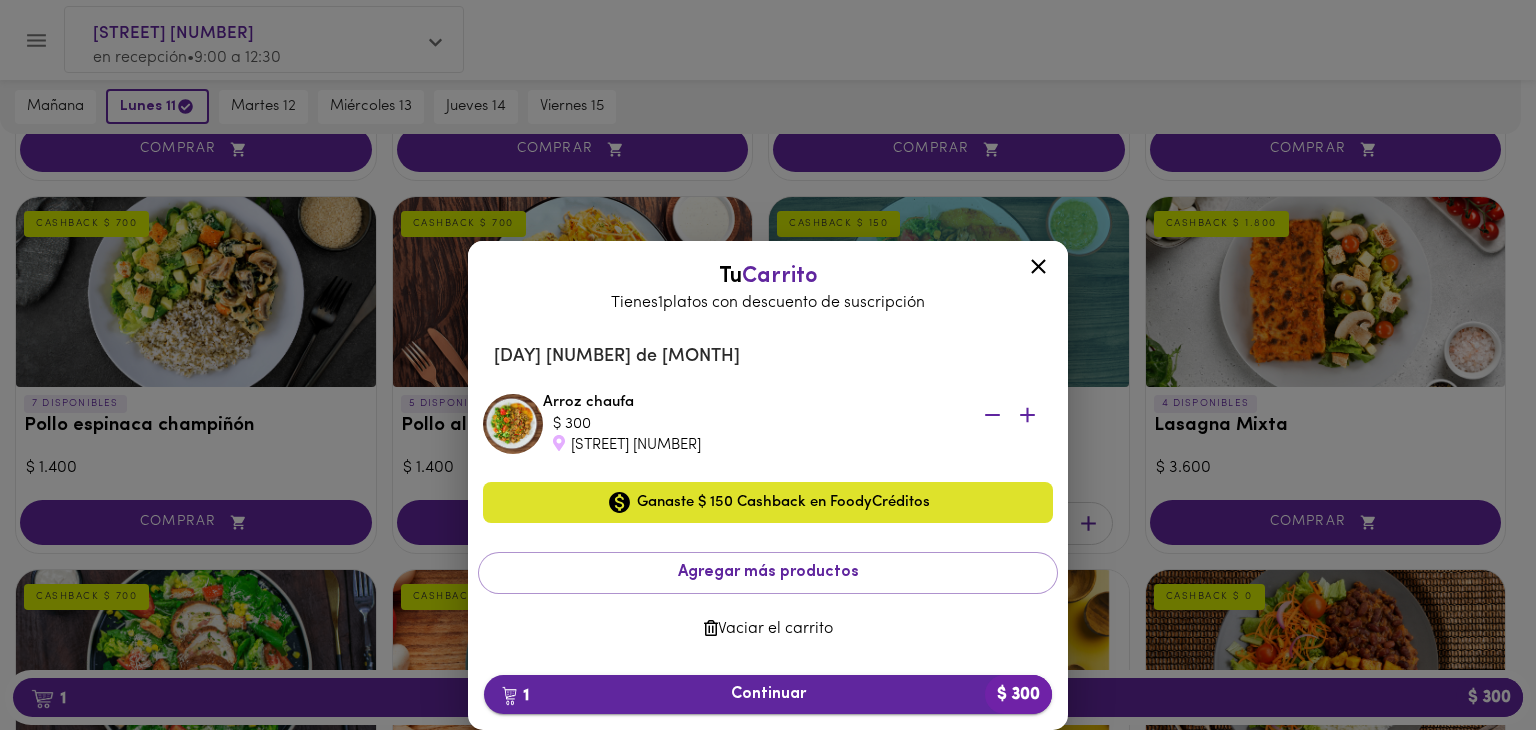 click on "1 Continuar $ 300" at bounding box center [768, 694] 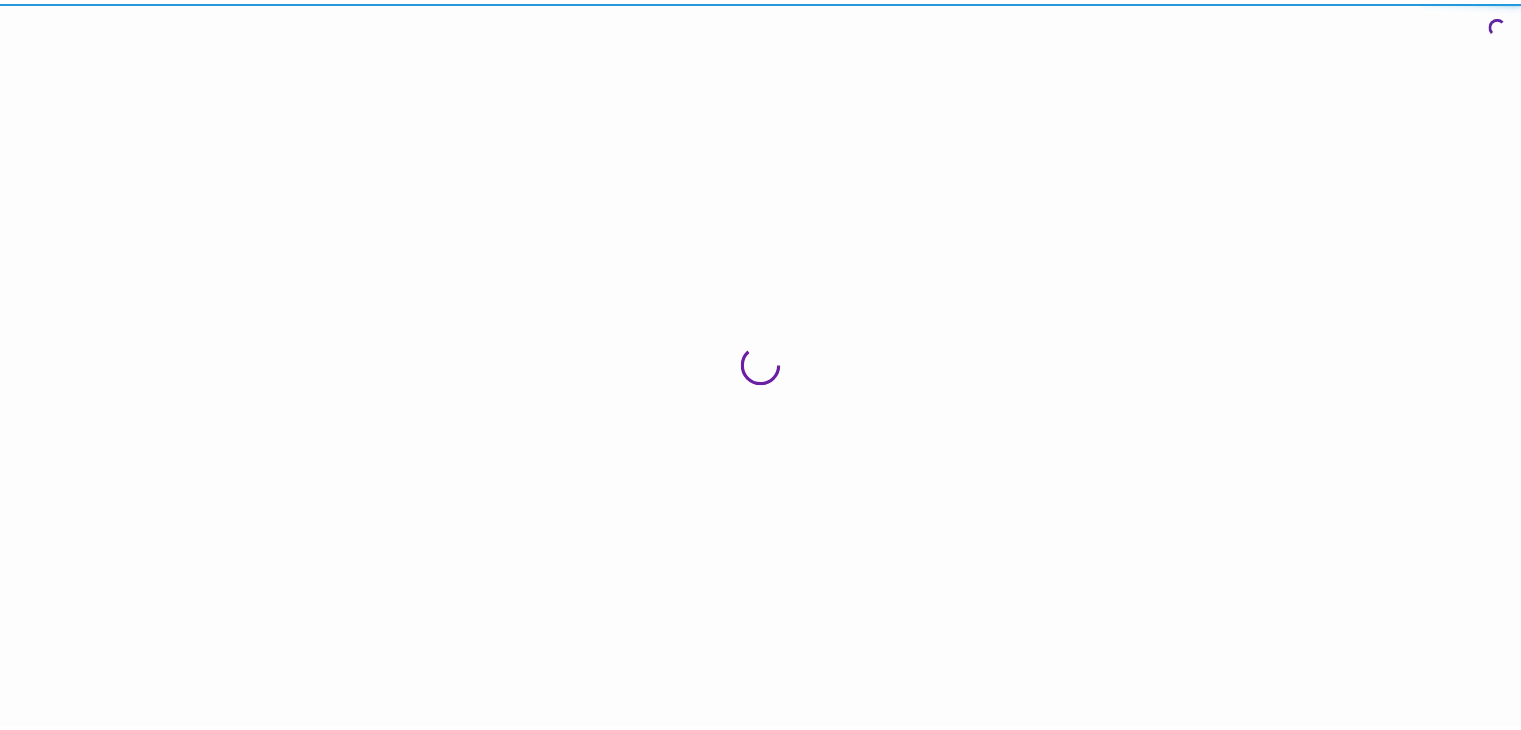 scroll, scrollTop: 0, scrollLeft: 0, axis: both 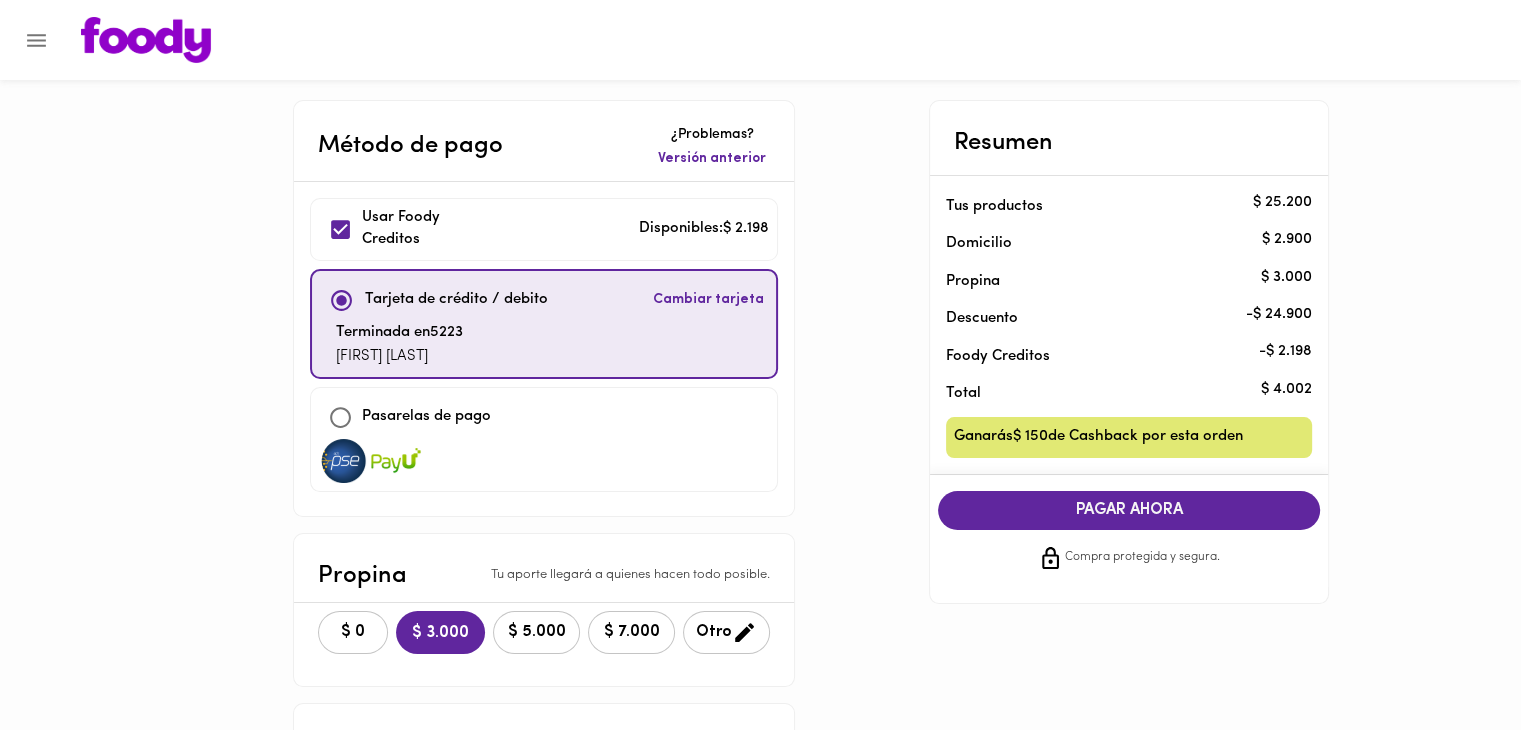 click on "PAGAR AHORA" at bounding box center (1129, 510) 